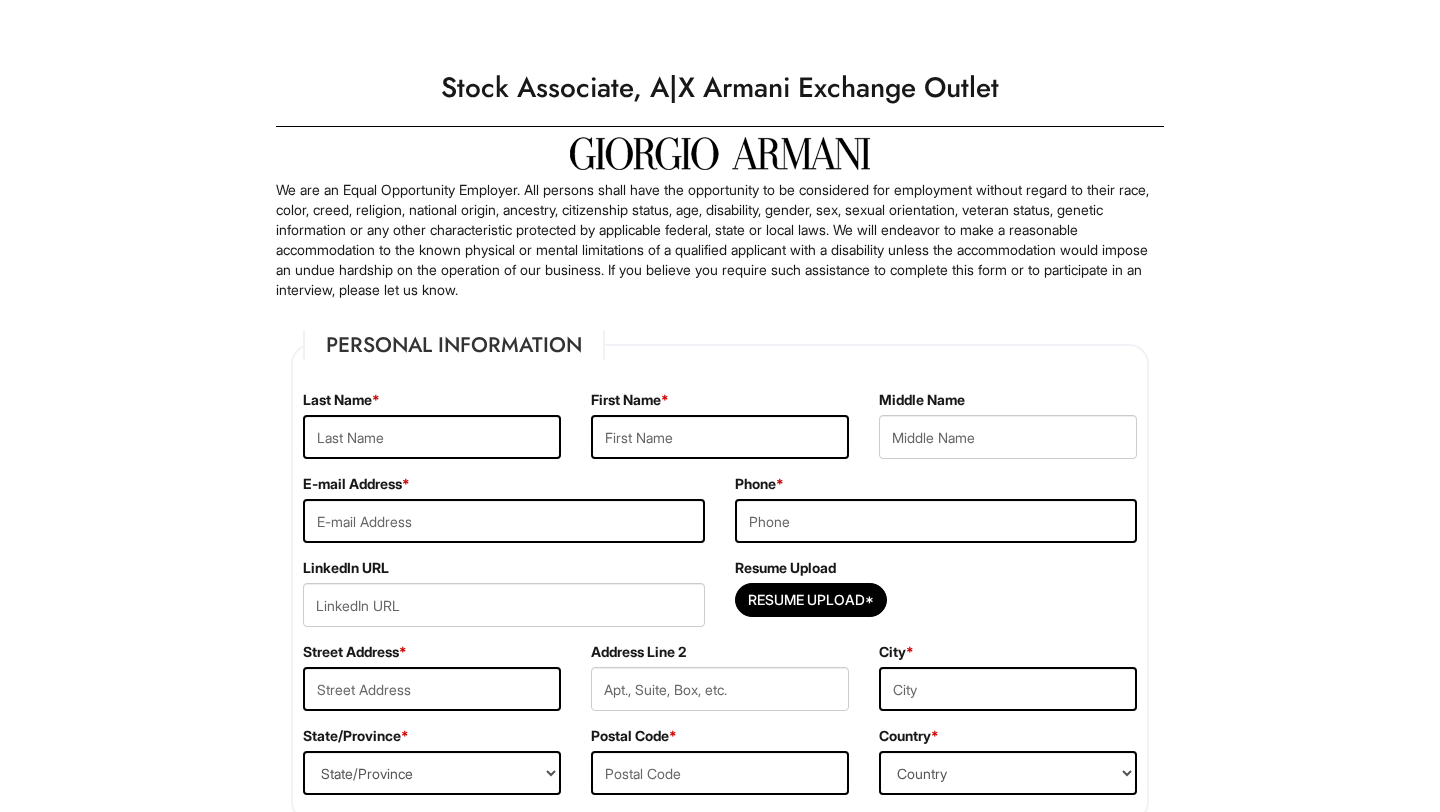 scroll, scrollTop: 0, scrollLeft: 0, axis: both 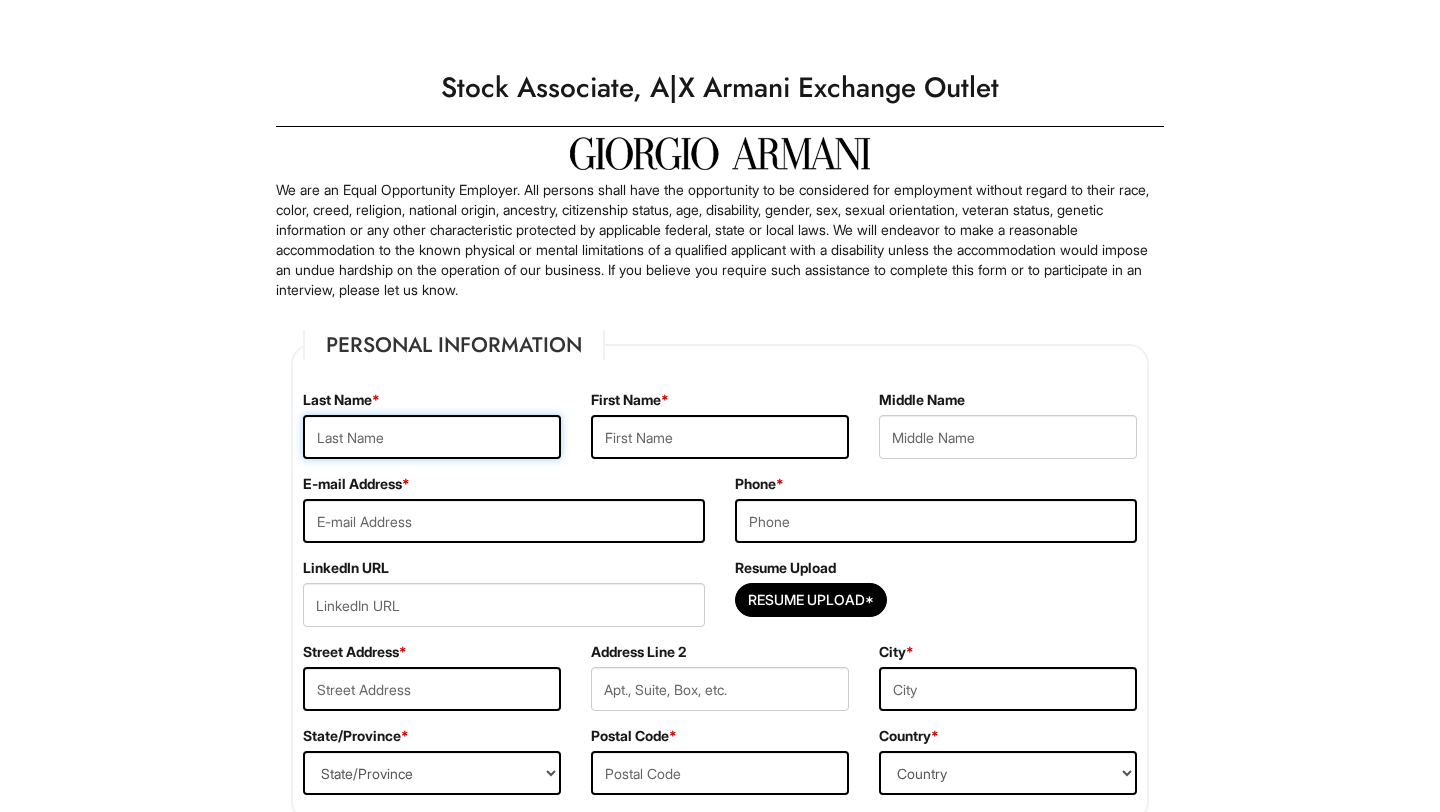 click at bounding box center (432, 437) 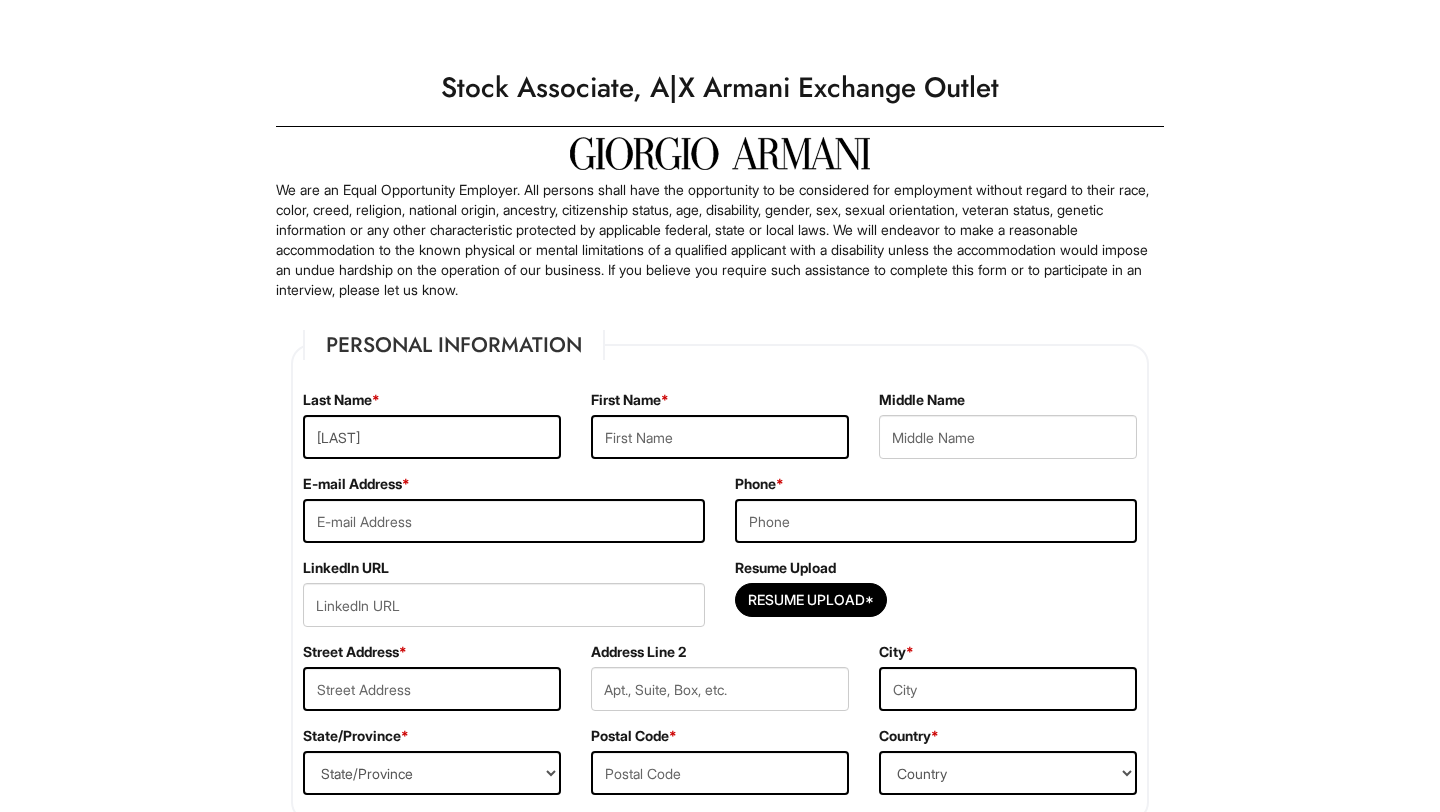 type on "[FIRST]" 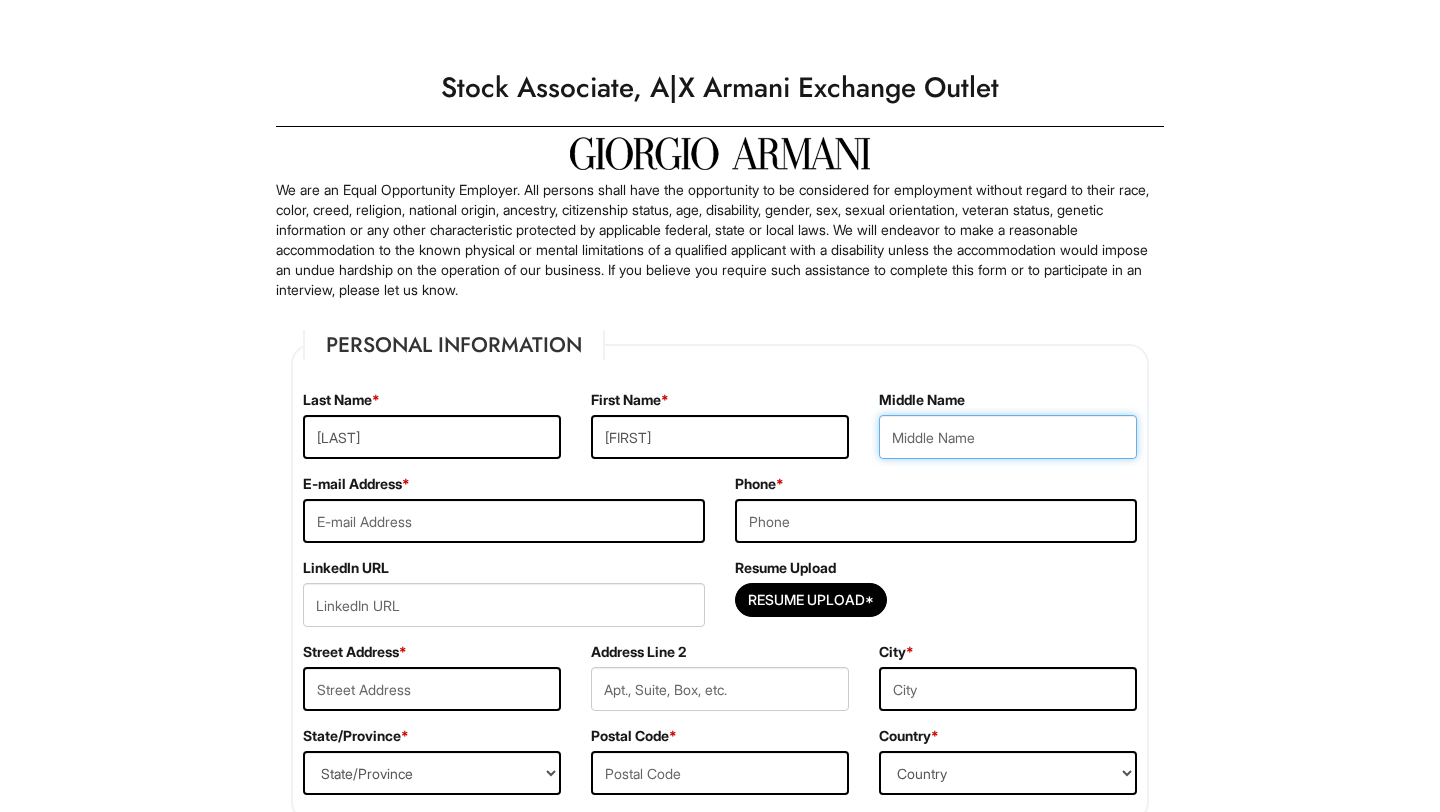 type on "J" 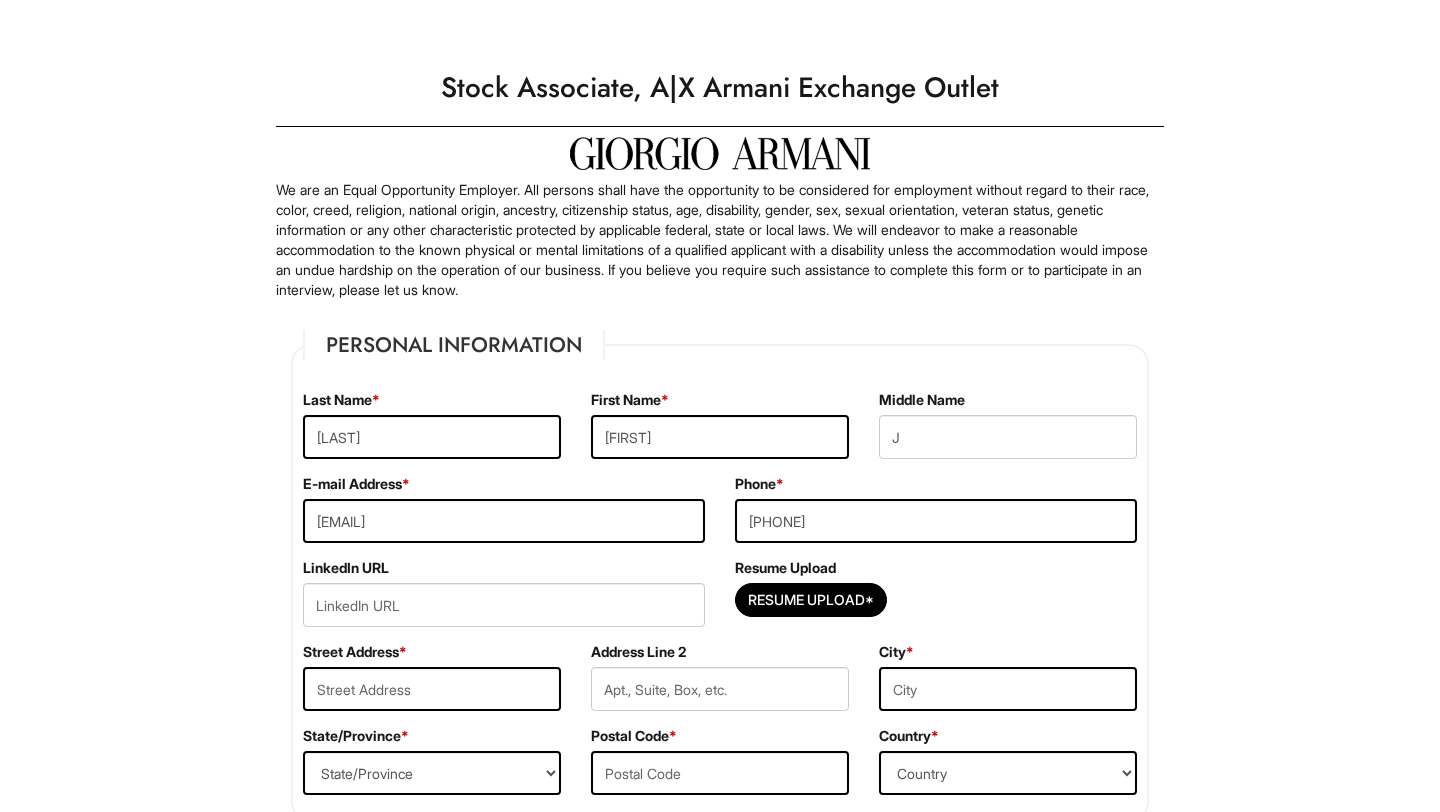 type on "20403 Fairfield Park Way" 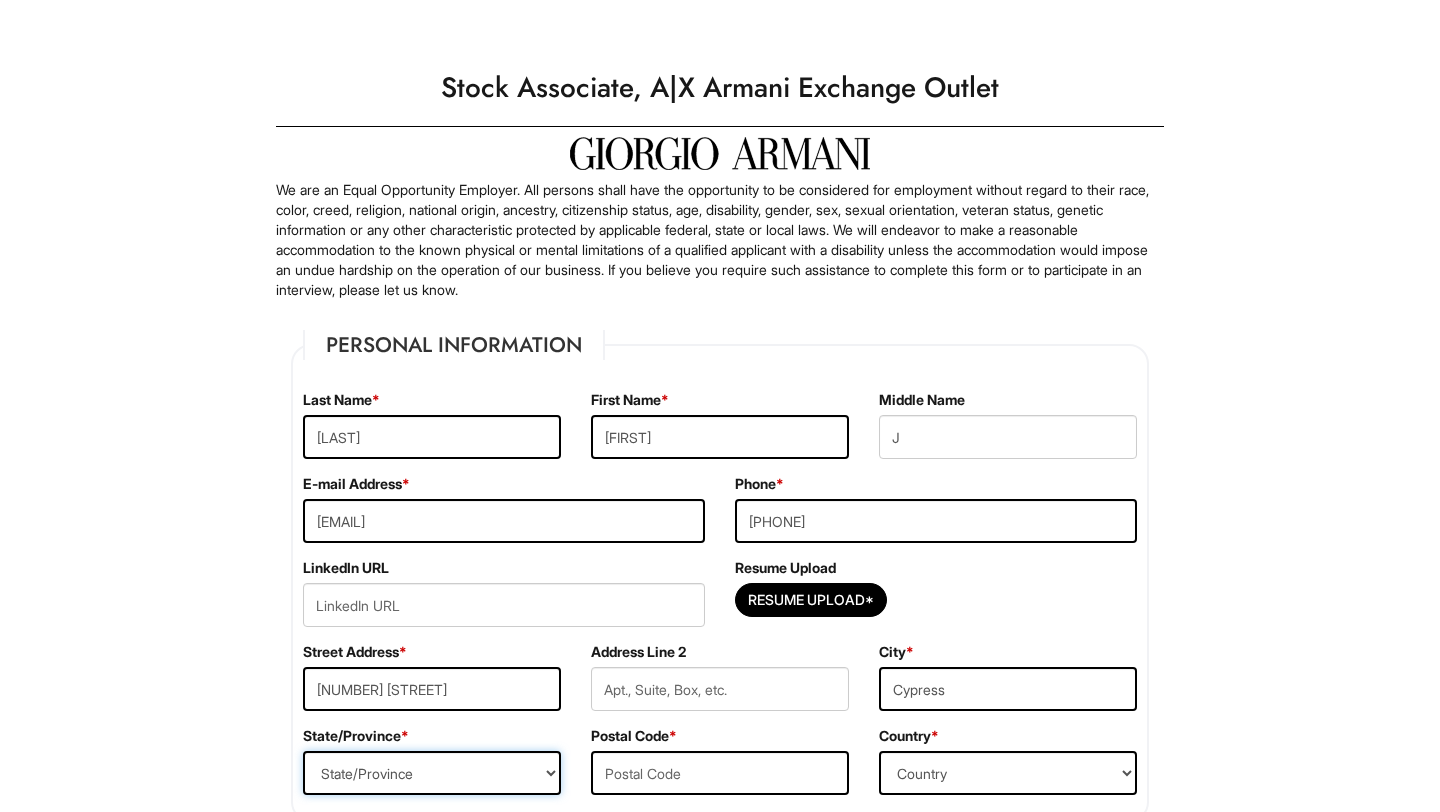 select on "TX" 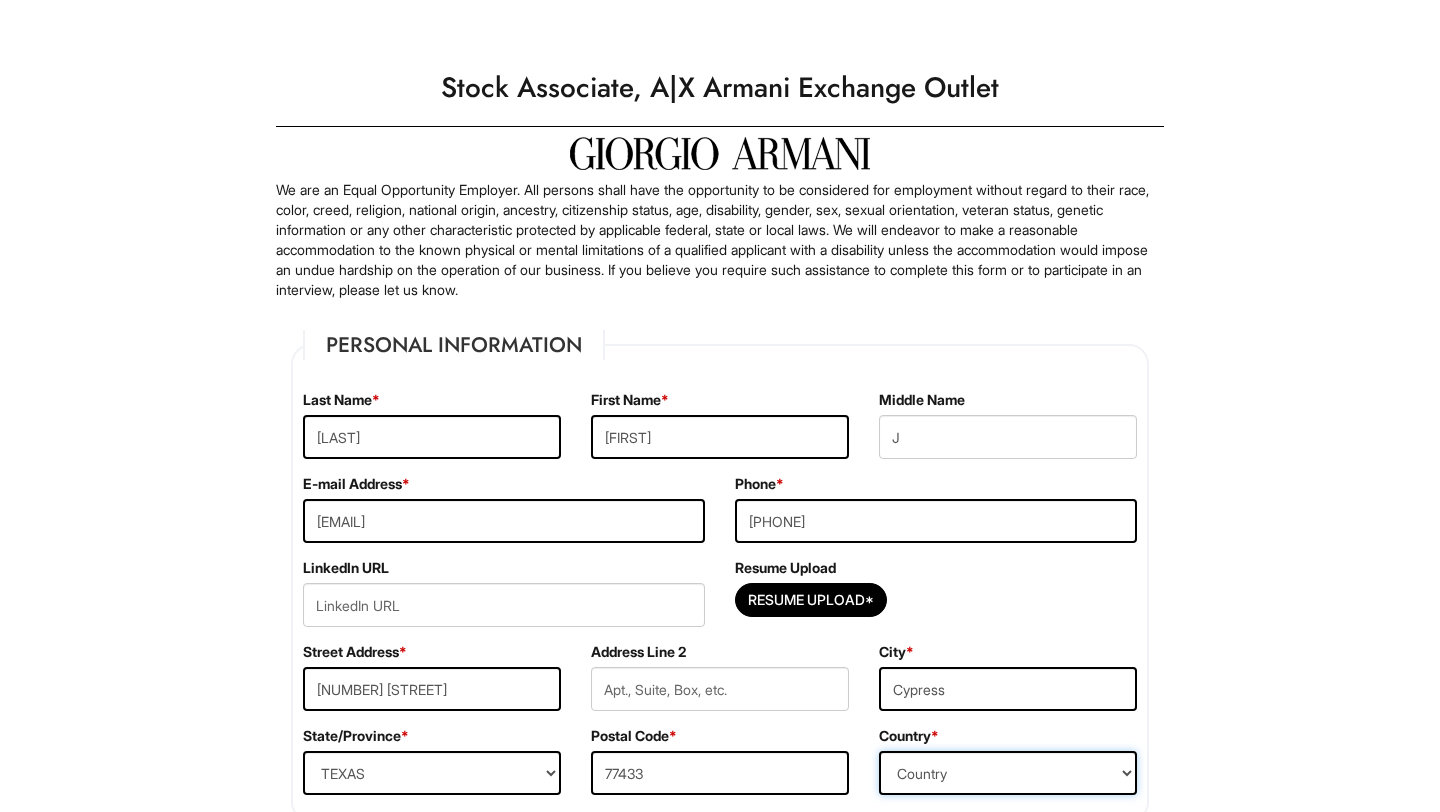 select on "United States of America" 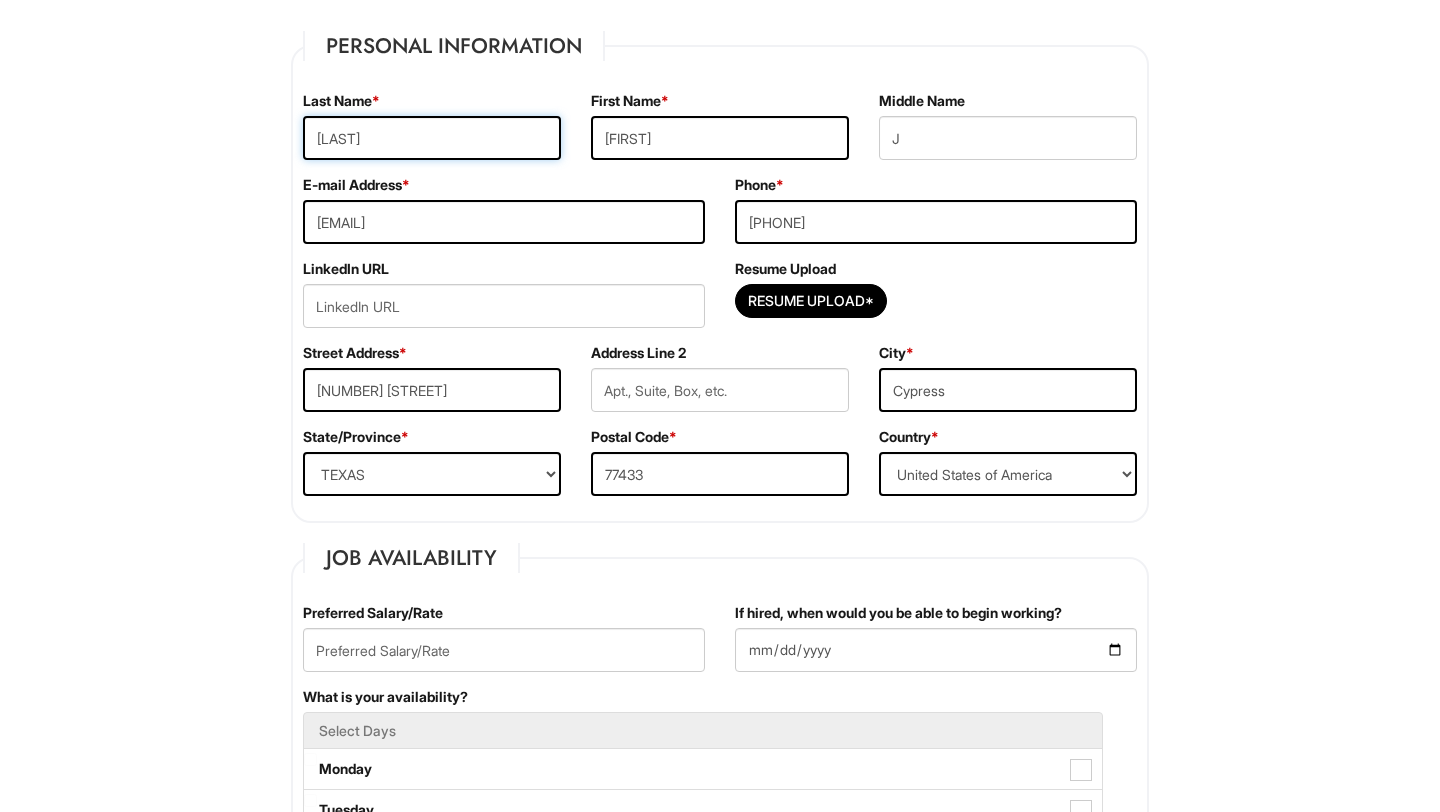 scroll, scrollTop: 273, scrollLeft: 0, axis: vertical 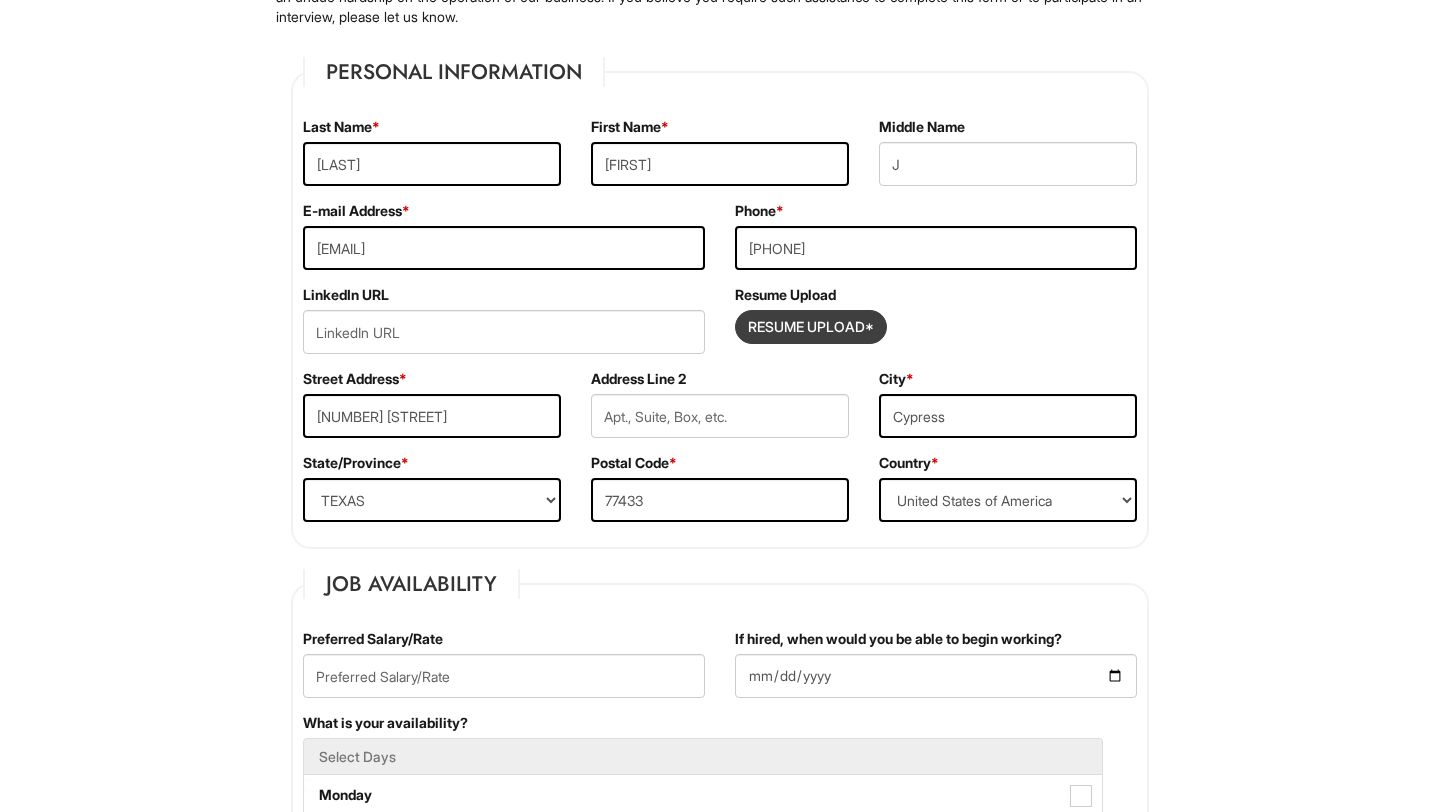 click at bounding box center [811, 327] 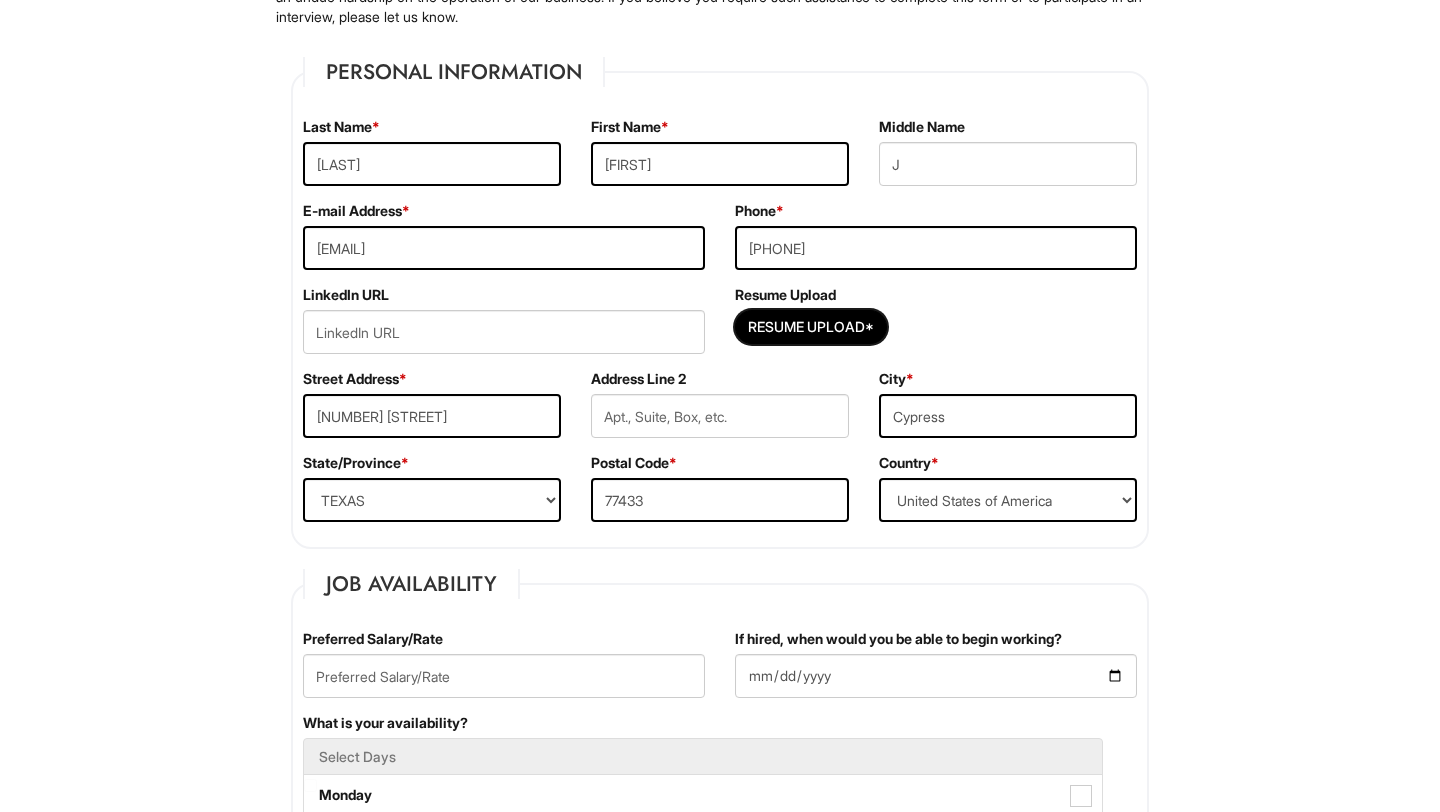 type on "C:\fakepath\Resume_Kathy_Castillo.docx" 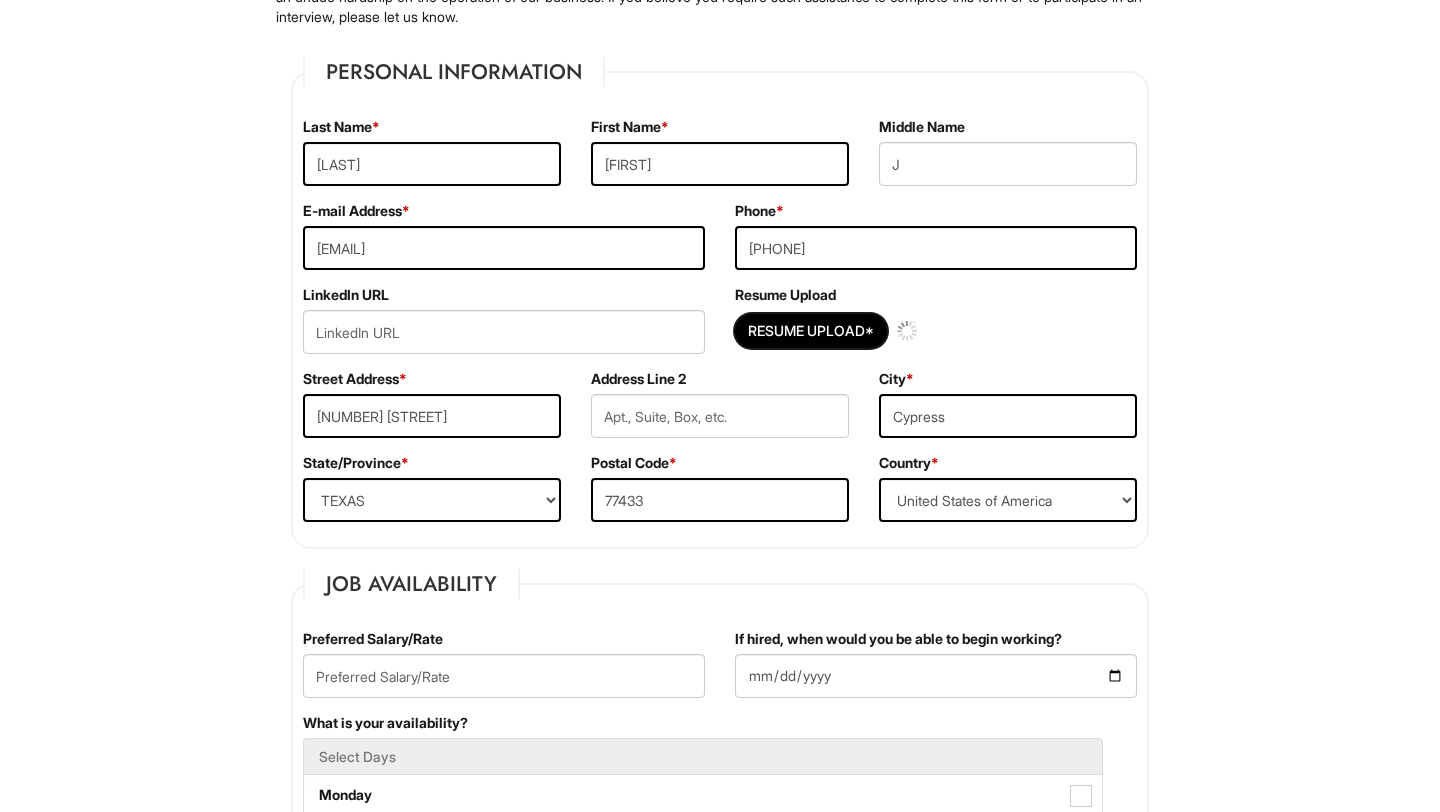type 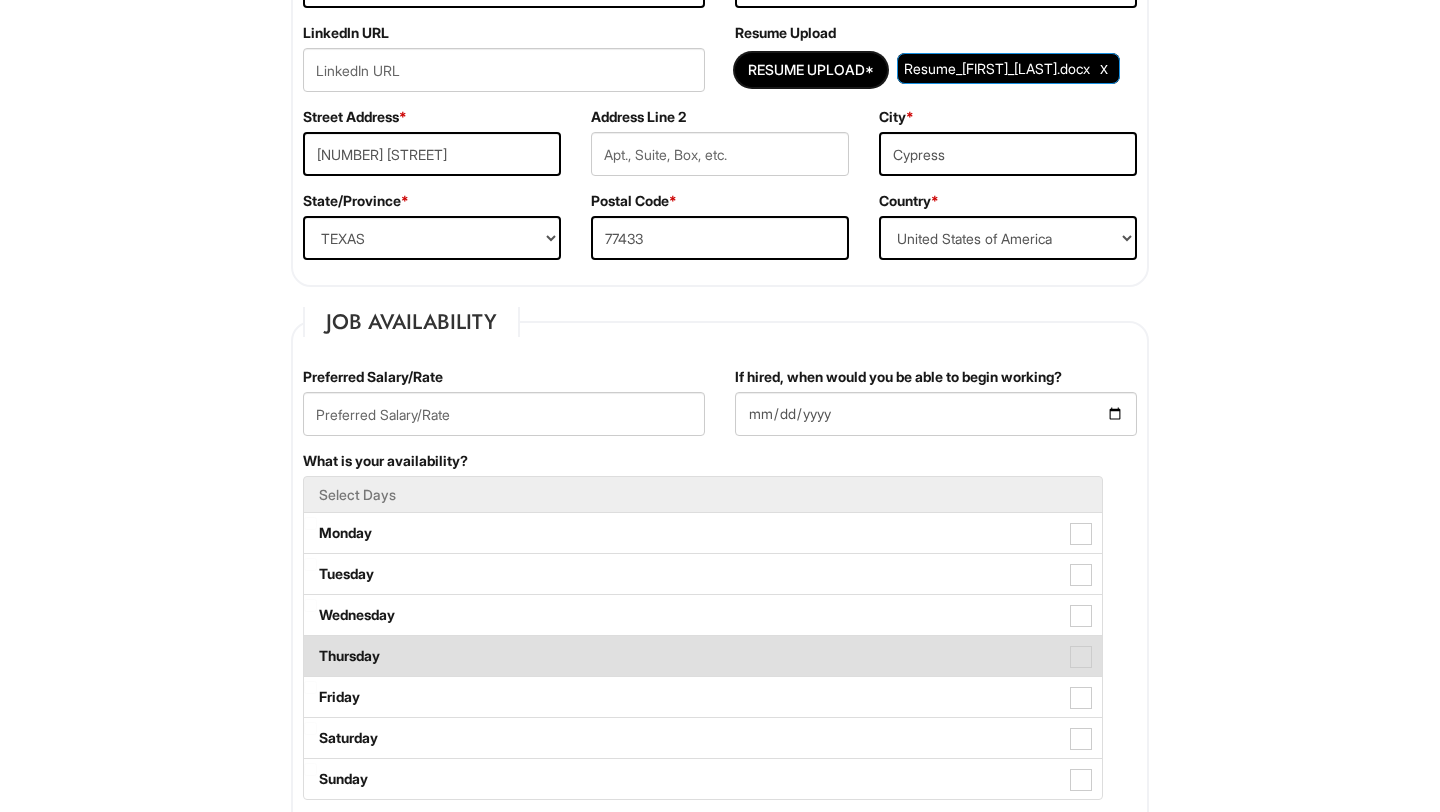 scroll, scrollTop: 542, scrollLeft: 0, axis: vertical 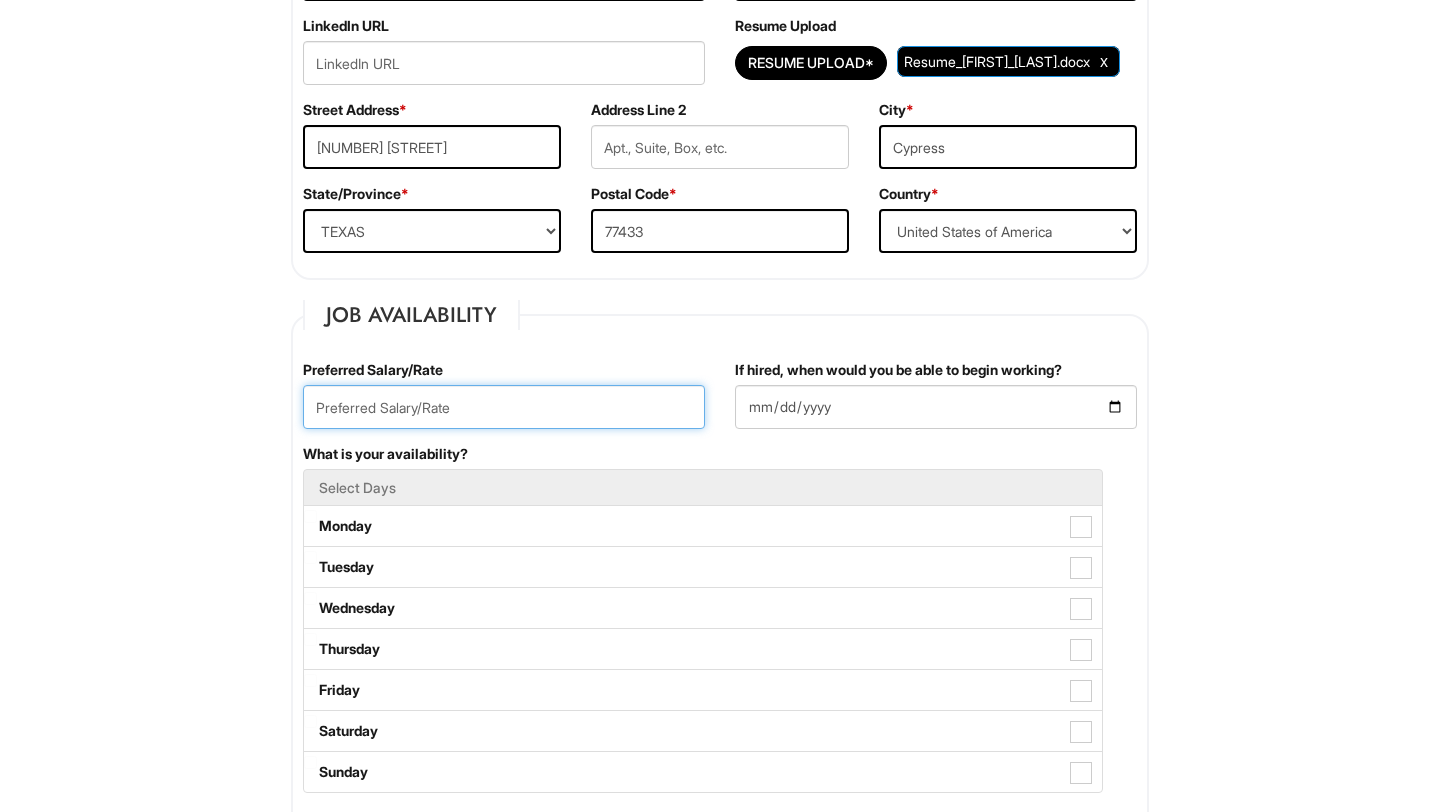 click at bounding box center (504, 407) 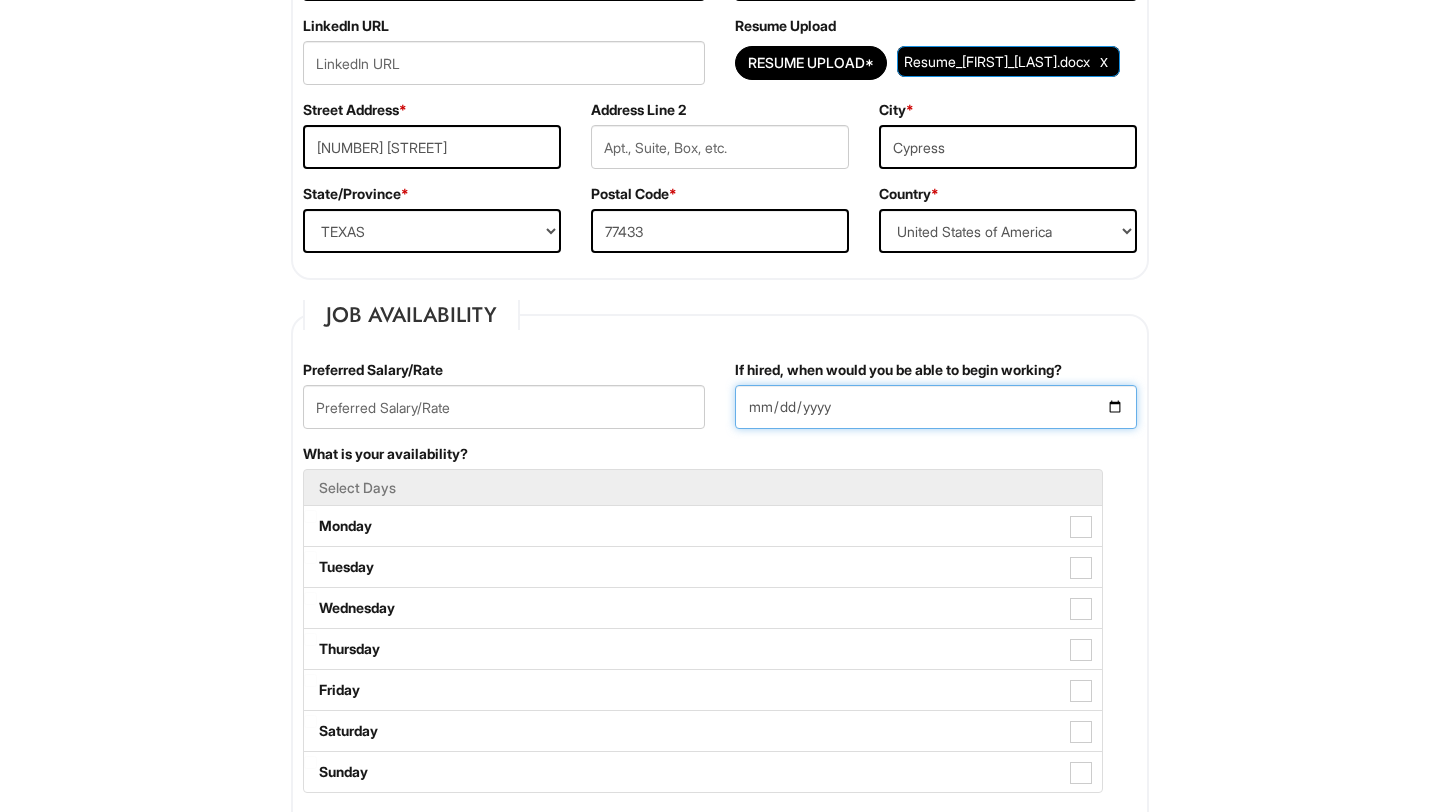 click on "If hired, when would you be able to begin working?" at bounding box center (936, 407) 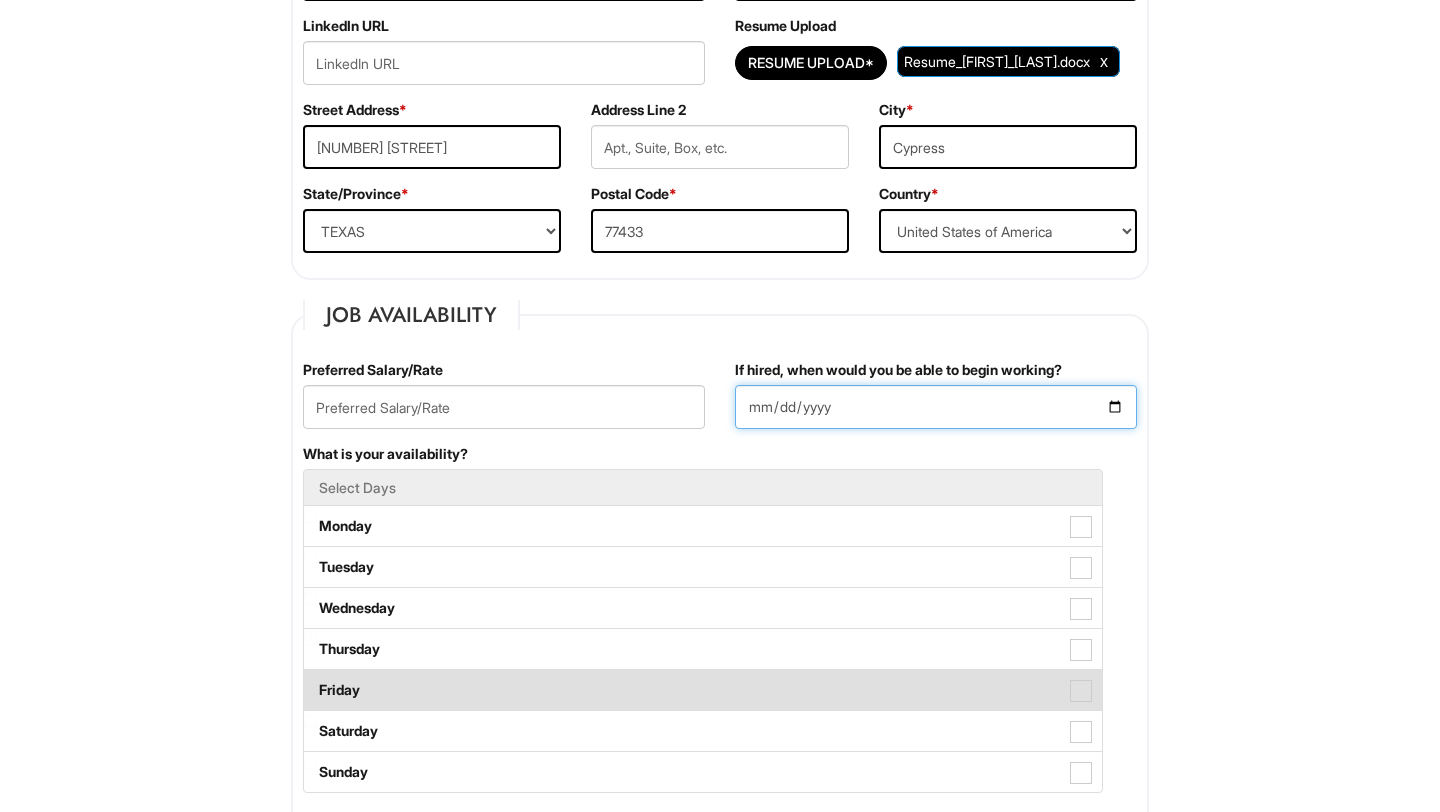 type on "2025-08-11" 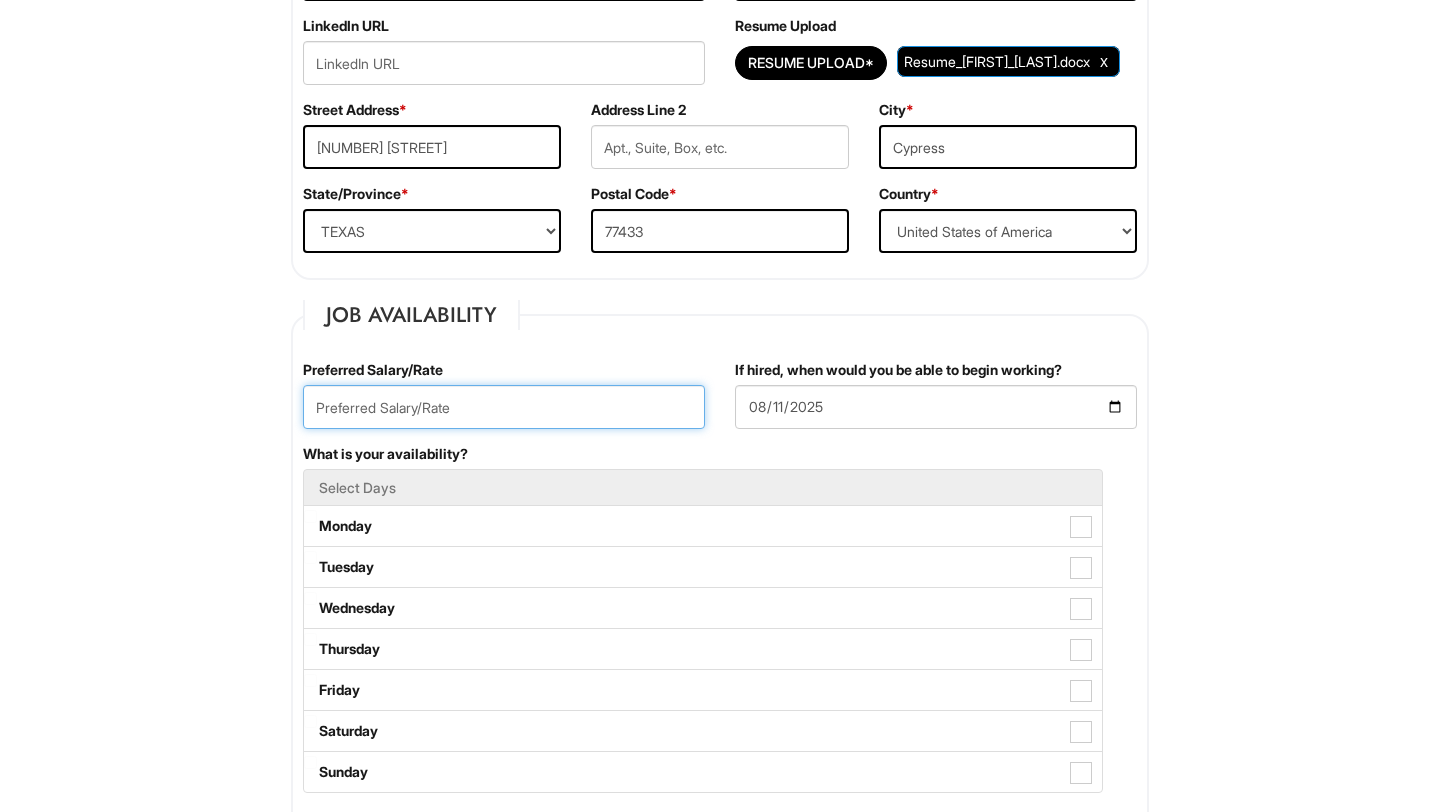 click at bounding box center (504, 407) 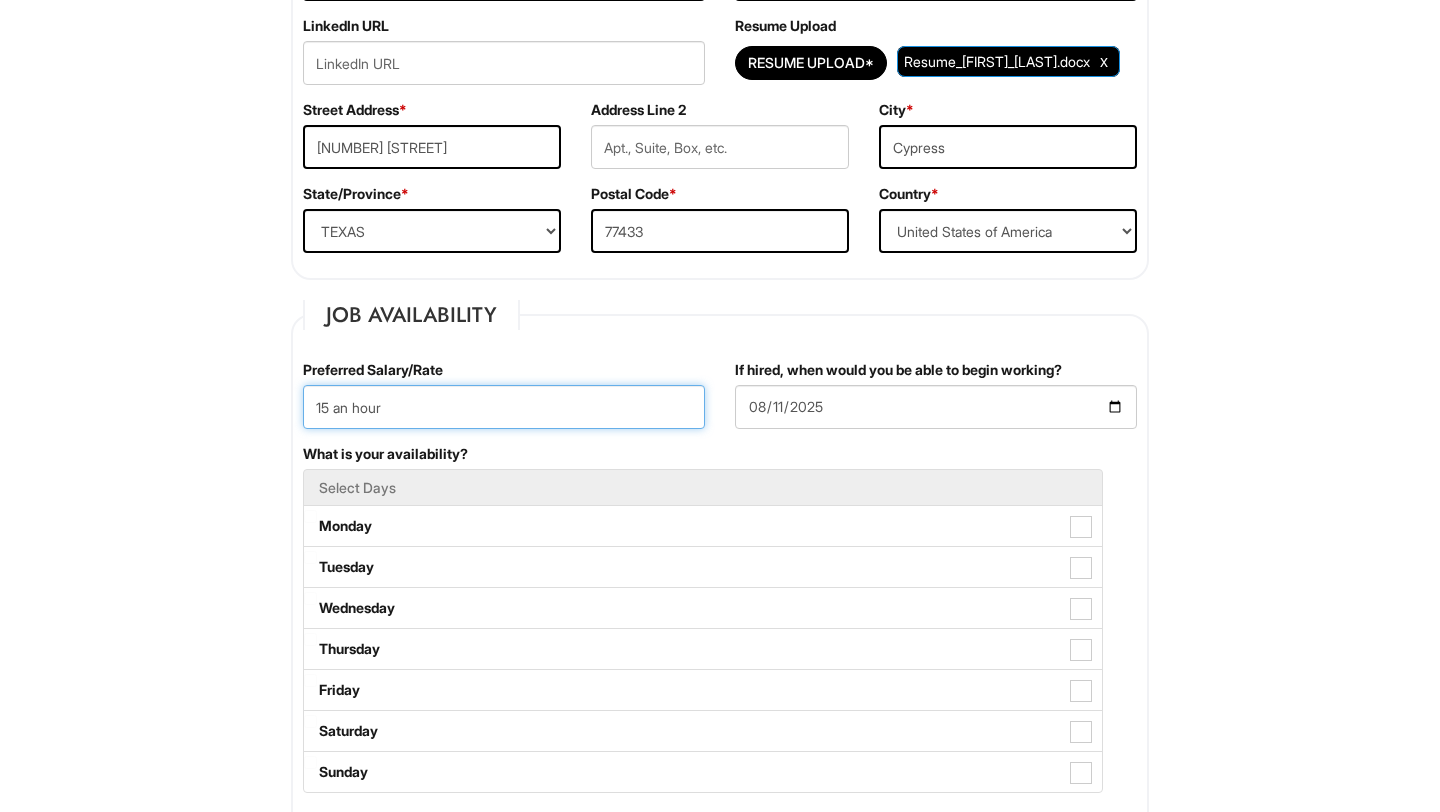 type on "15 an hour" 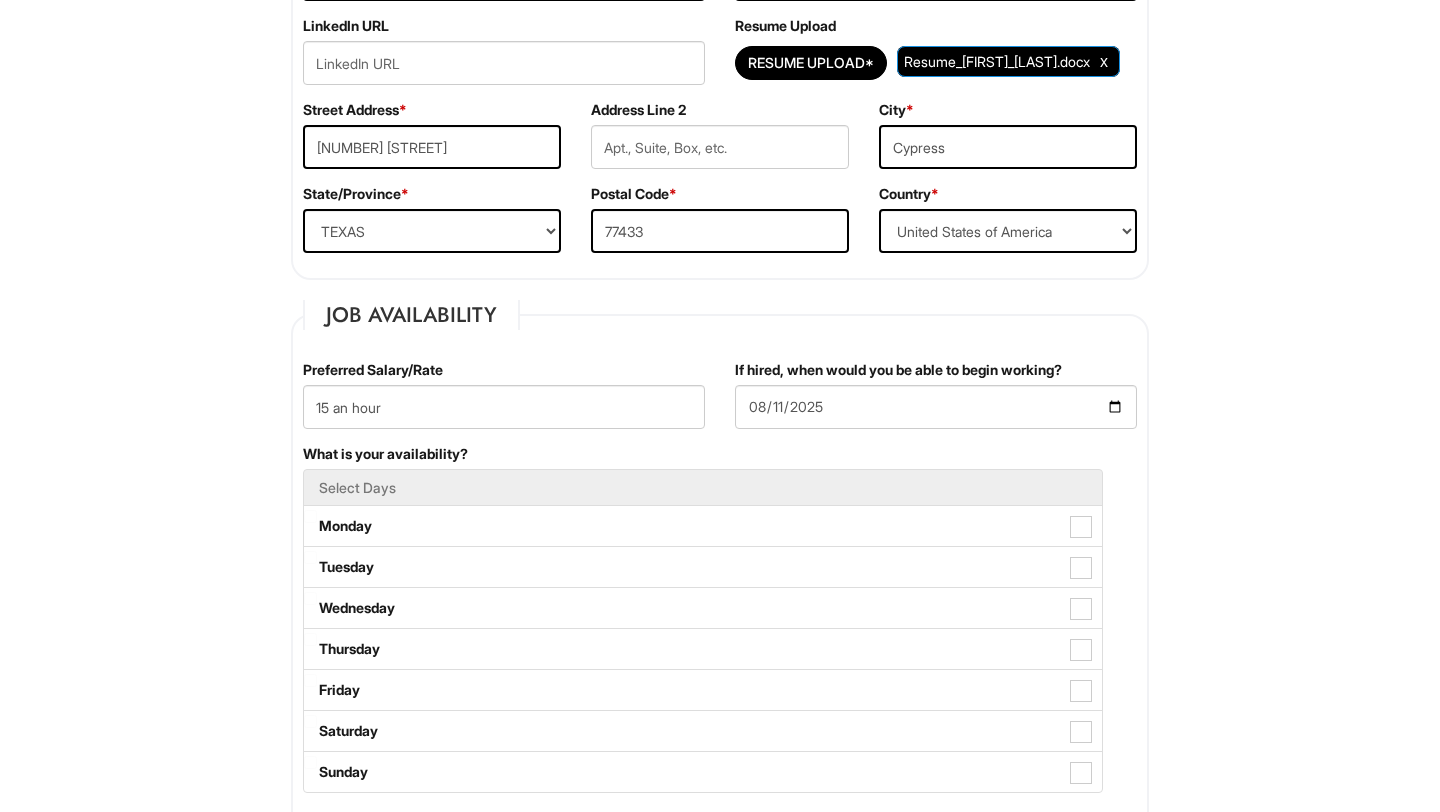 click on "Please Complete This Form 1 2 3 Stock Associate, A|X Armani Exchange Outlet PLEASE COMPLETE ALL REQUIRED FIELDS
We are an Equal Opportunity Employer. All persons shall have the opportunity to be considered for employment without regard to their race, color, creed, religion, national origin, ancestry, citizenship status, age, disability, gender, sex, sexual orientation, veteran status, genetic information or any other characteristic protected by applicable federal, state or local laws. We will endeavor to make a reasonable accommodation to the known physical or mental limitations of a qualified applicant with a disability unless the accommodation would impose an undue hardship on the operation of our business. If you believe you require such assistance to complete this form or to participate in an interview, please let us know.
Personal Information
Last Name  *   Castillo
First Name  *   kathy
Middle Name   J
E-mail Address  *   kathy.janice1219@gmail.com
Phone  *   8329522467" at bounding box center [720, 1411] 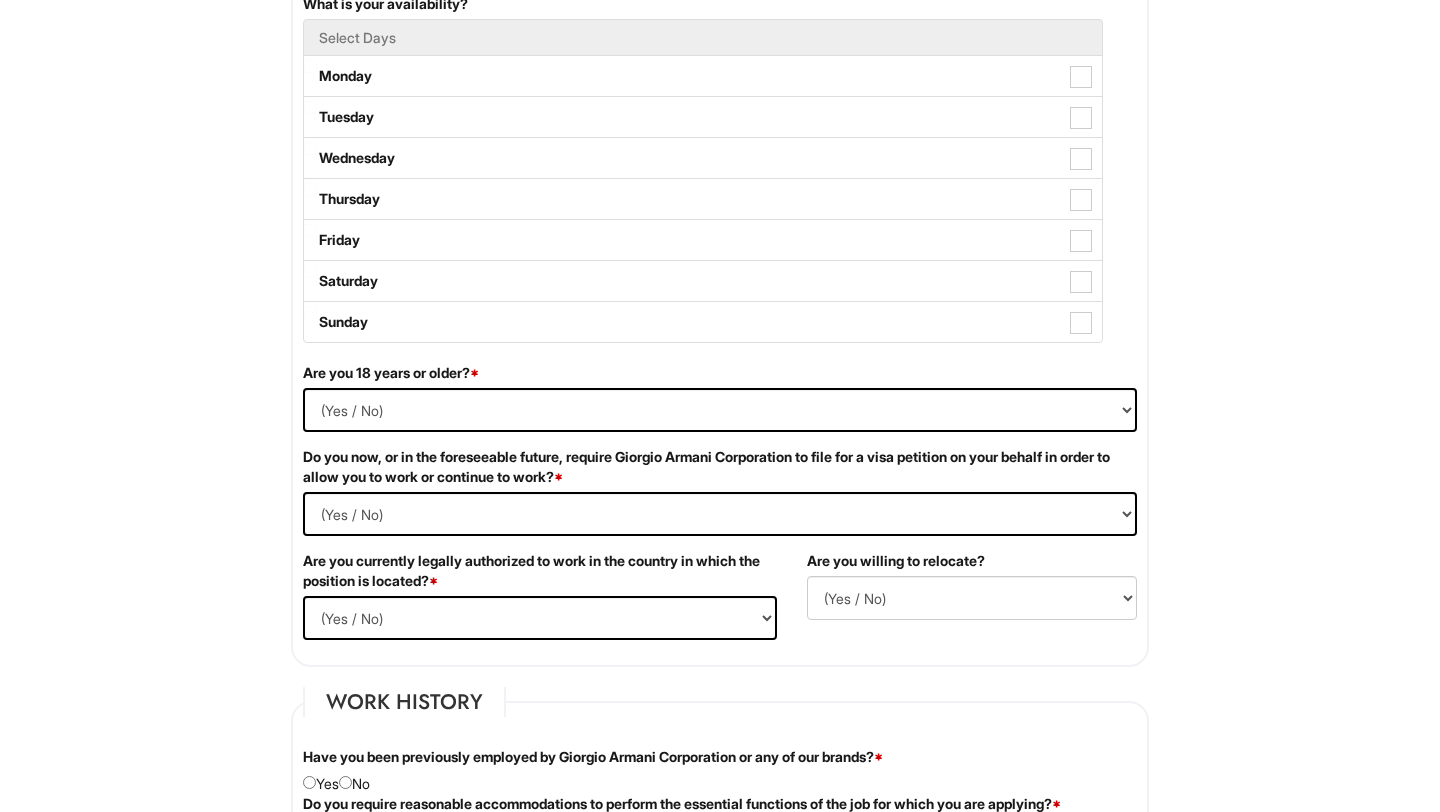 scroll, scrollTop: 998, scrollLeft: 0, axis: vertical 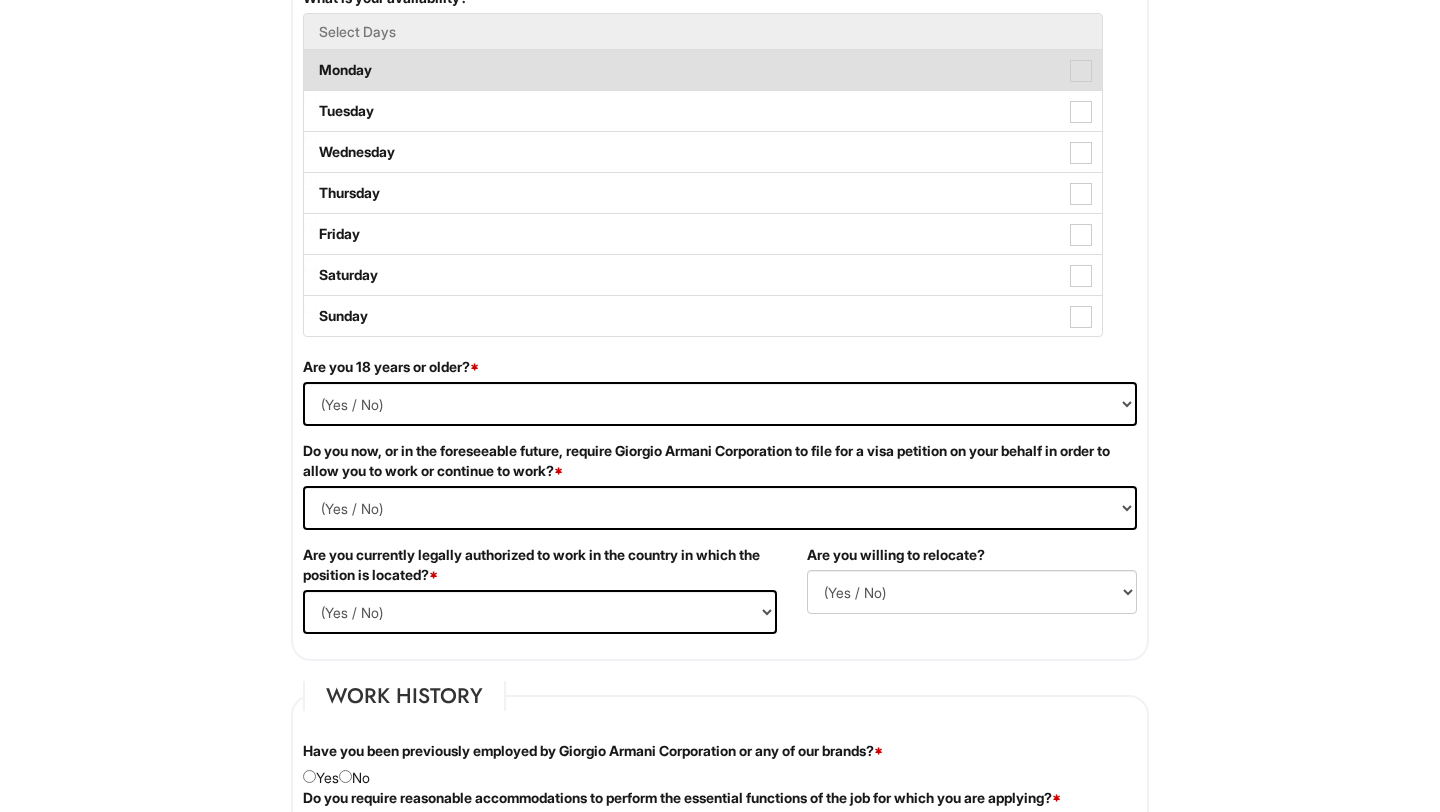 click at bounding box center [1081, 71] 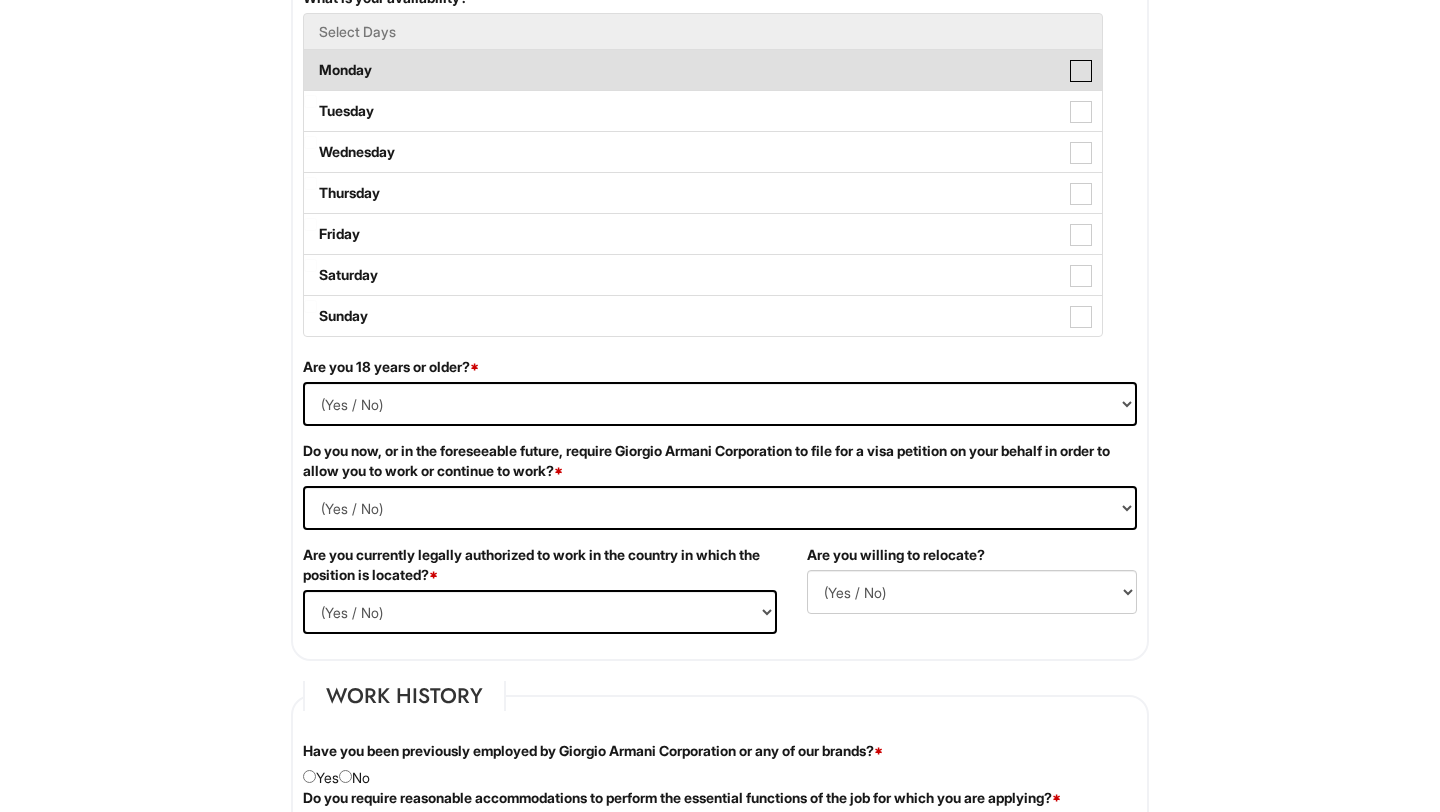 click on "Monday" at bounding box center (310, 60) 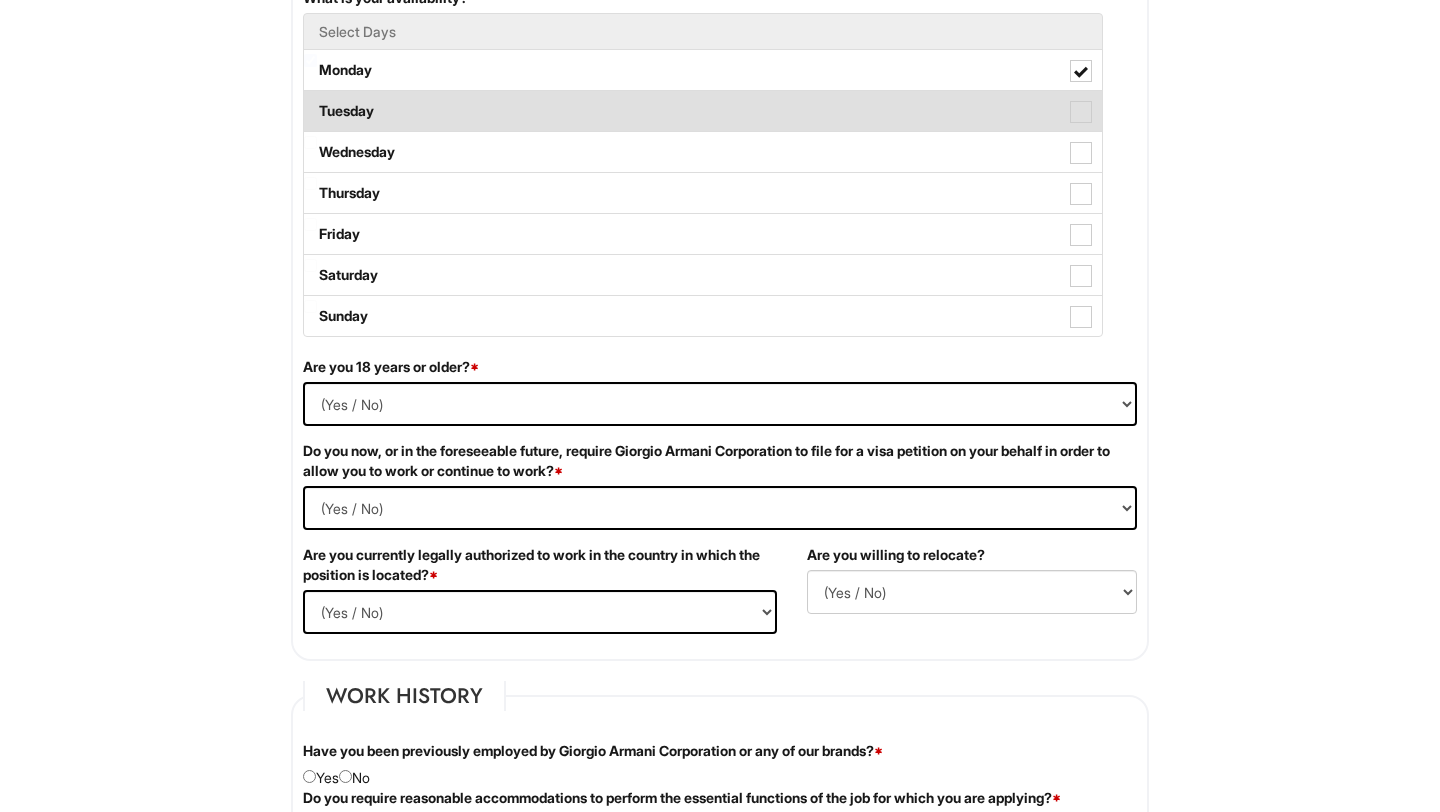 click at bounding box center (1081, 112) 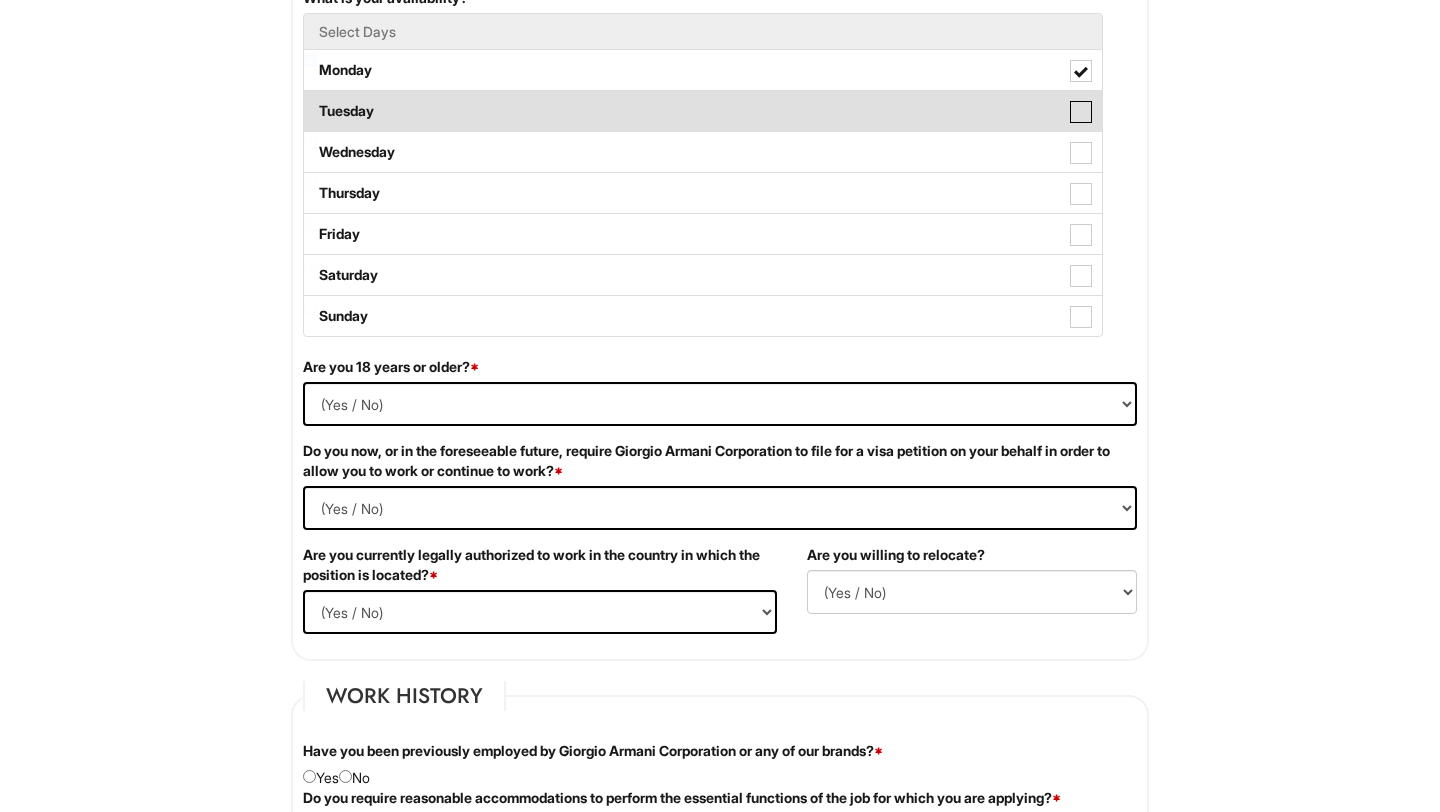click on "Tuesday" at bounding box center (310, 101) 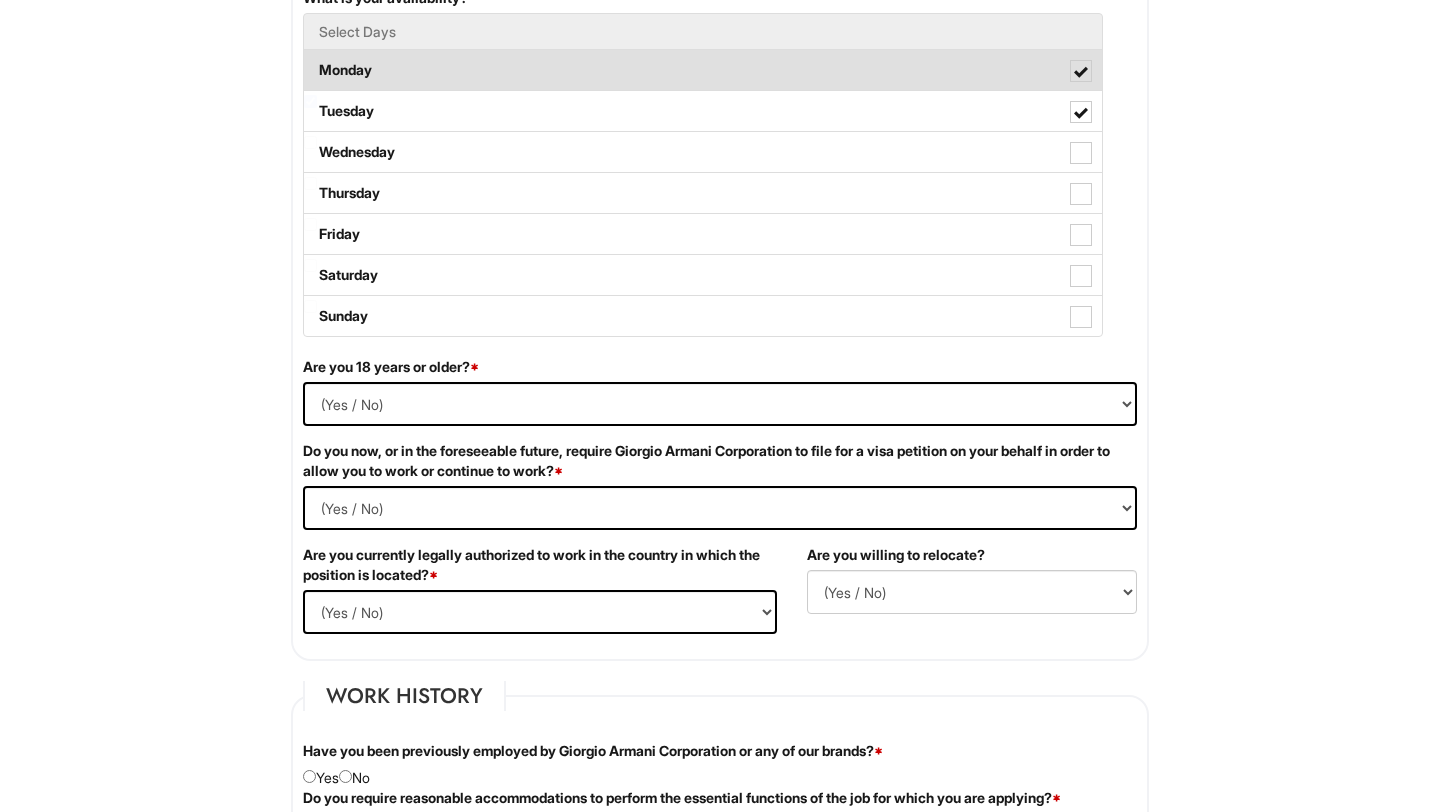 click at bounding box center (1081, 72) 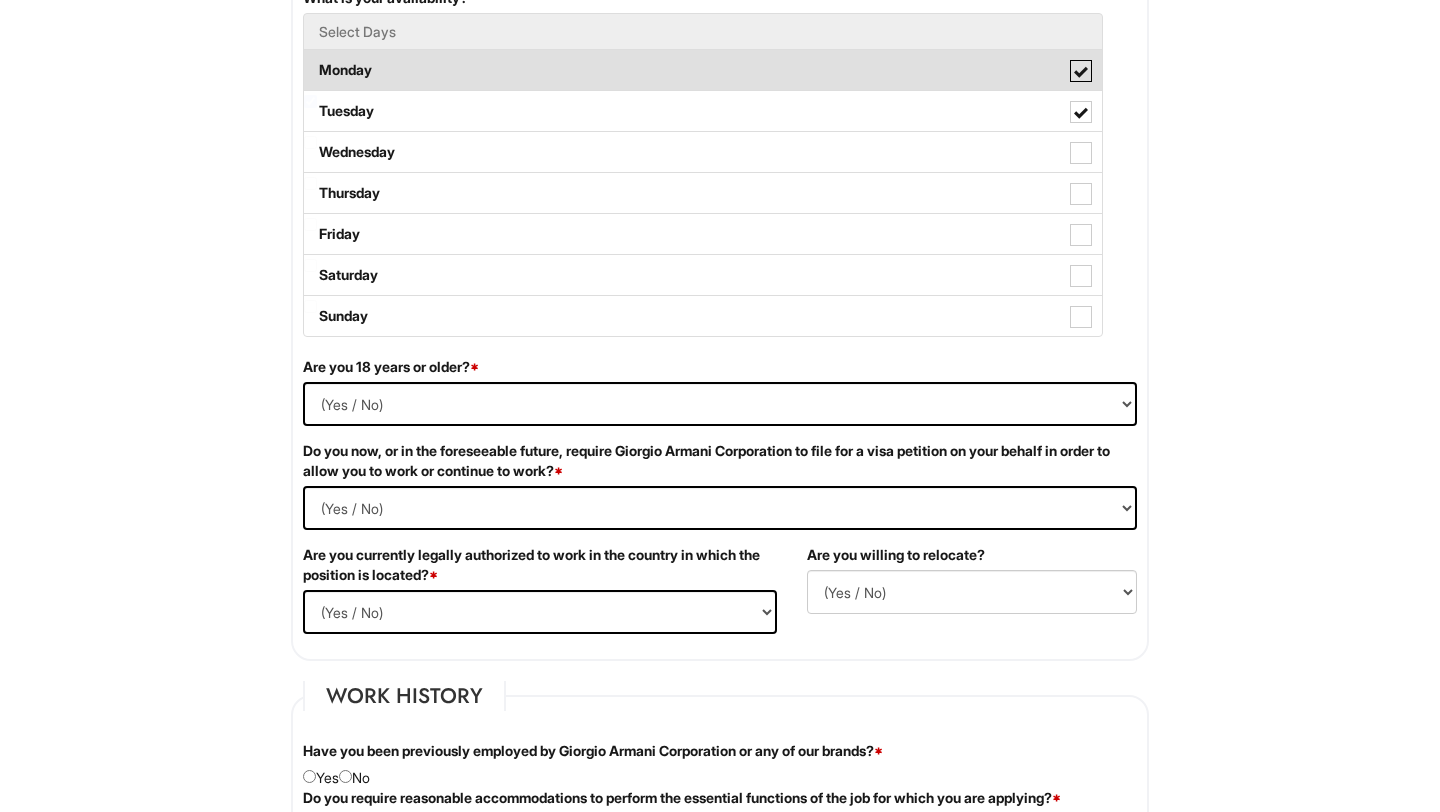 click on "Monday" at bounding box center (310, 60) 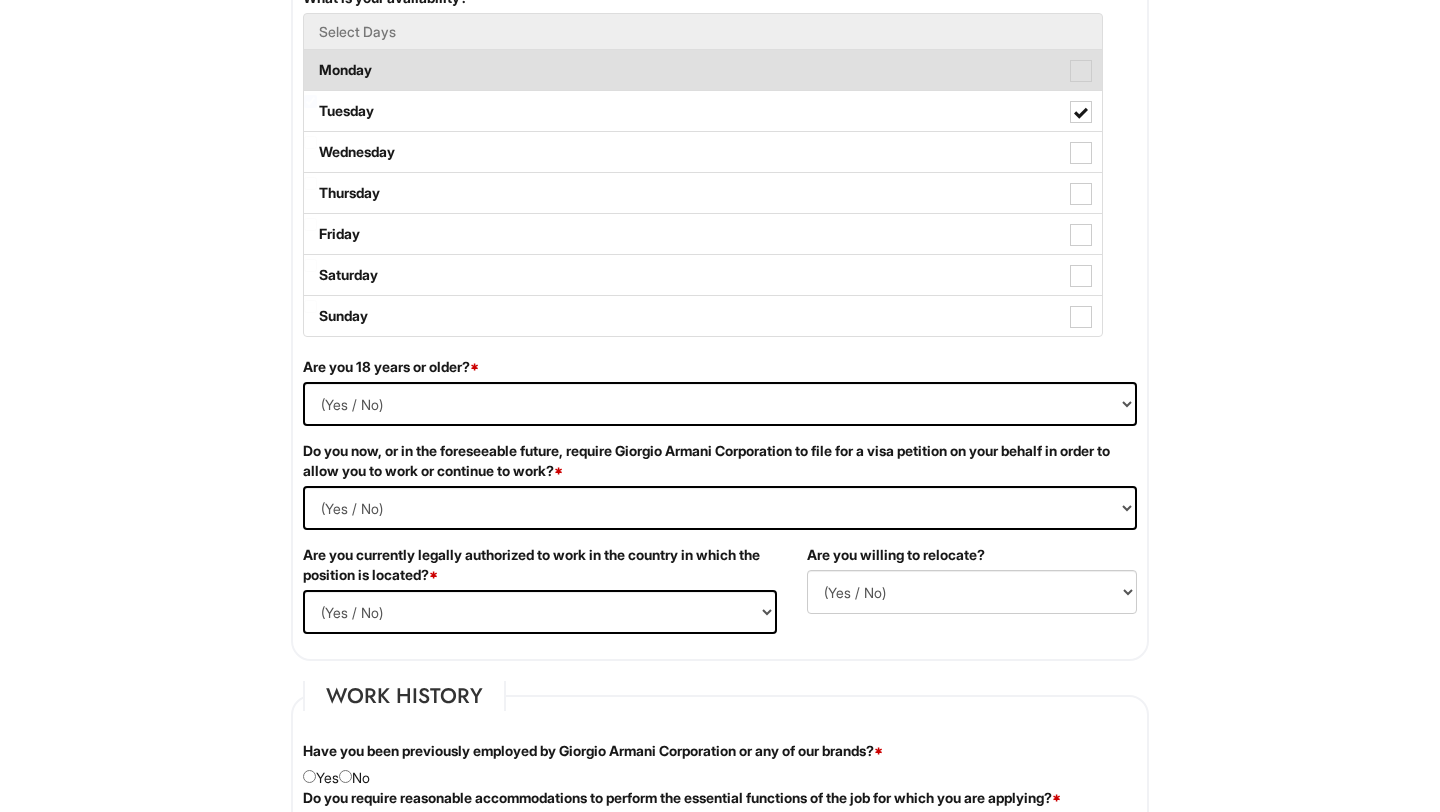 click at bounding box center (1081, 71) 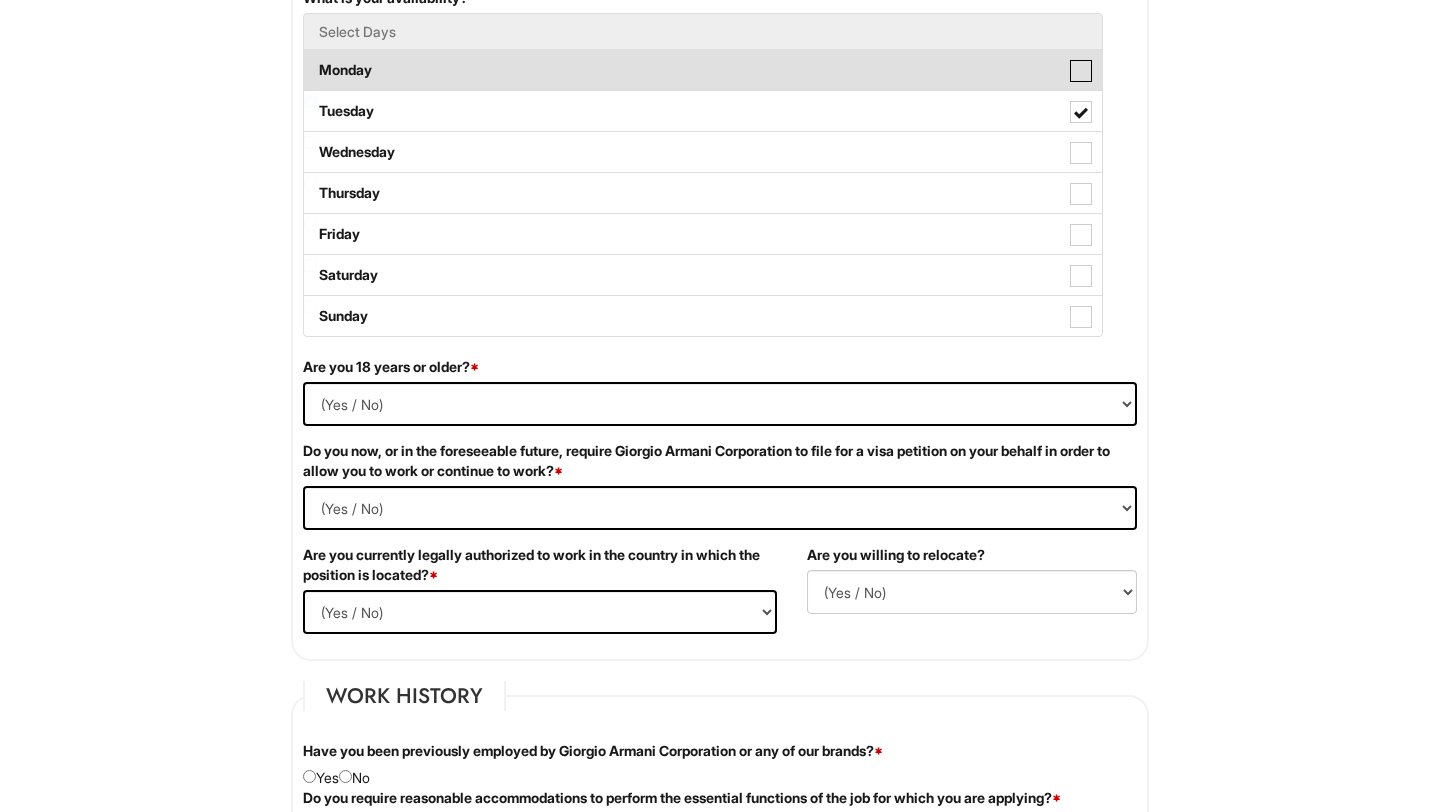 click on "Monday" at bounding box center [310, 60] 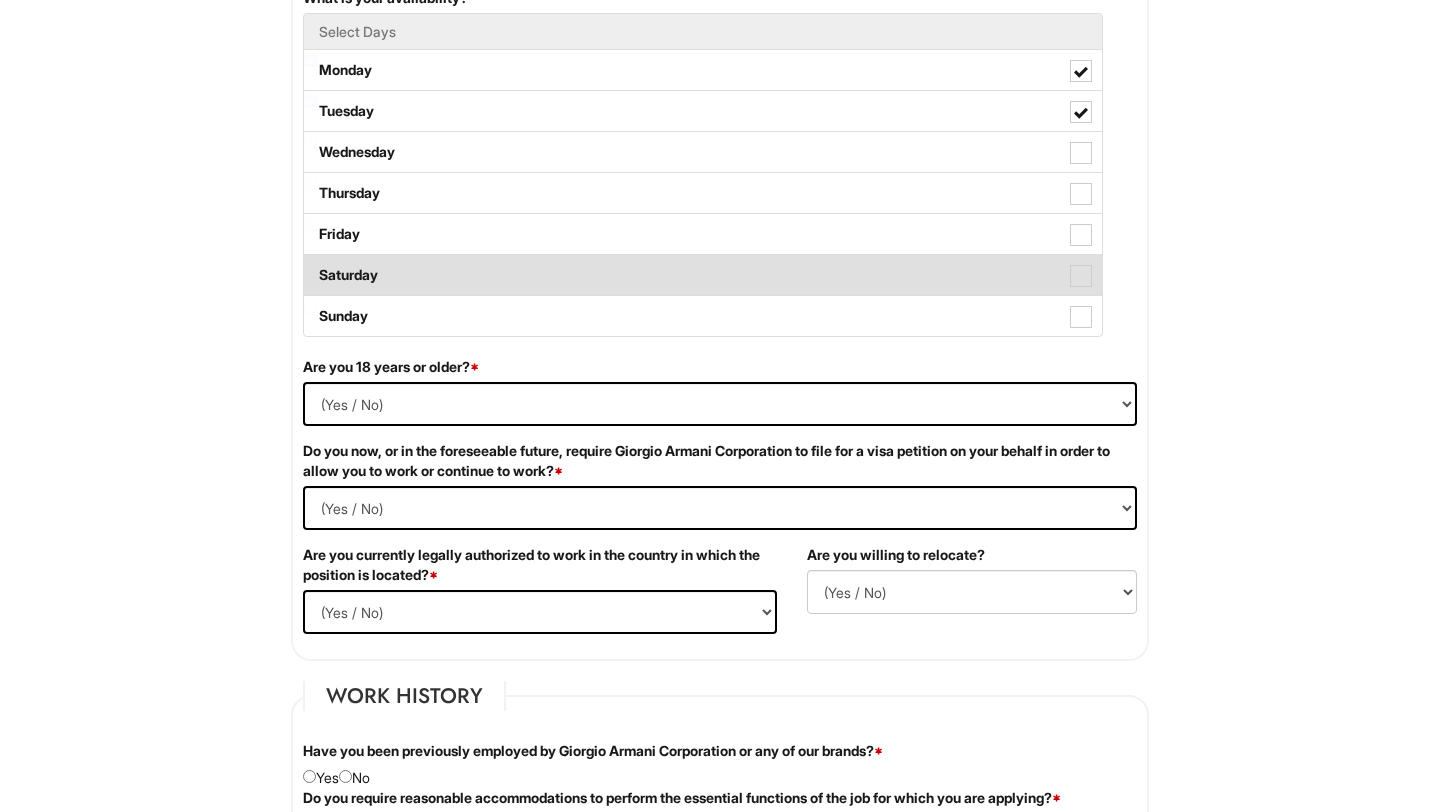 click at bounding box center [1081, 276] 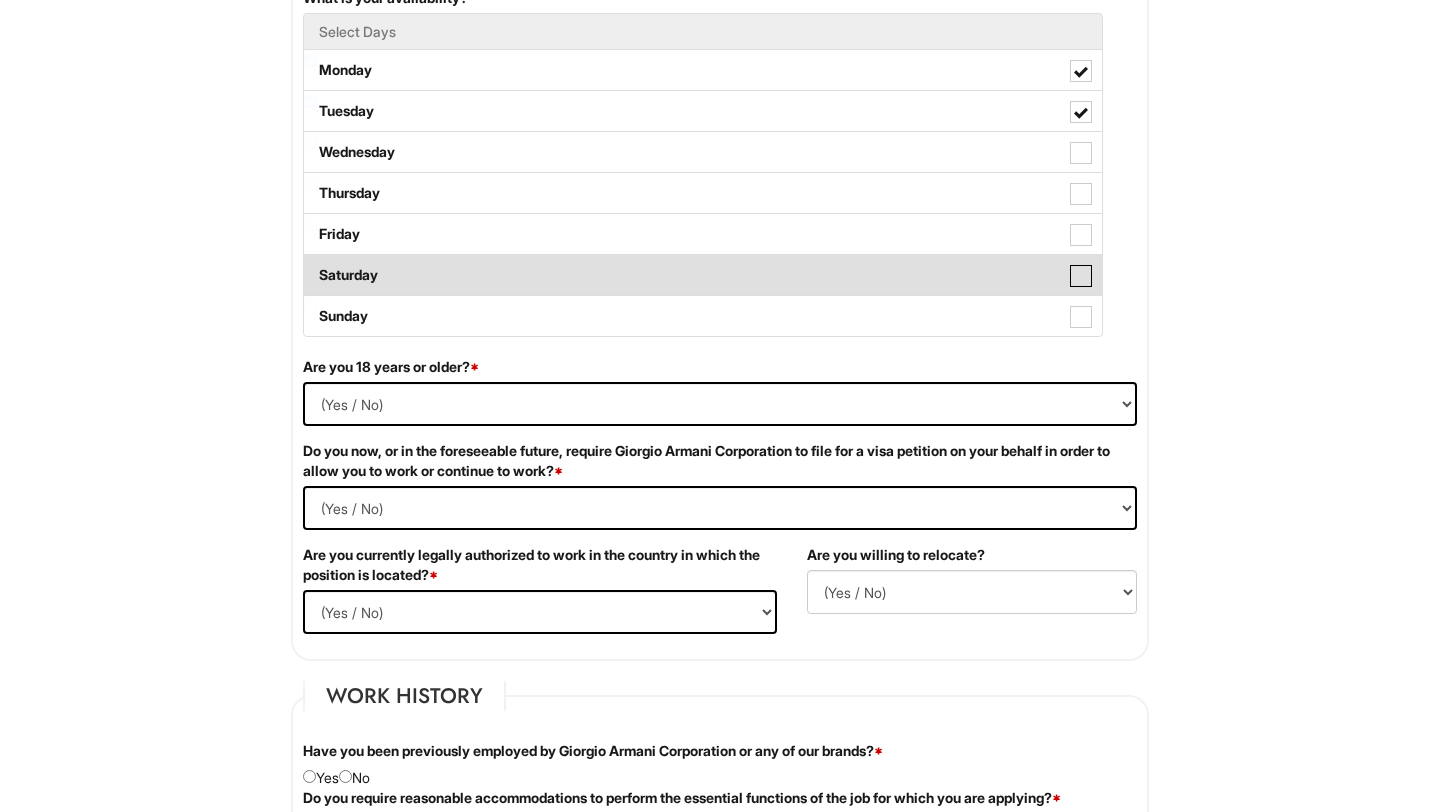 click on "Saturday" at bounding box center (310, 265) 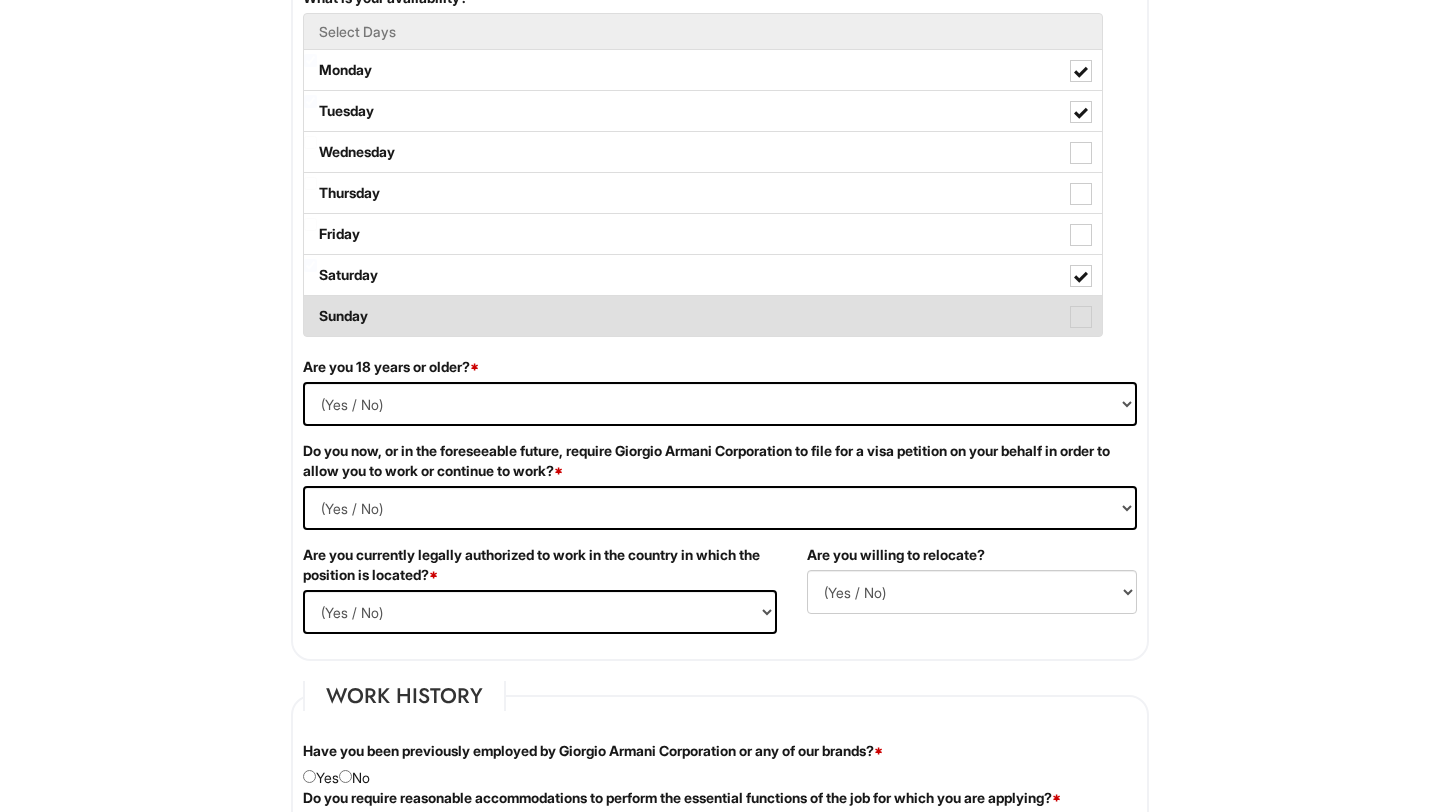 click at bounding box center [1081, 317] 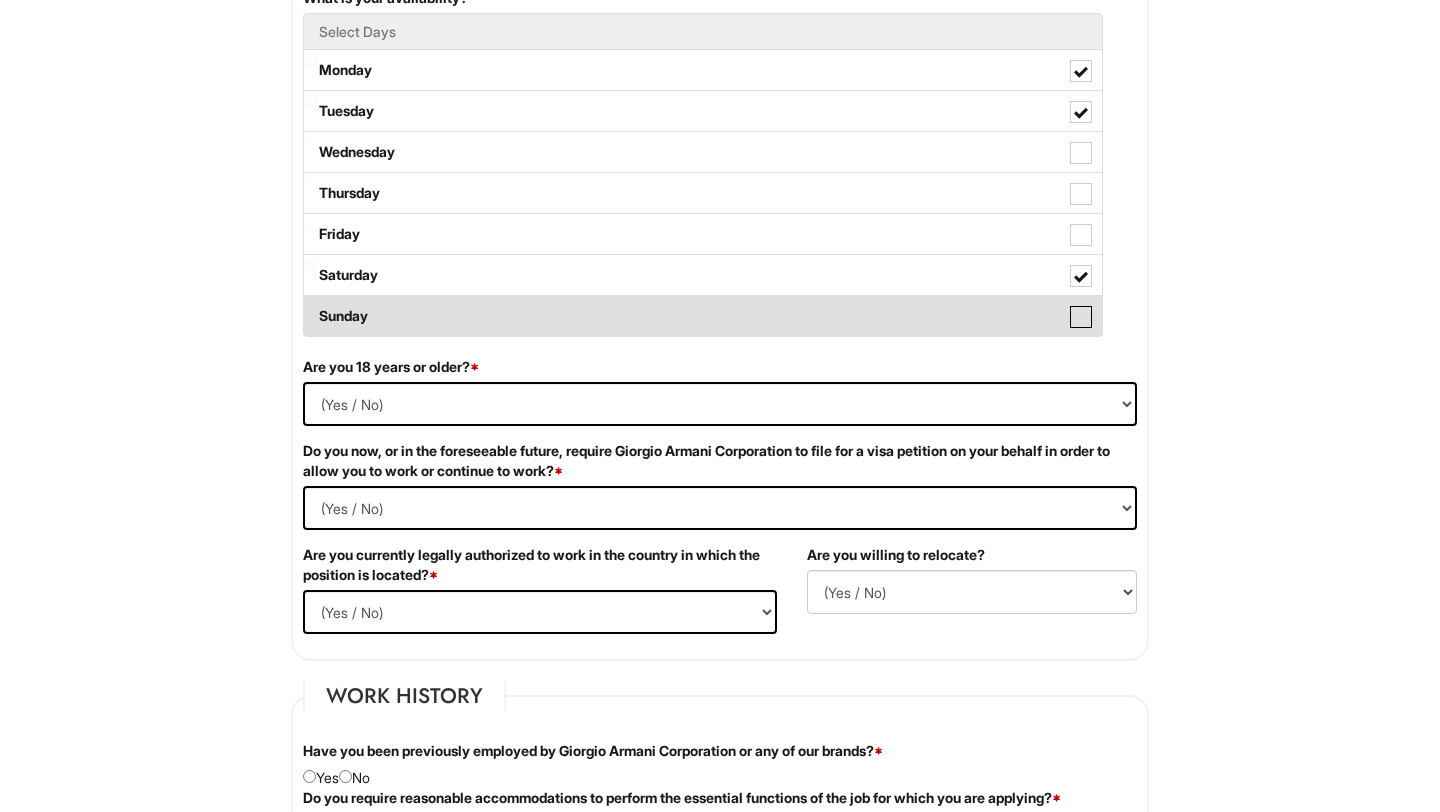 click on "Sunday" at bounding box center (310, 306) 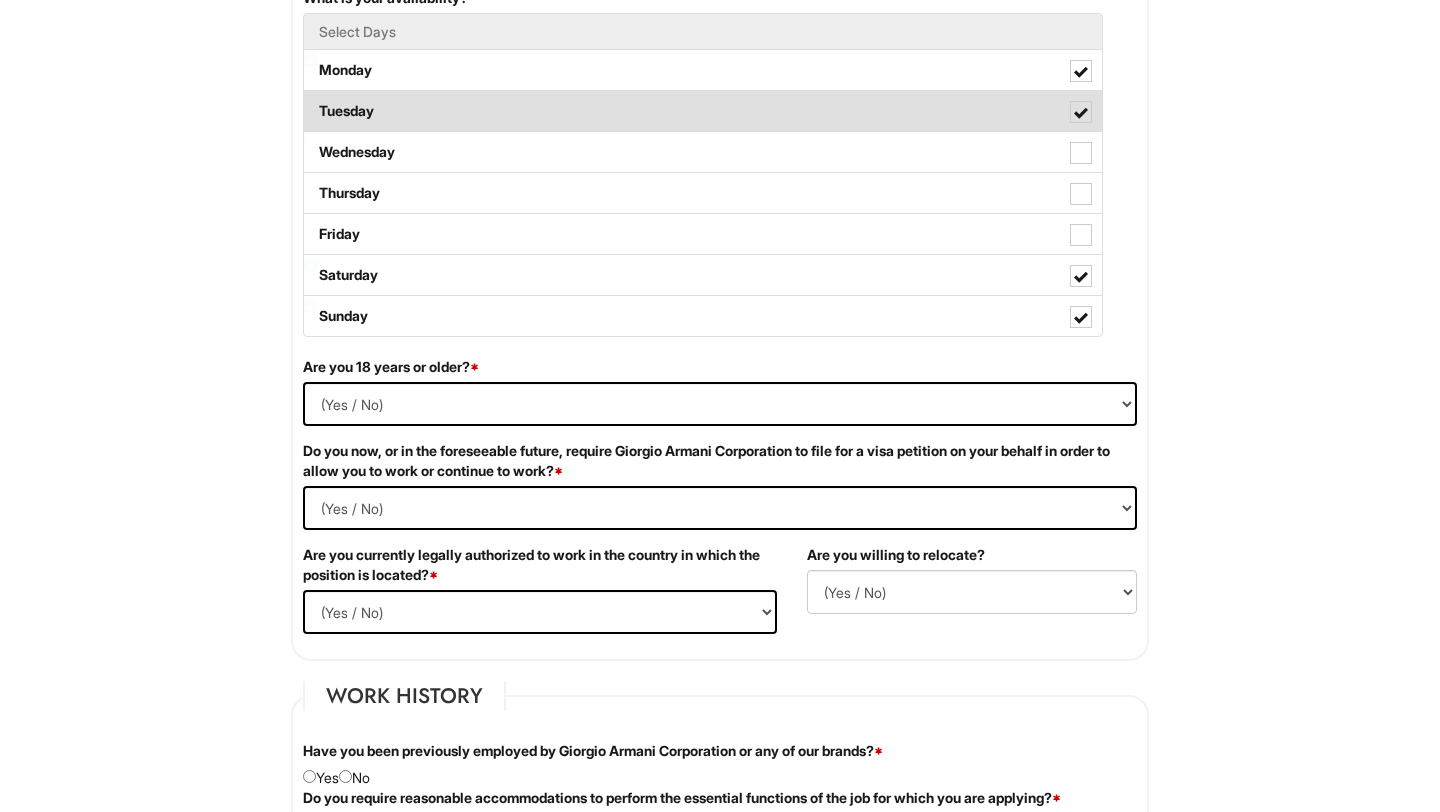 click at bounding box center [1081, 112] 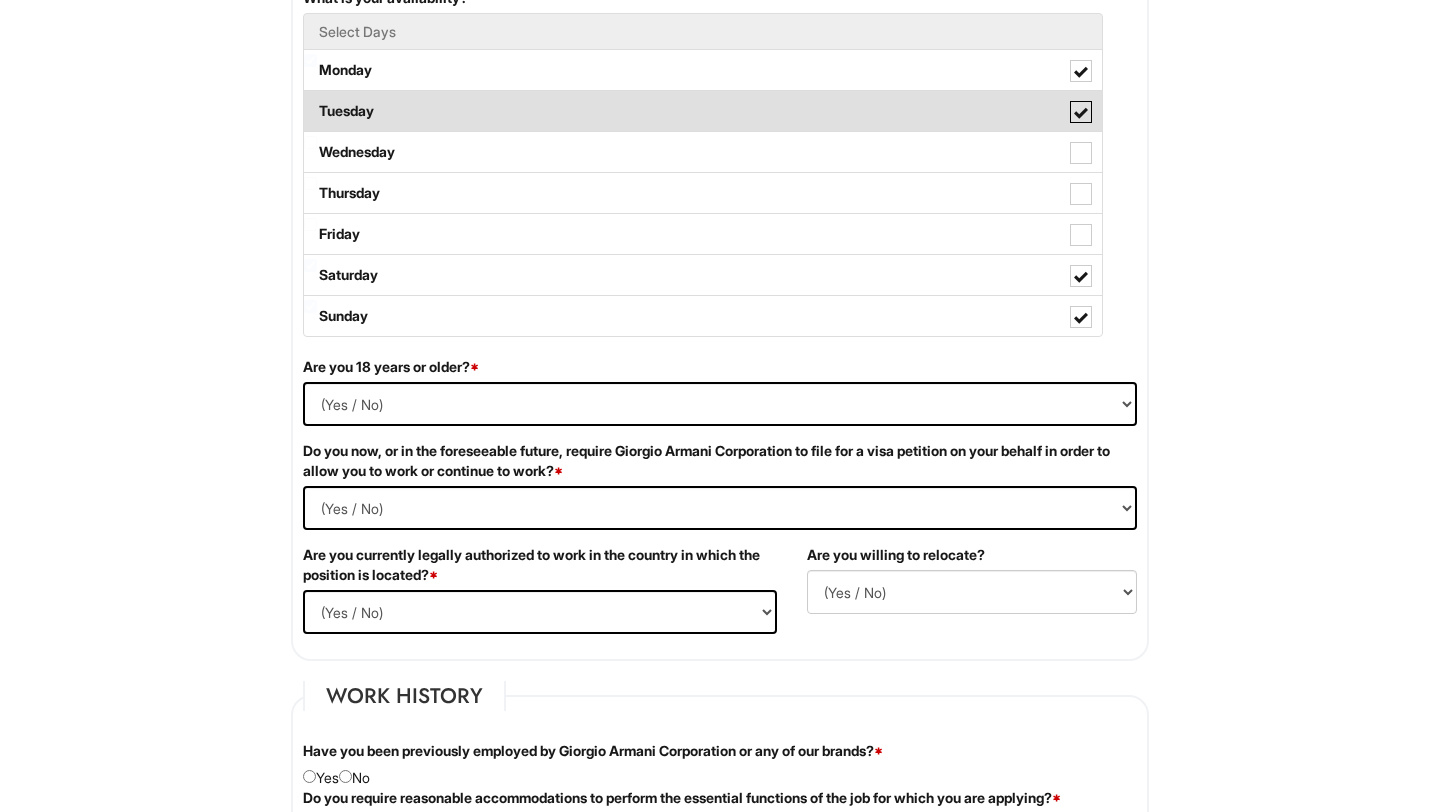 click on "Tuesday" at bounding box center (310, 101) 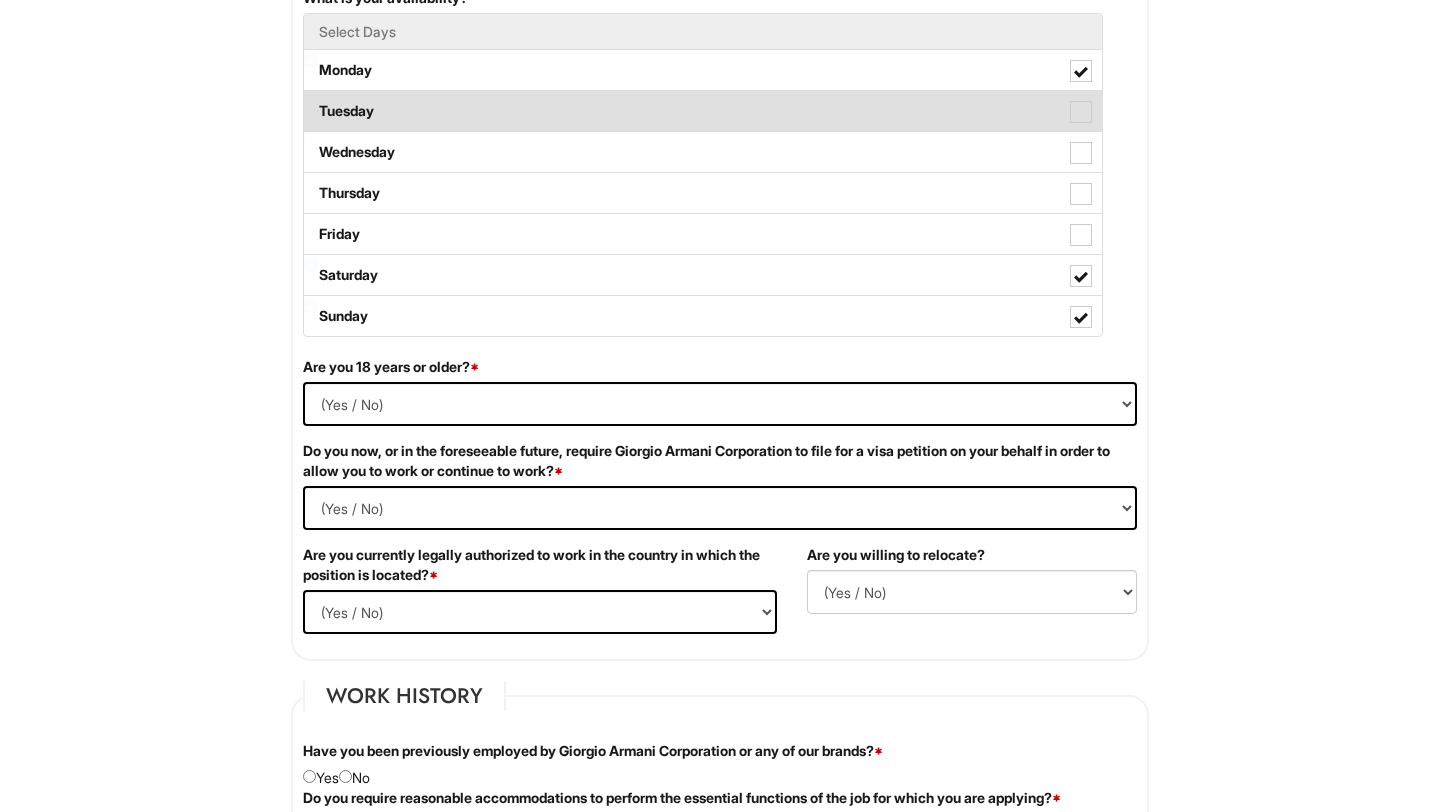 click at bounding box center (1081, 112) 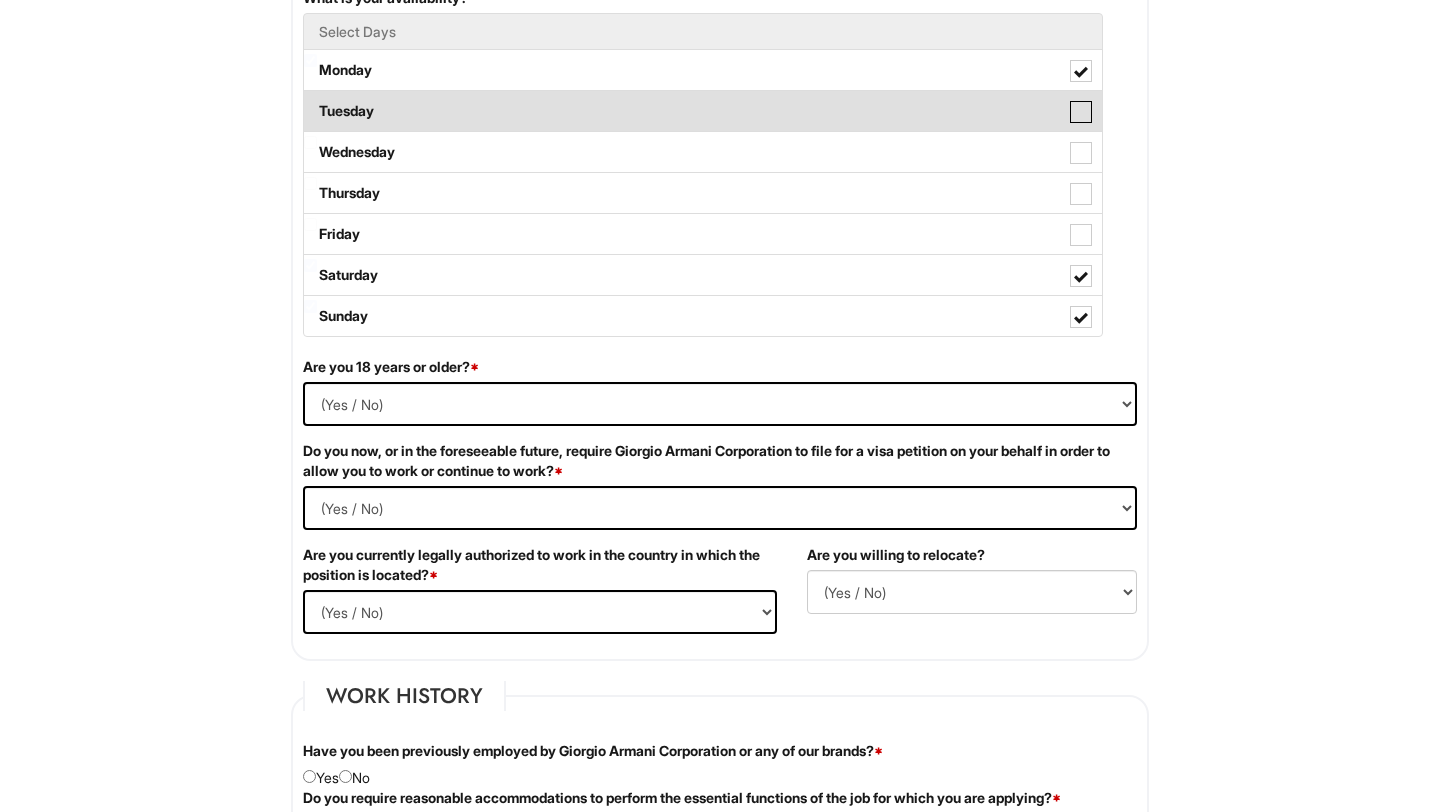 click on "Tuesday" at bounding box center (310, 101) 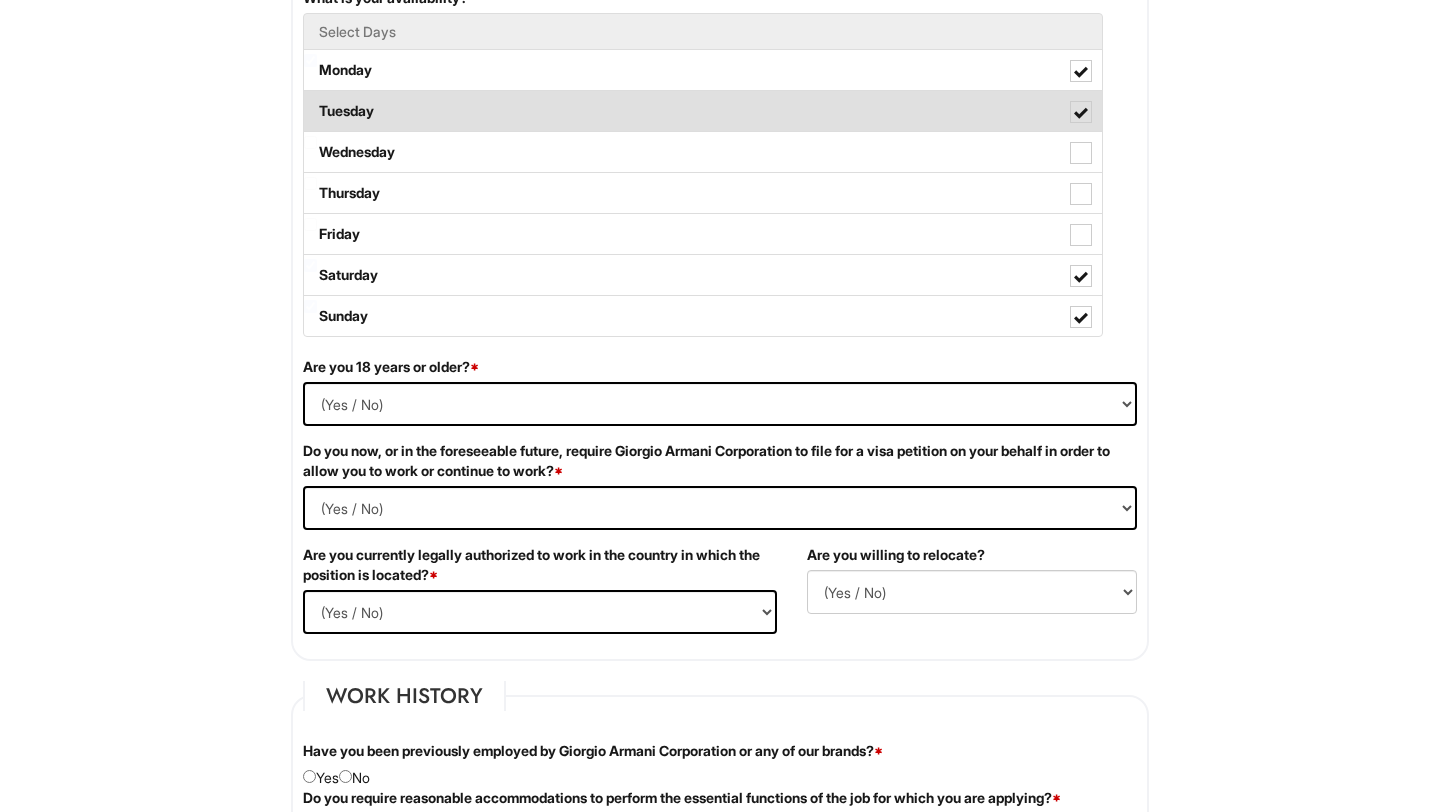 click at bounding box center (1081, 112) 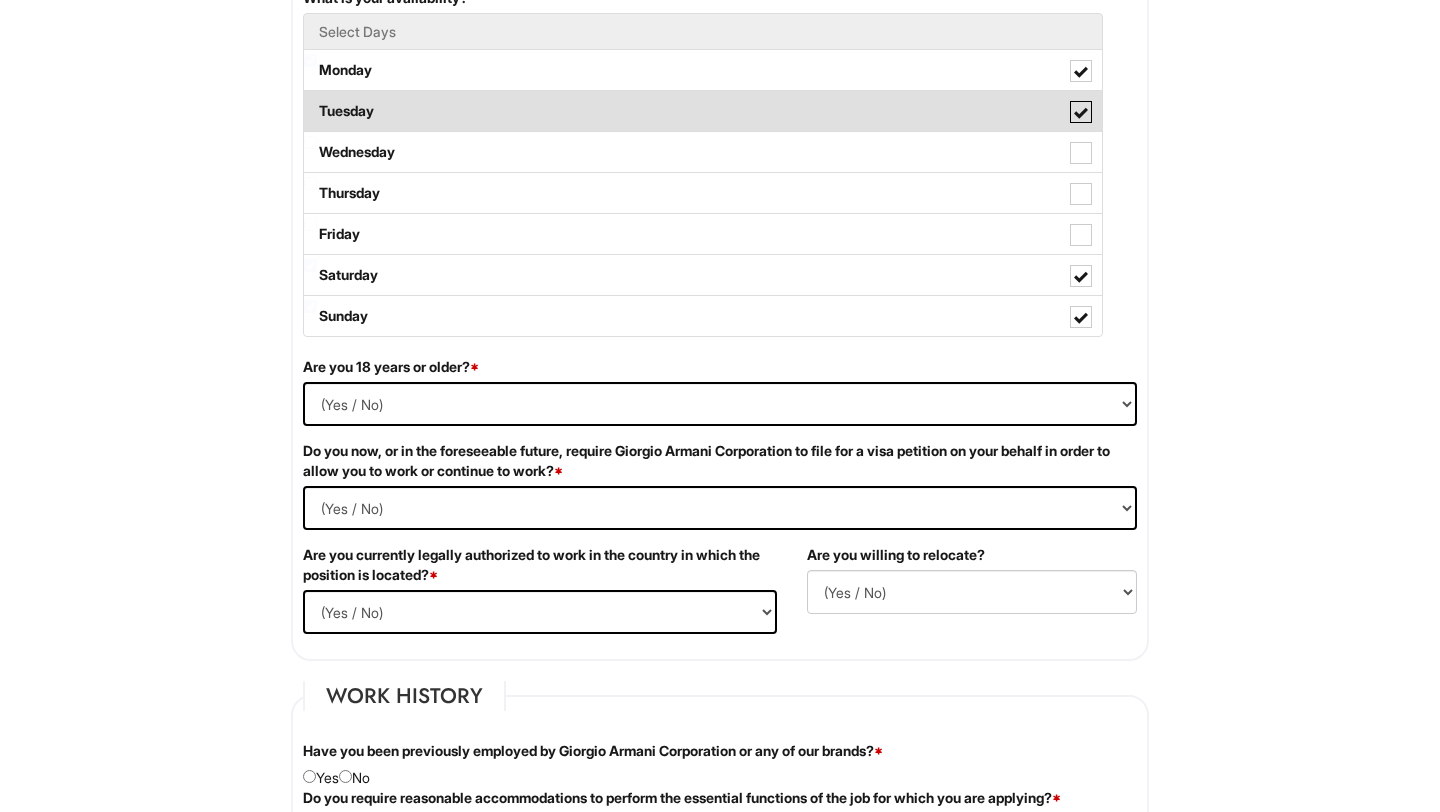 click on "Tuesday" at bounding box center (310, 101) 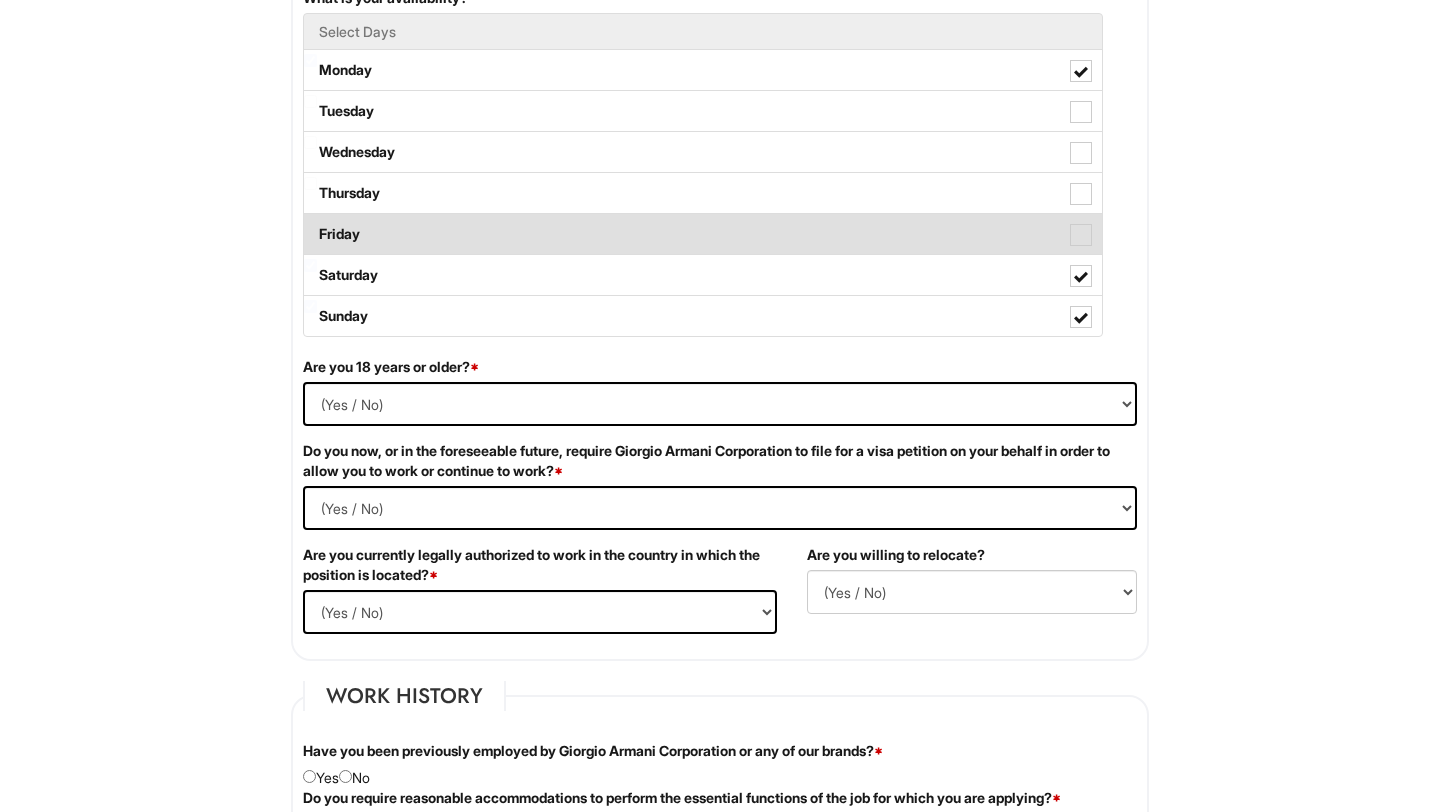 click at bounding box center [1081, 235] 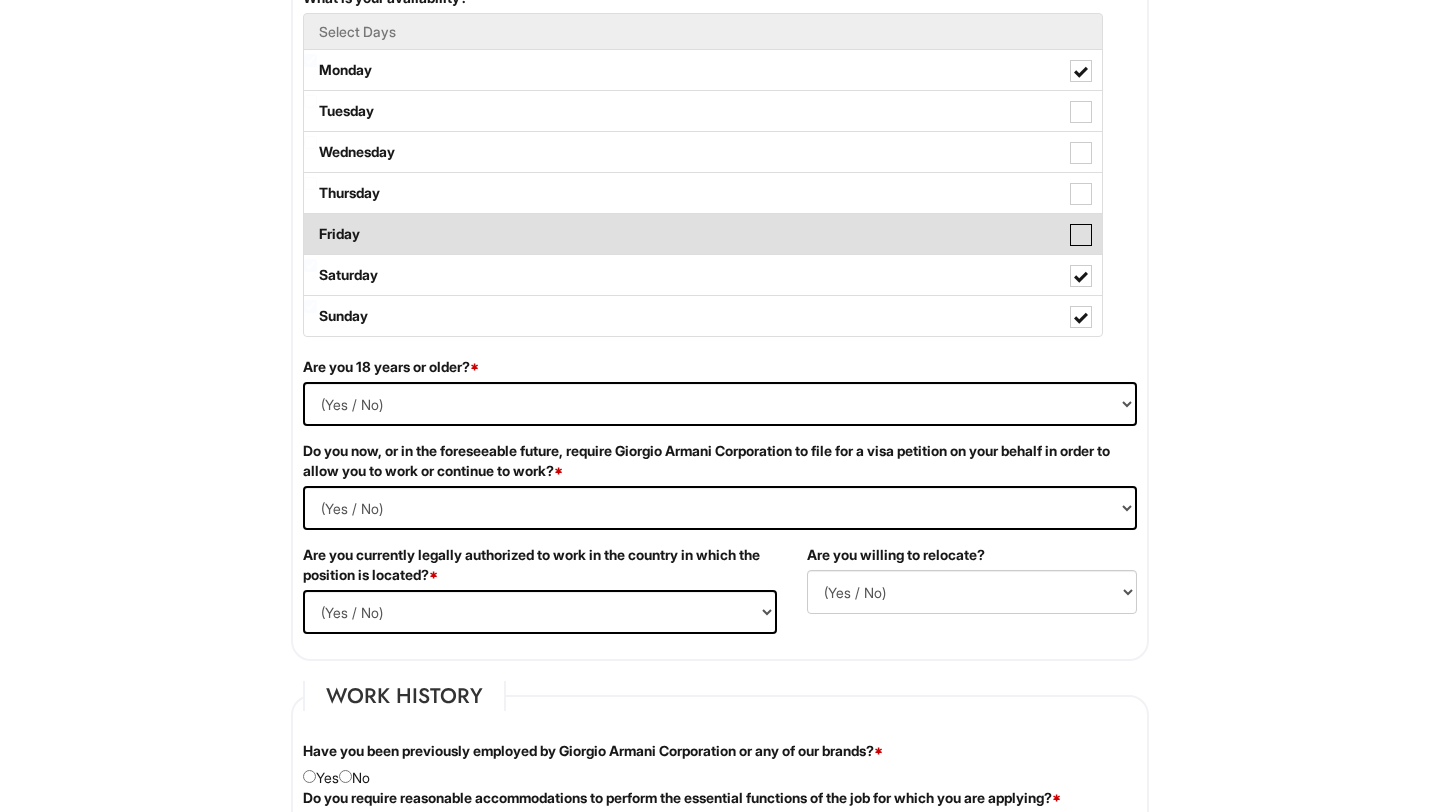 click on "Friday" at bounding box center [310, 224] 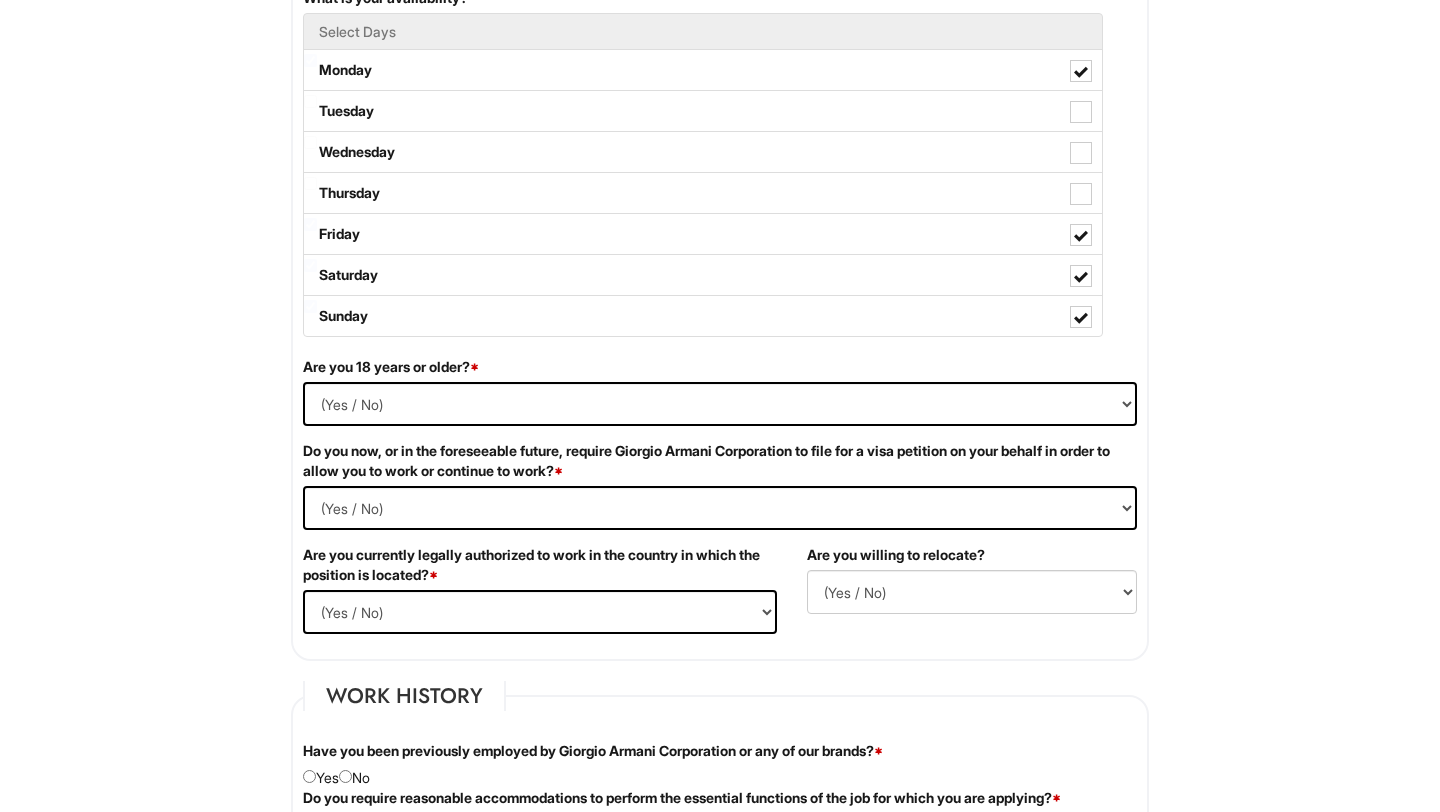 click on "Are you 18 years or older? *   (Yes / No) Yes No" at bounding box center (720, 399) 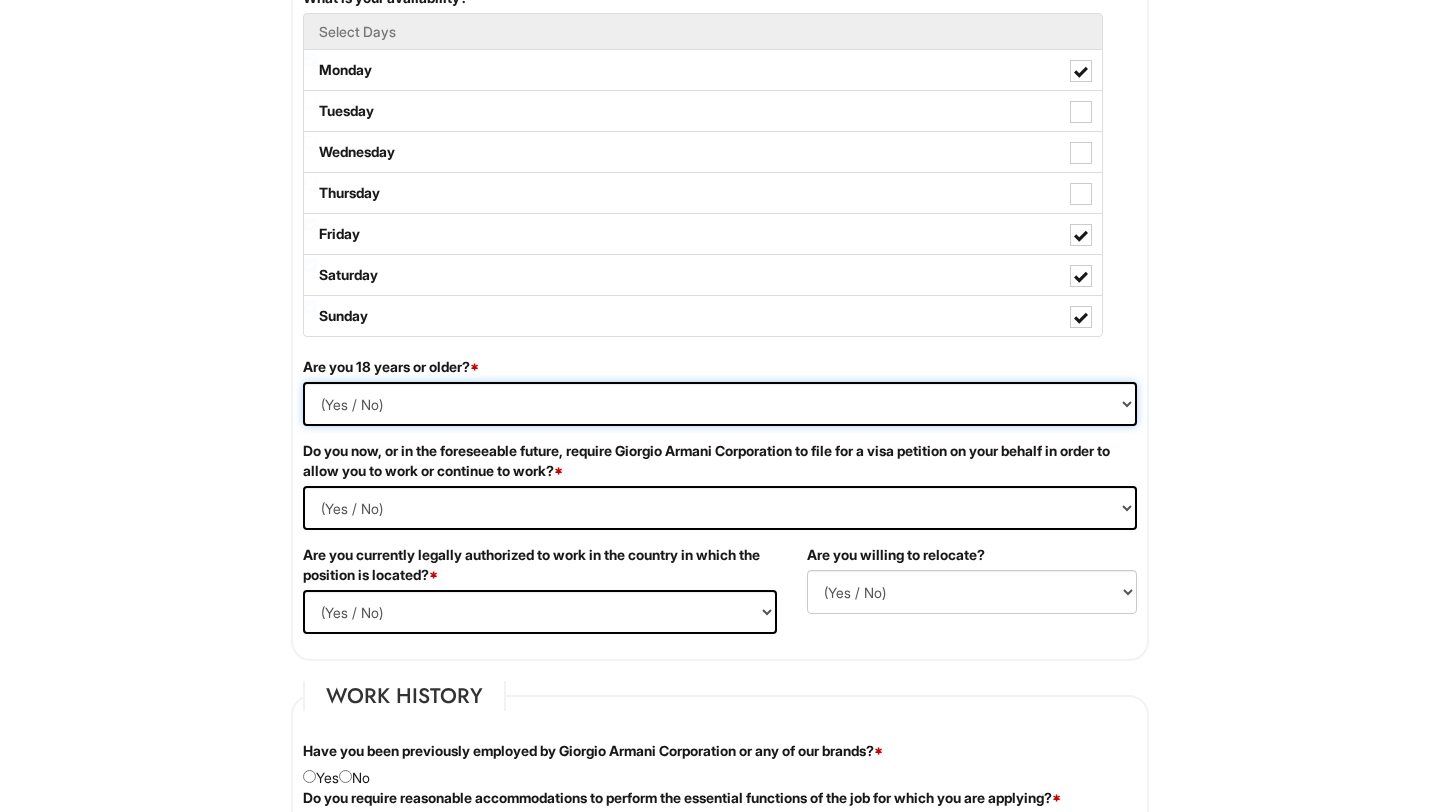 click on "(Yes / No) Yes No" at bounding box center [720, 404] 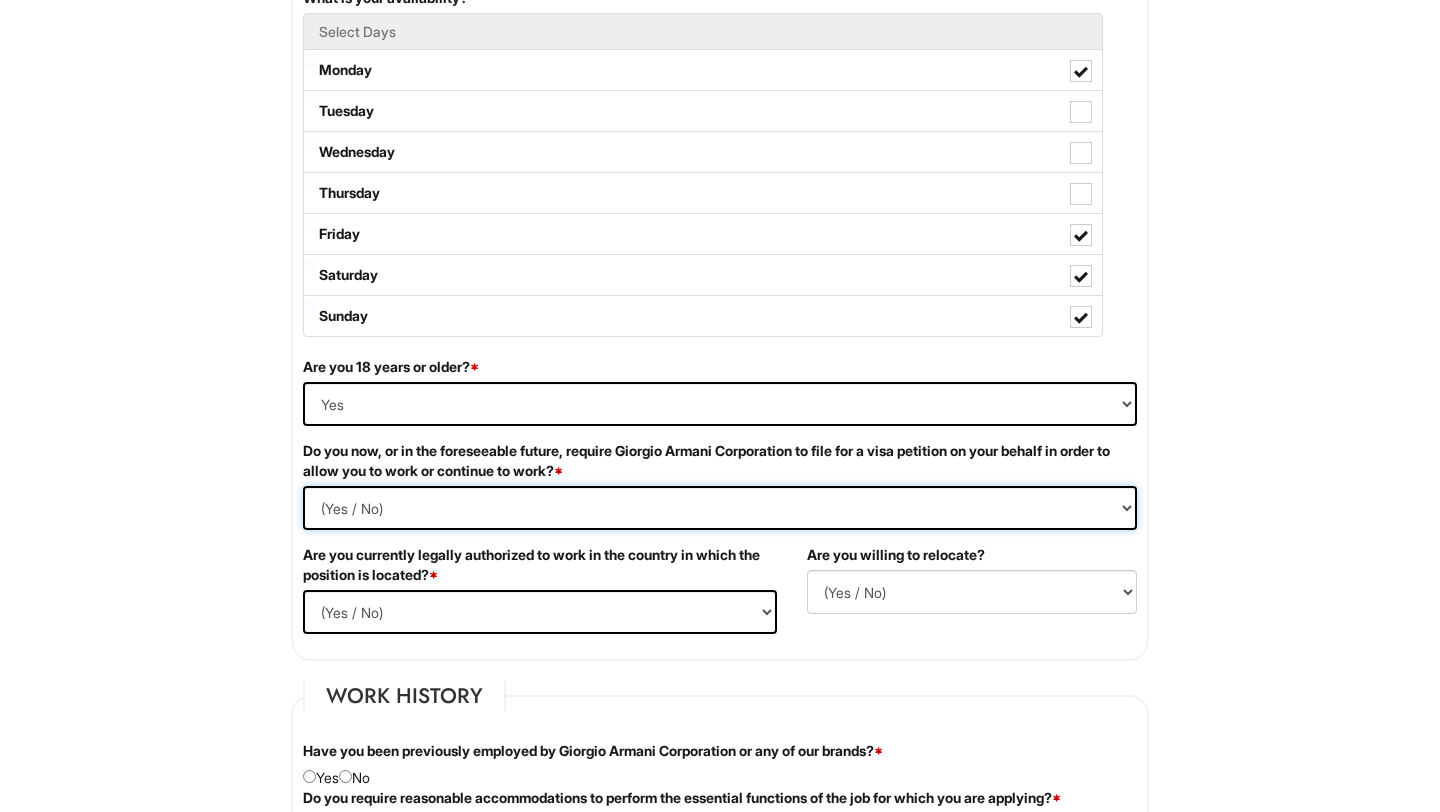 click on "(Yes / No) Yes No" at bounding box center (720, 508) 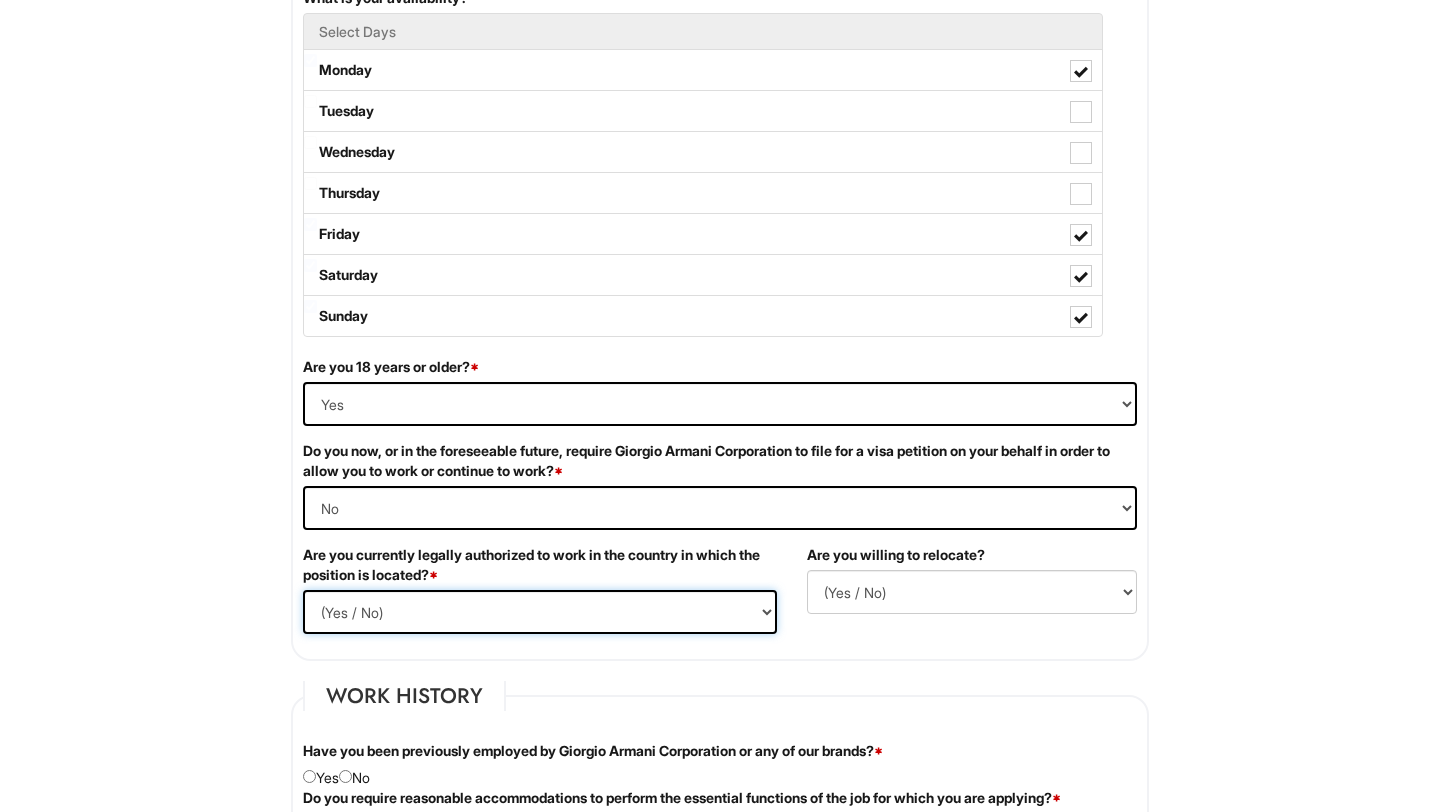 click on "(Yes / No) Yes No" at bounding box center [540, 612] 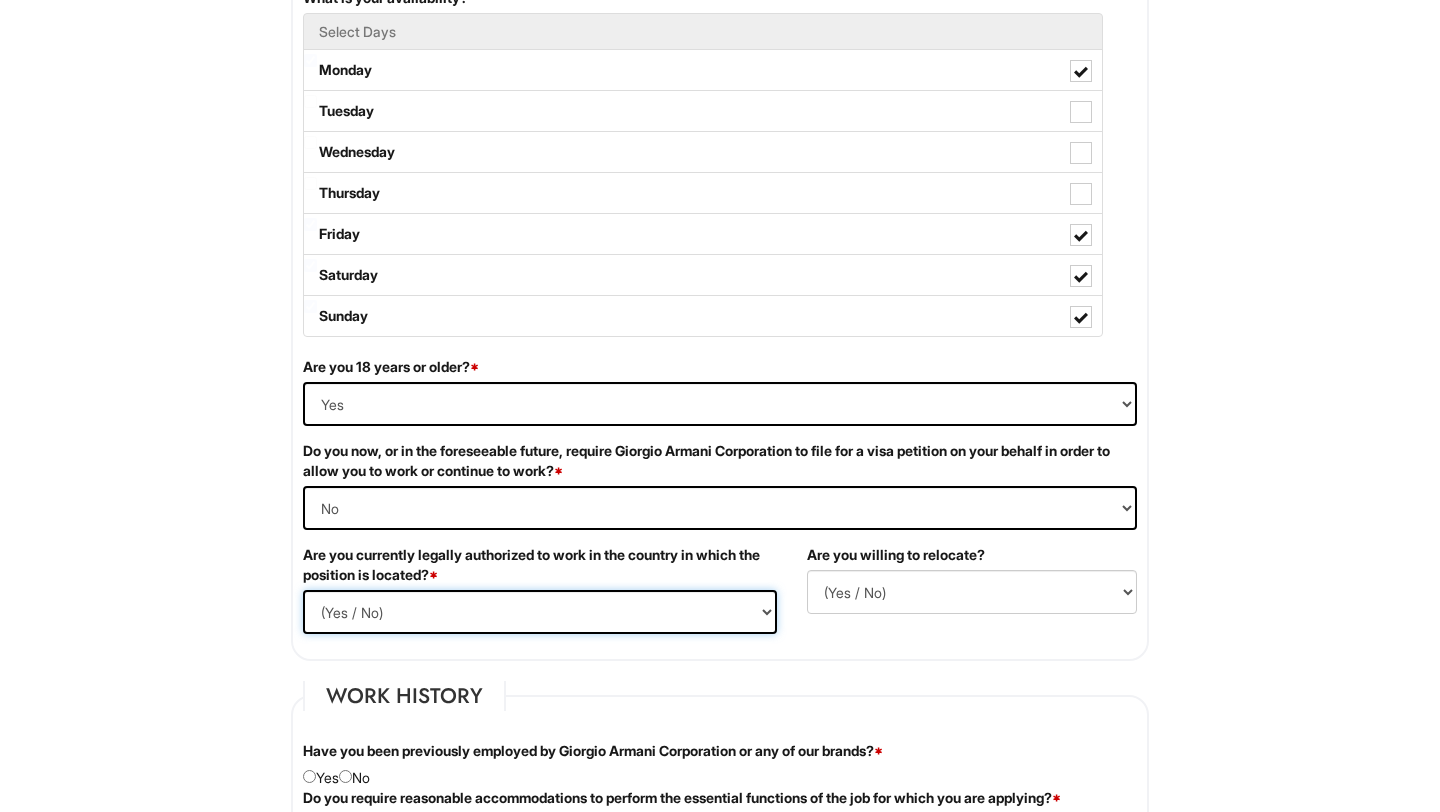 select on "Yes" 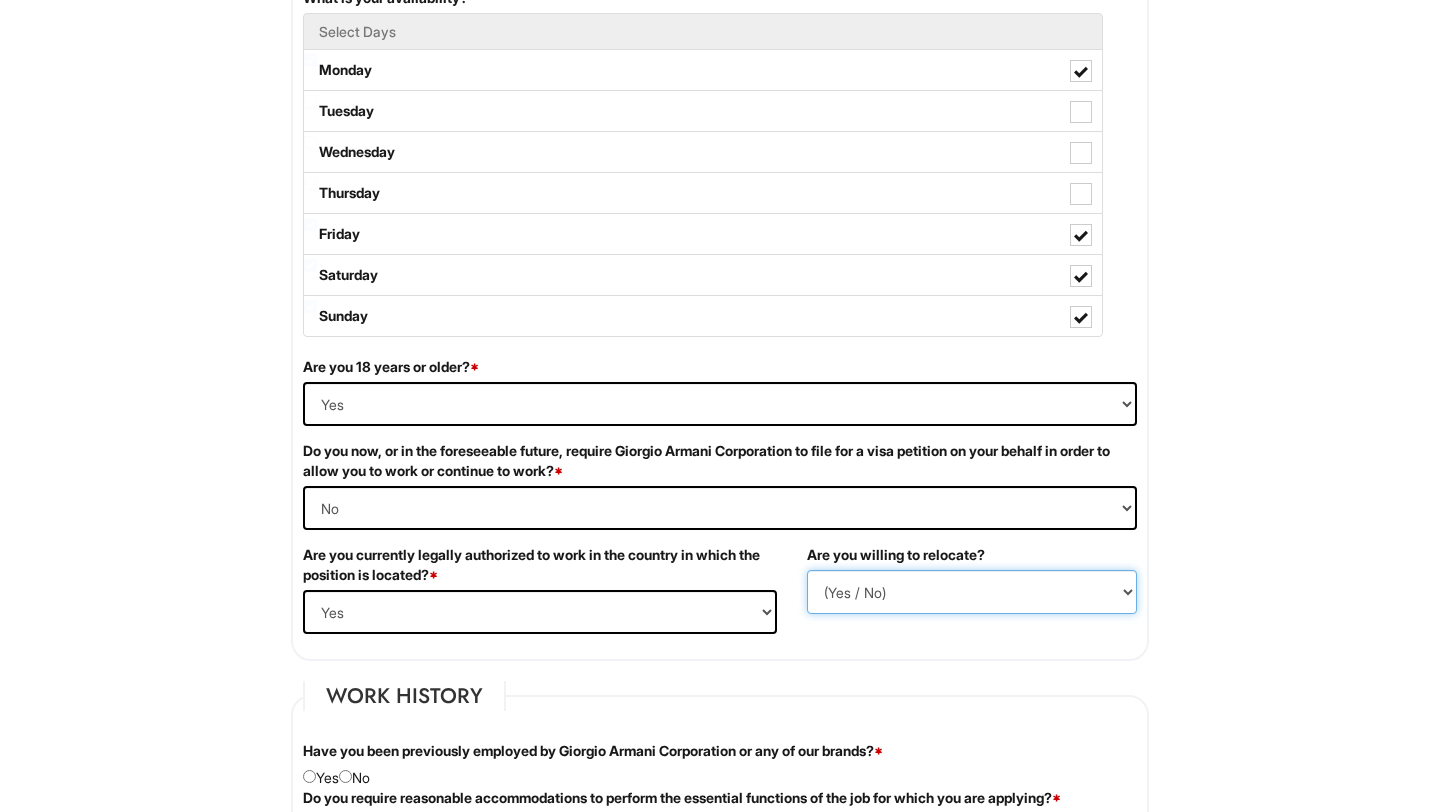 click on "(Yes / No) No Yes" at bounding box center (972, 592) 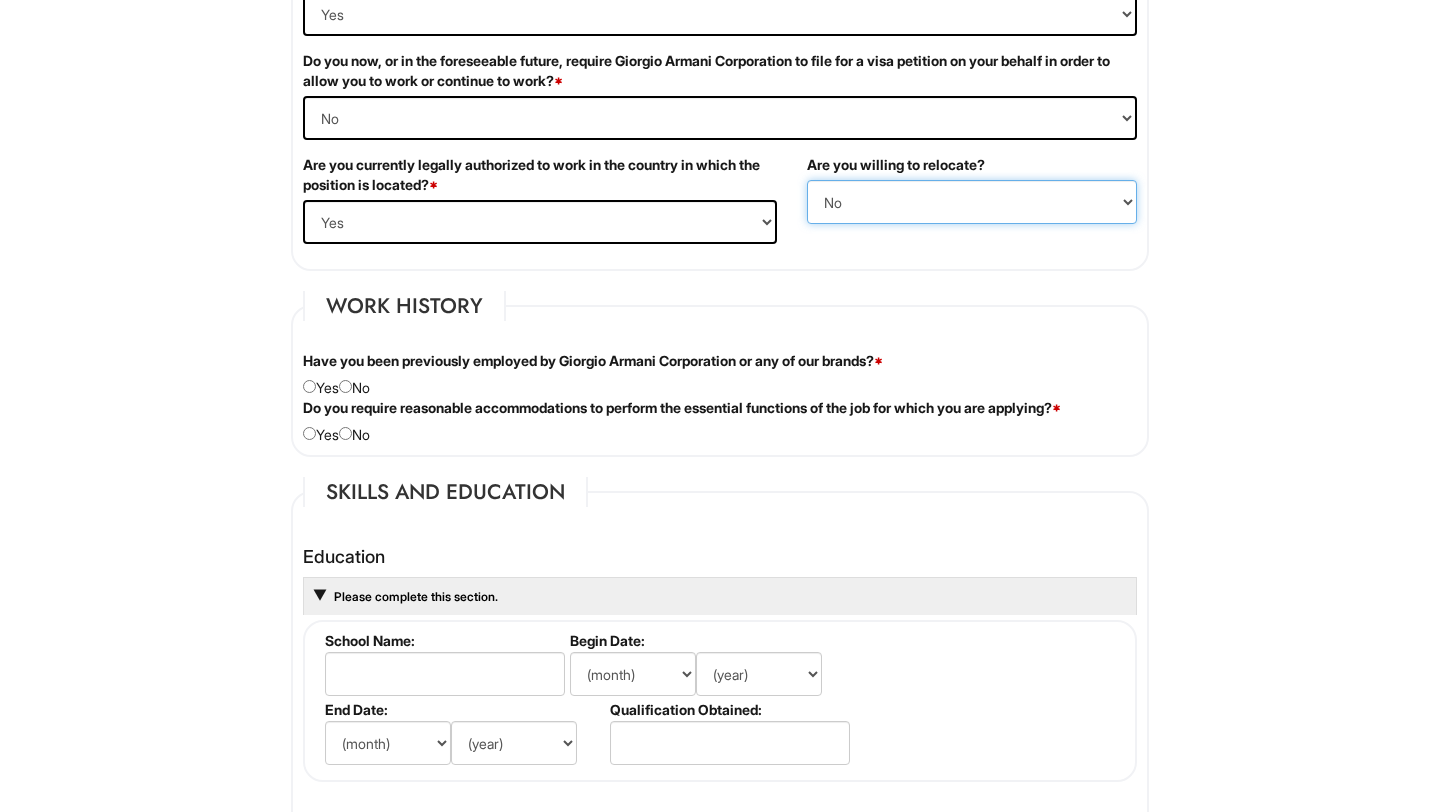 scroll, scrollTop: 1389, scrollLeft: 0, axis: vertical 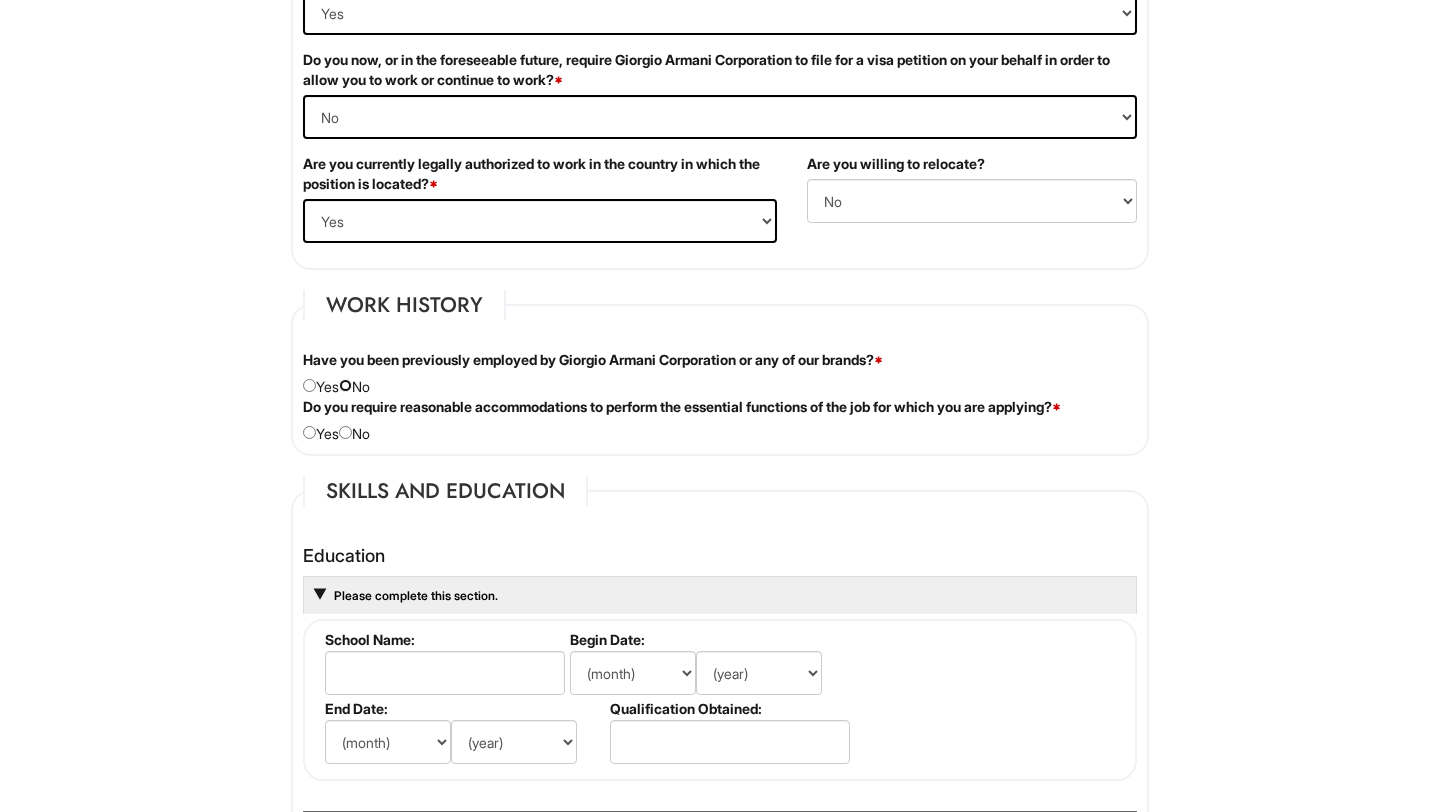 click at bounding box center (345, 385) 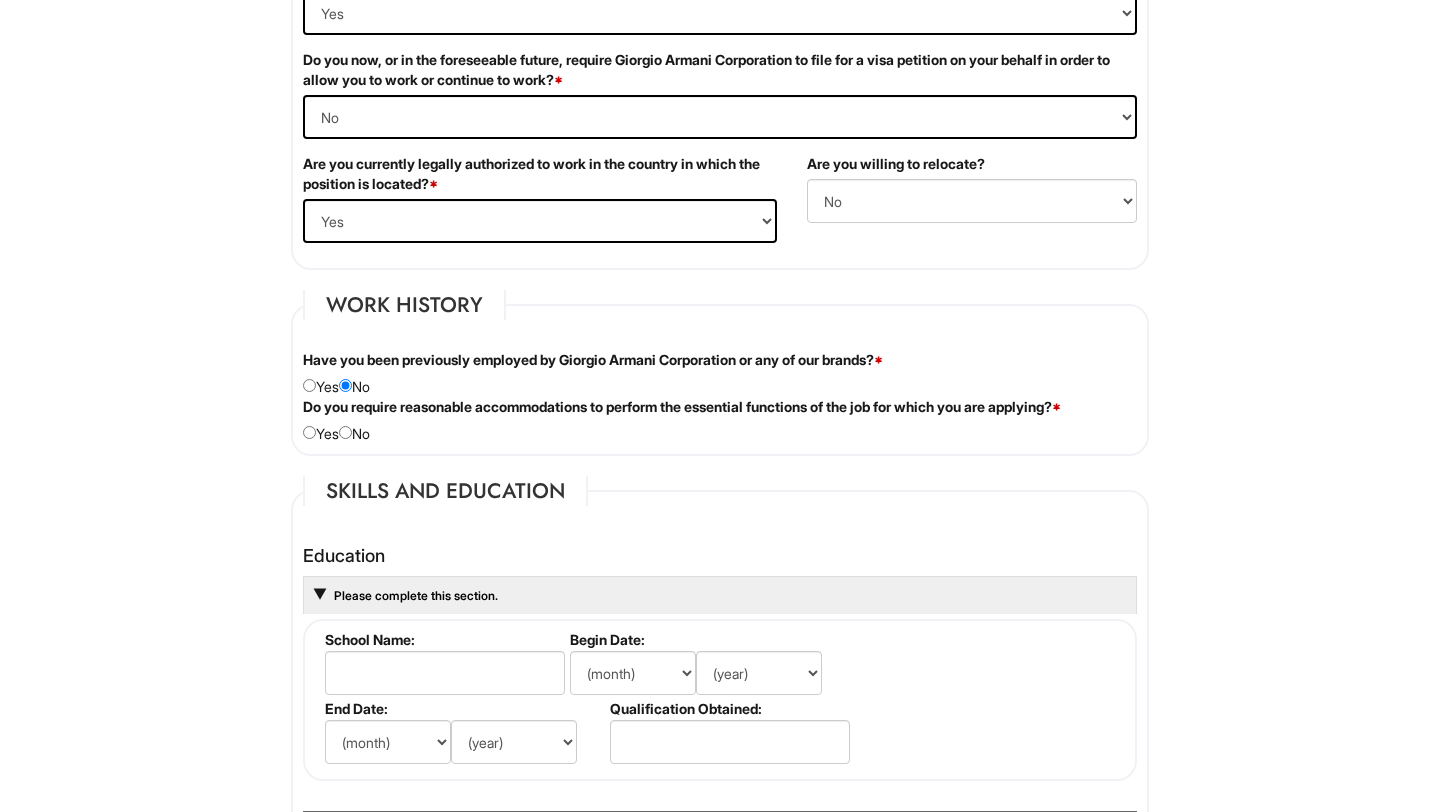 click on "Do you require reasonable accommodations to perform the essential functions of the job for which you are applying? *    Yes   No" at bounding box center [720, 420] 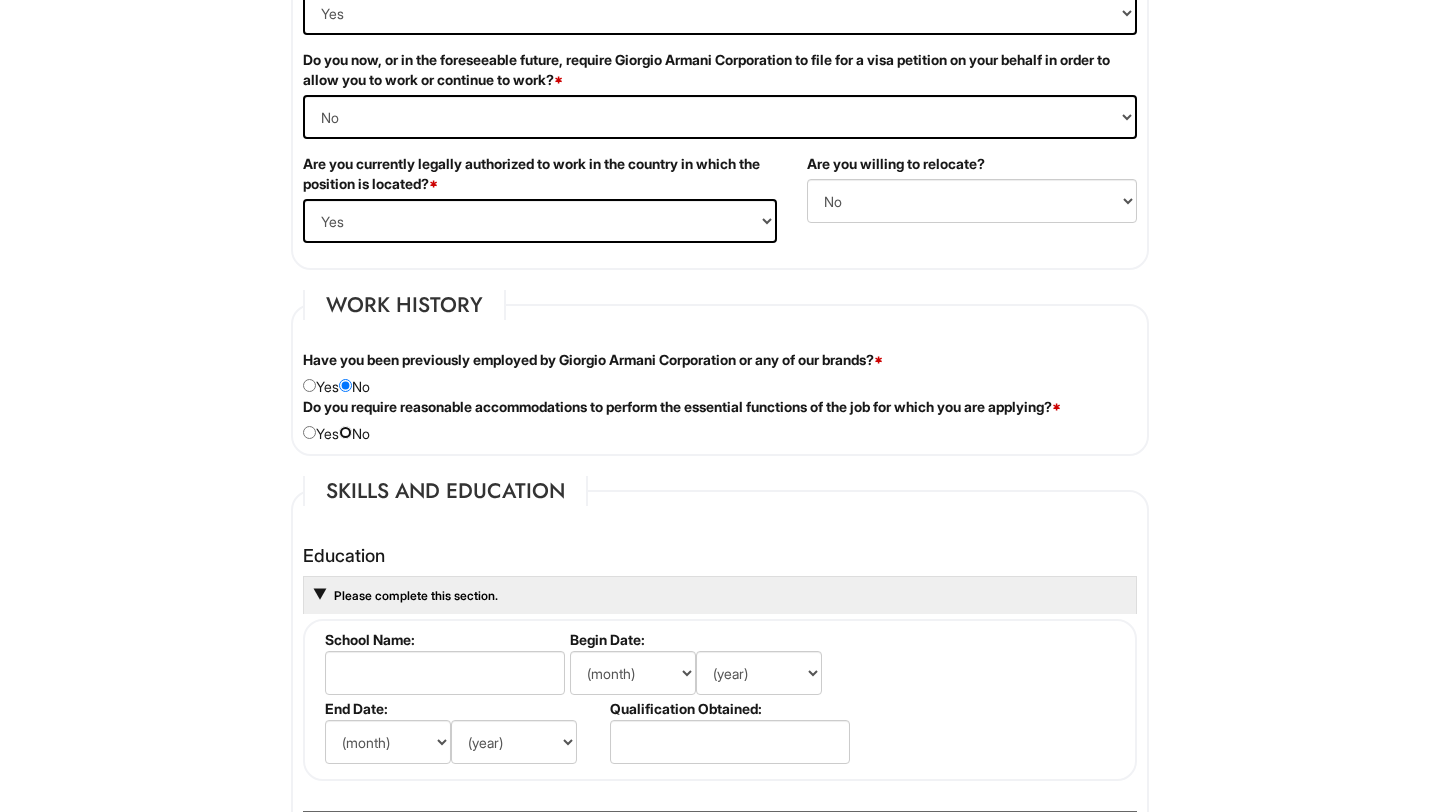click at bounding box center [345, 432] 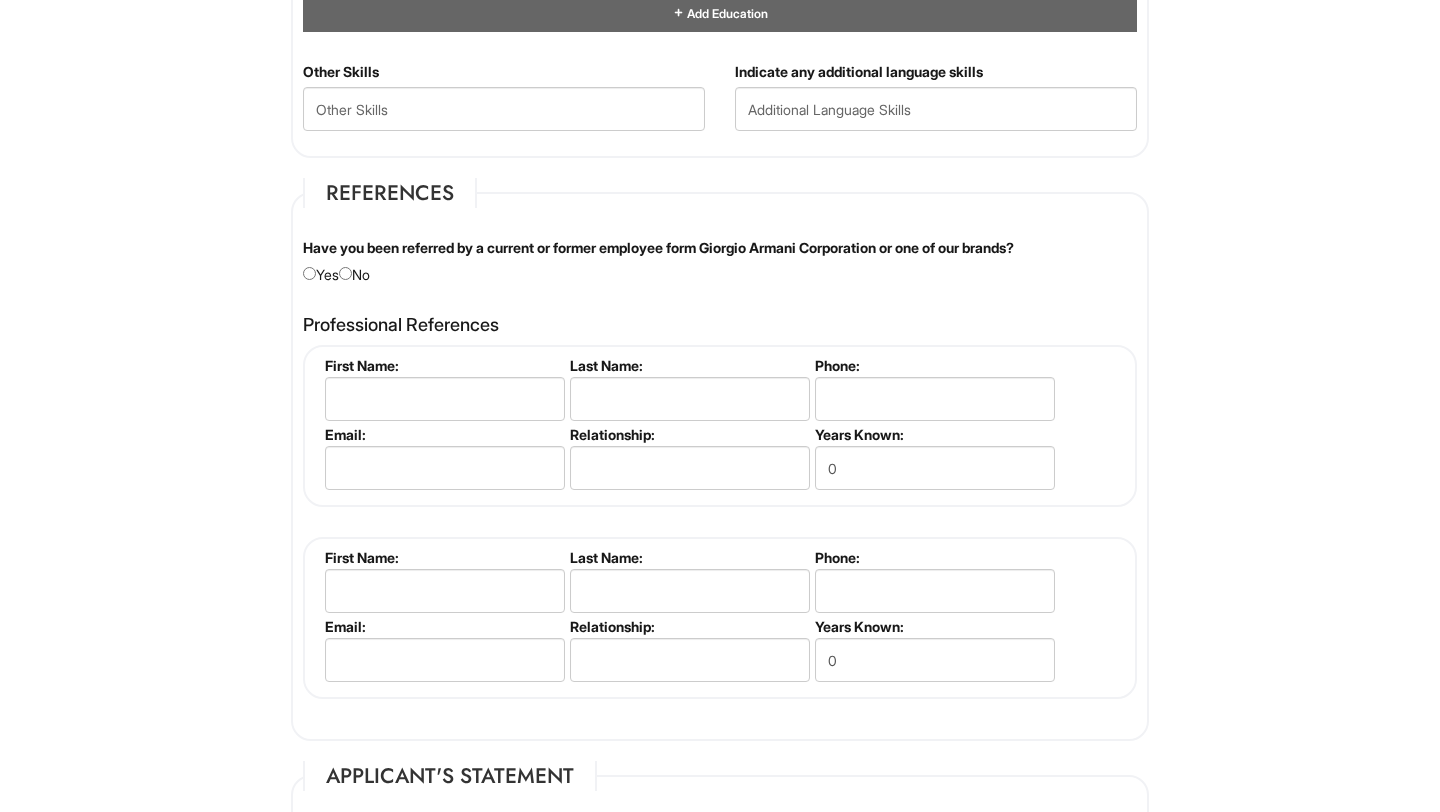 scroll, scrollTop: 2207, scrollLeft: 0, axis: vertical 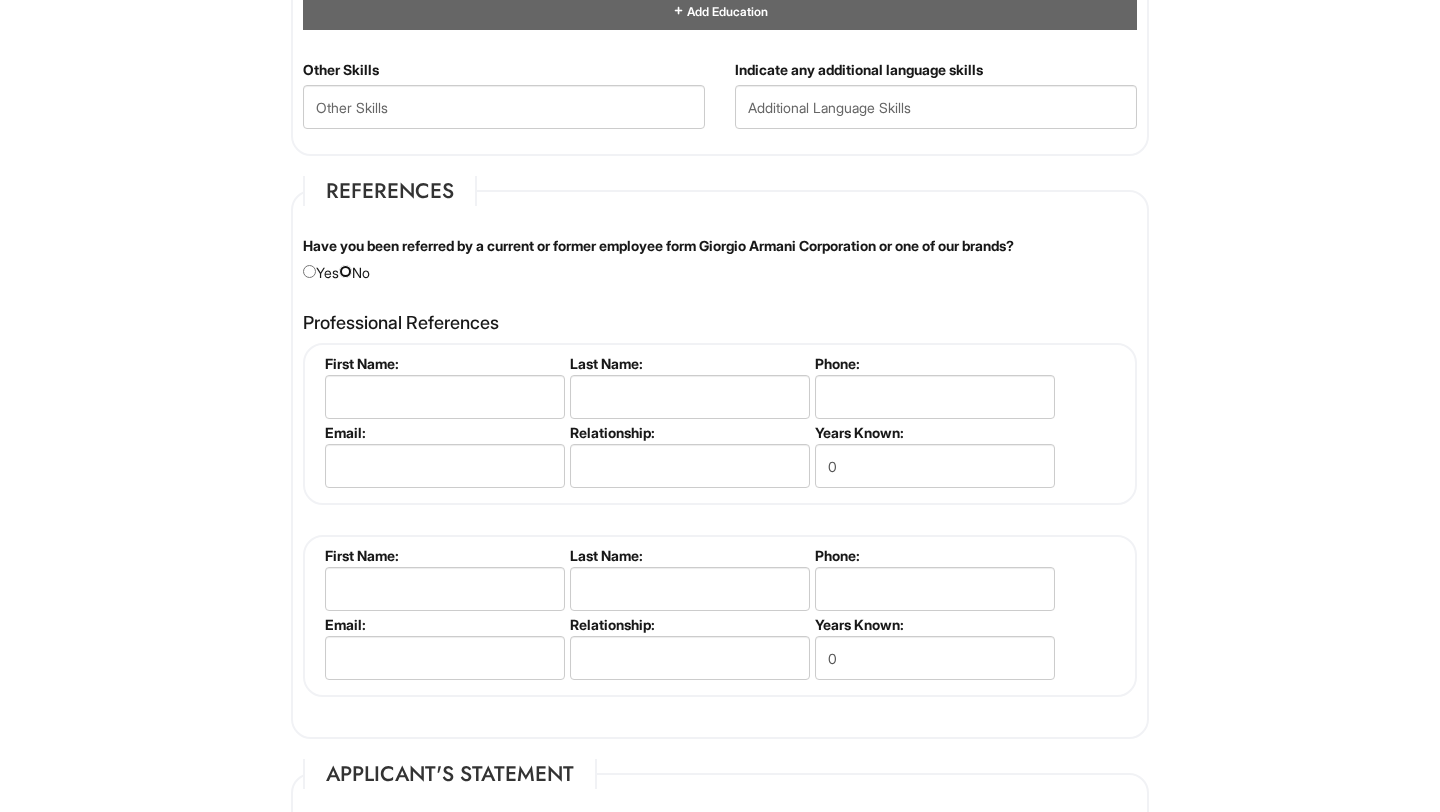 click at bounding box center [345, 271] 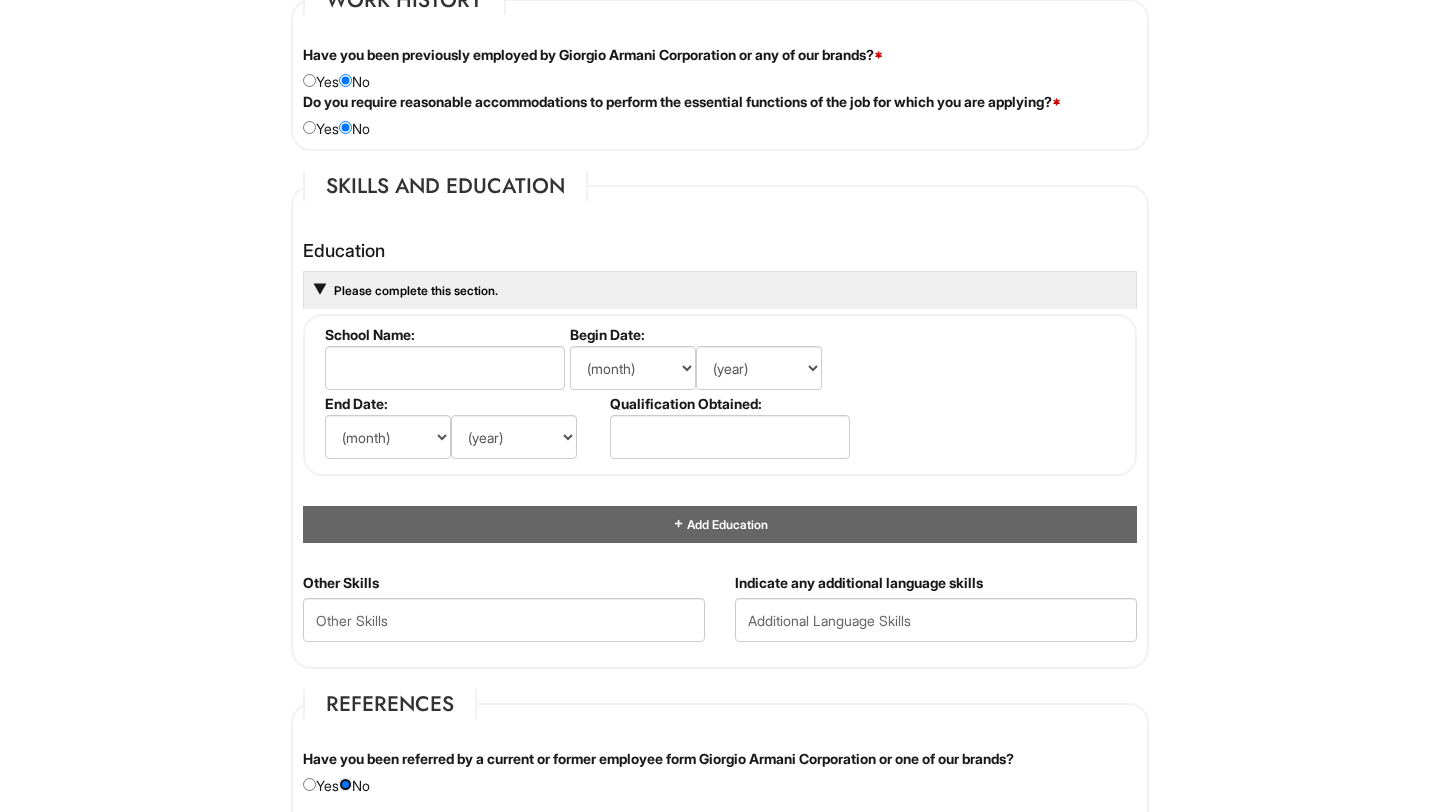scroll, scrollTop: 1692, scrollLeft: 0, axis: vertical 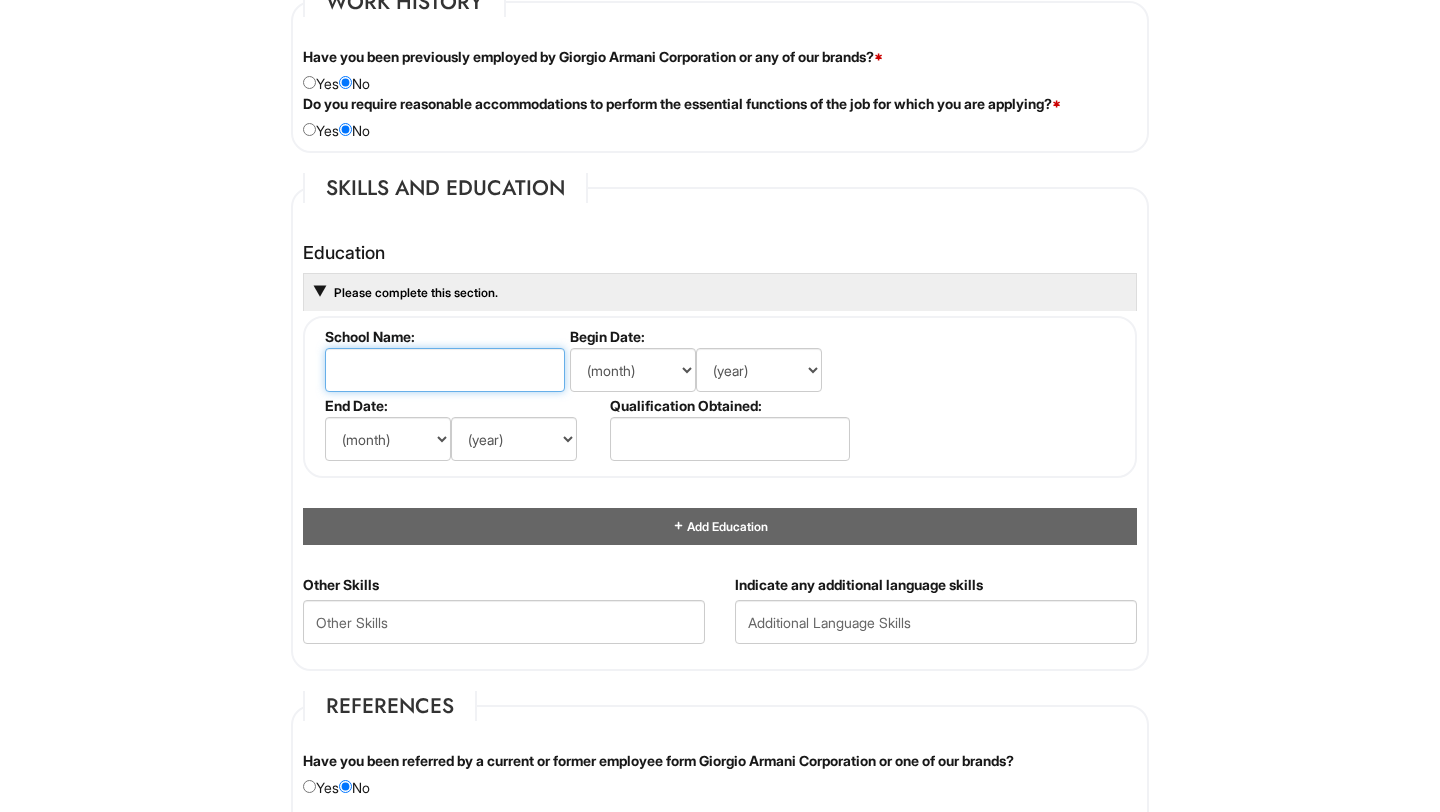 click at bounding box center [445, 370] 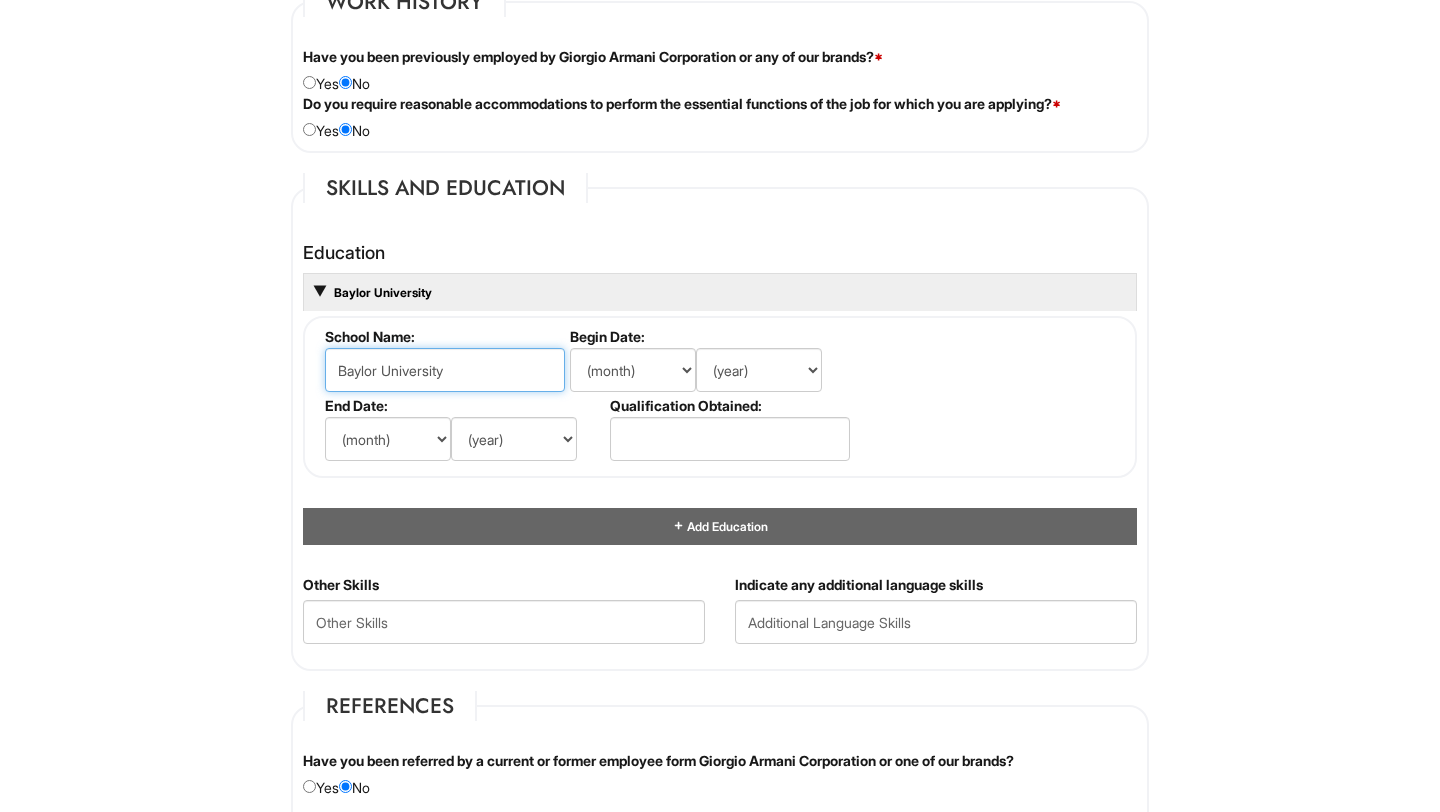 type on "Baylor University" 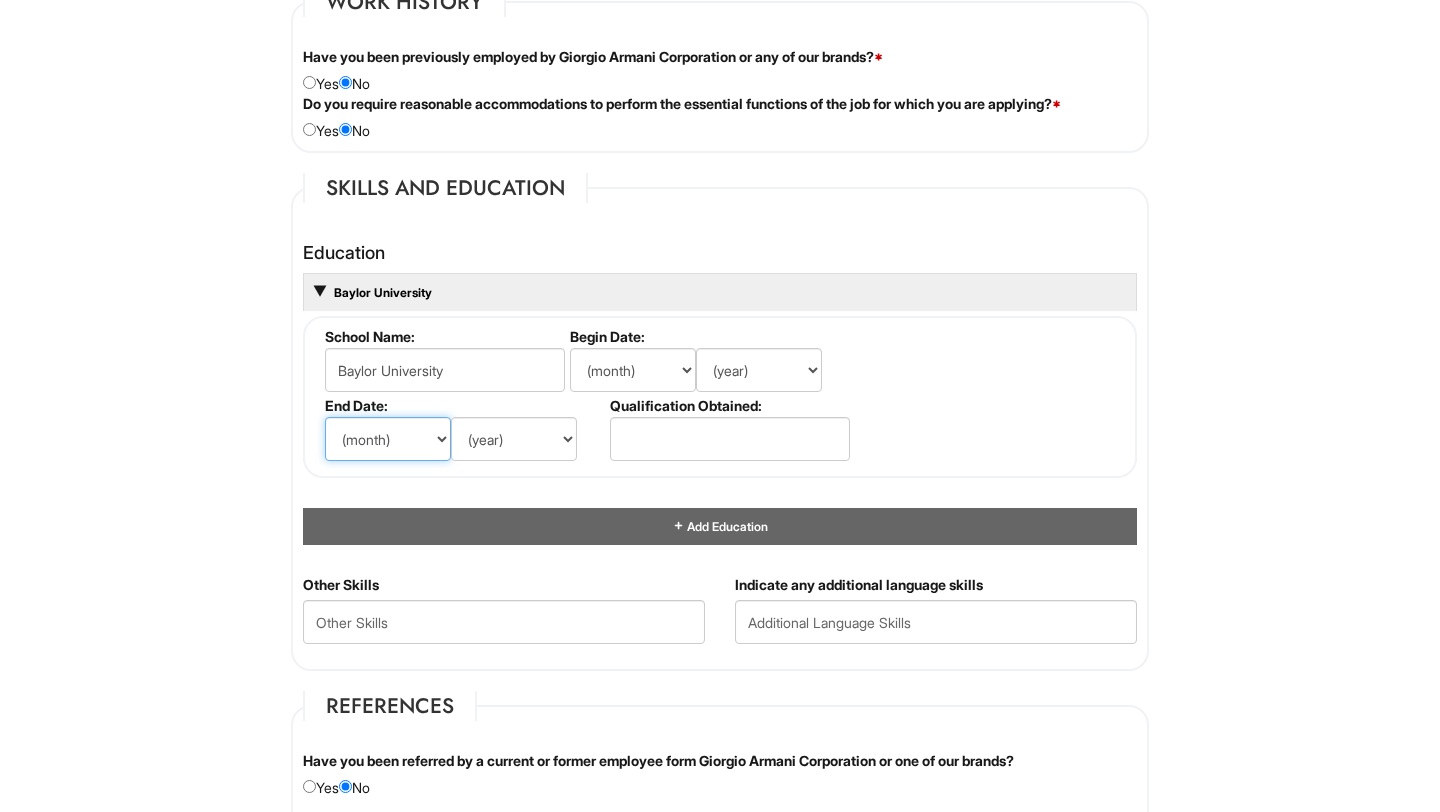 click on "(month) Jan Feb Mar Apr May Jun Jul Aug Sep Oct Nov Dec" at bounding box center (388, 439) 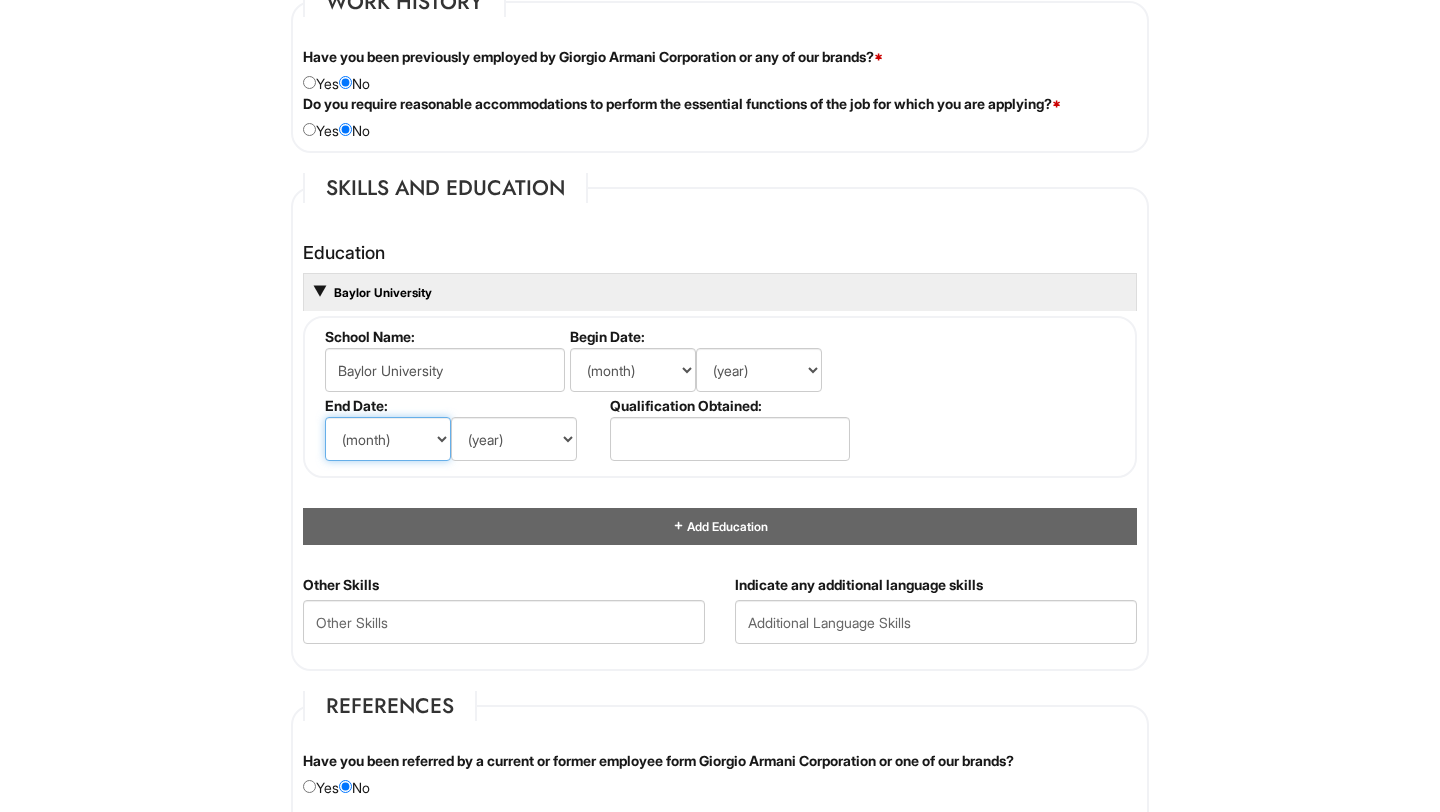 select on "5" 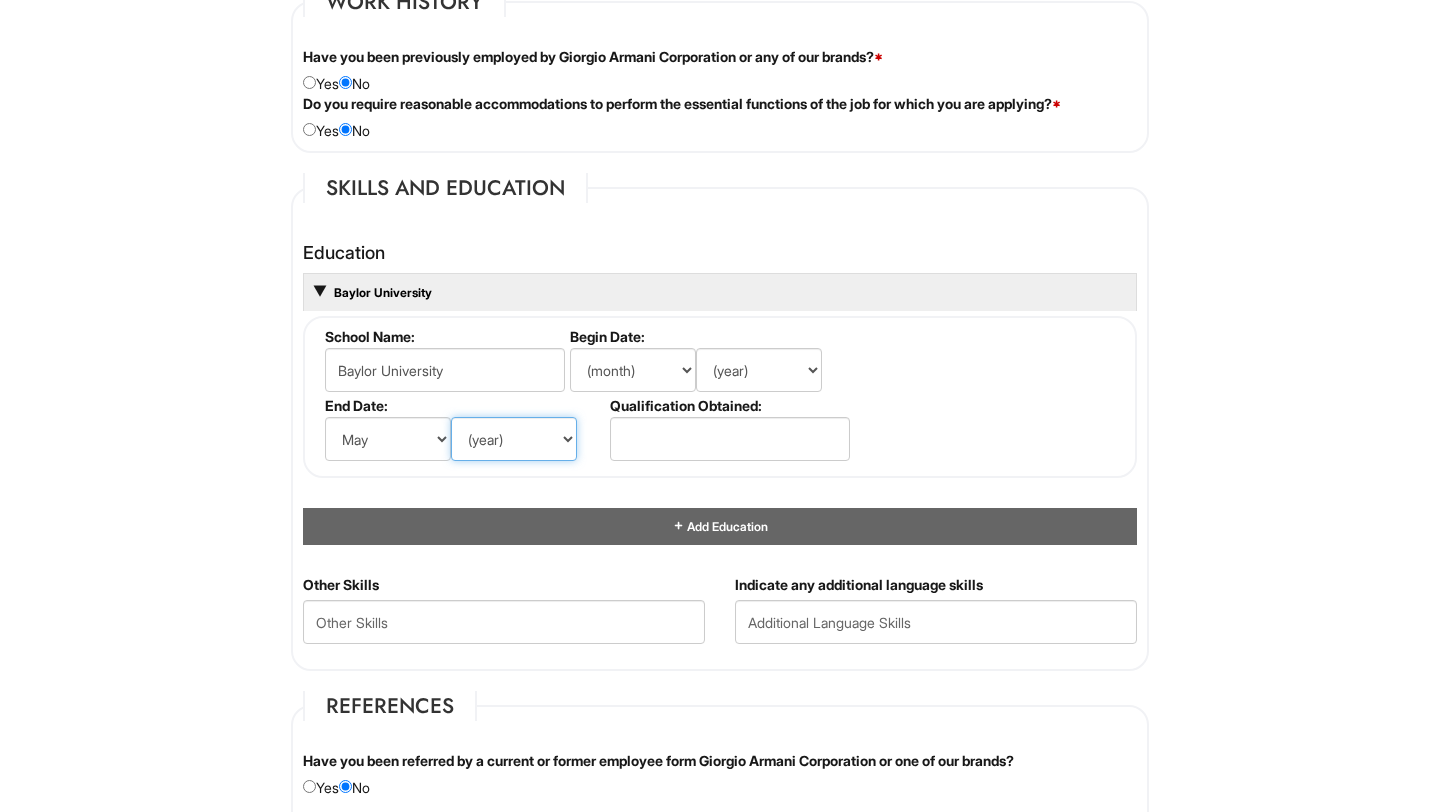 click on "(year) 2029 2028 2027 2026 2025 2024 2023 2022 2021 2020 2019 2018 2017 2016 2015 2014 2013 2012 2011 2010 2009 2008 2007 2006 2005 2004 2003 2002 2001 2000 1999 1998 1997 1996 1995 1994 1993 1992 1991 1990 1989 1988 1987 1986 1985 1984 1983 1982 1981 1980 1979 1978 1977 1976 1975 1974 1973 1972 1971 1970 1969 1968 1967 1966 1965 1964 1963 1962 1961 1960 1959 1958 1957 1956 1955 1954 1953 1952 1951 1950 1949 1948 1947 1946  --  2030 2031 2032 2033 2034 2035 2036 2037 2038 2039 2040 2041 2042 2043 2044 2045 2046 2047 2048 2049 2050 2051 2052 2053 2054 2055 2056 2057 2058 2059 2060 2061 2062 2063 2064" at bounding box center (514, 439) 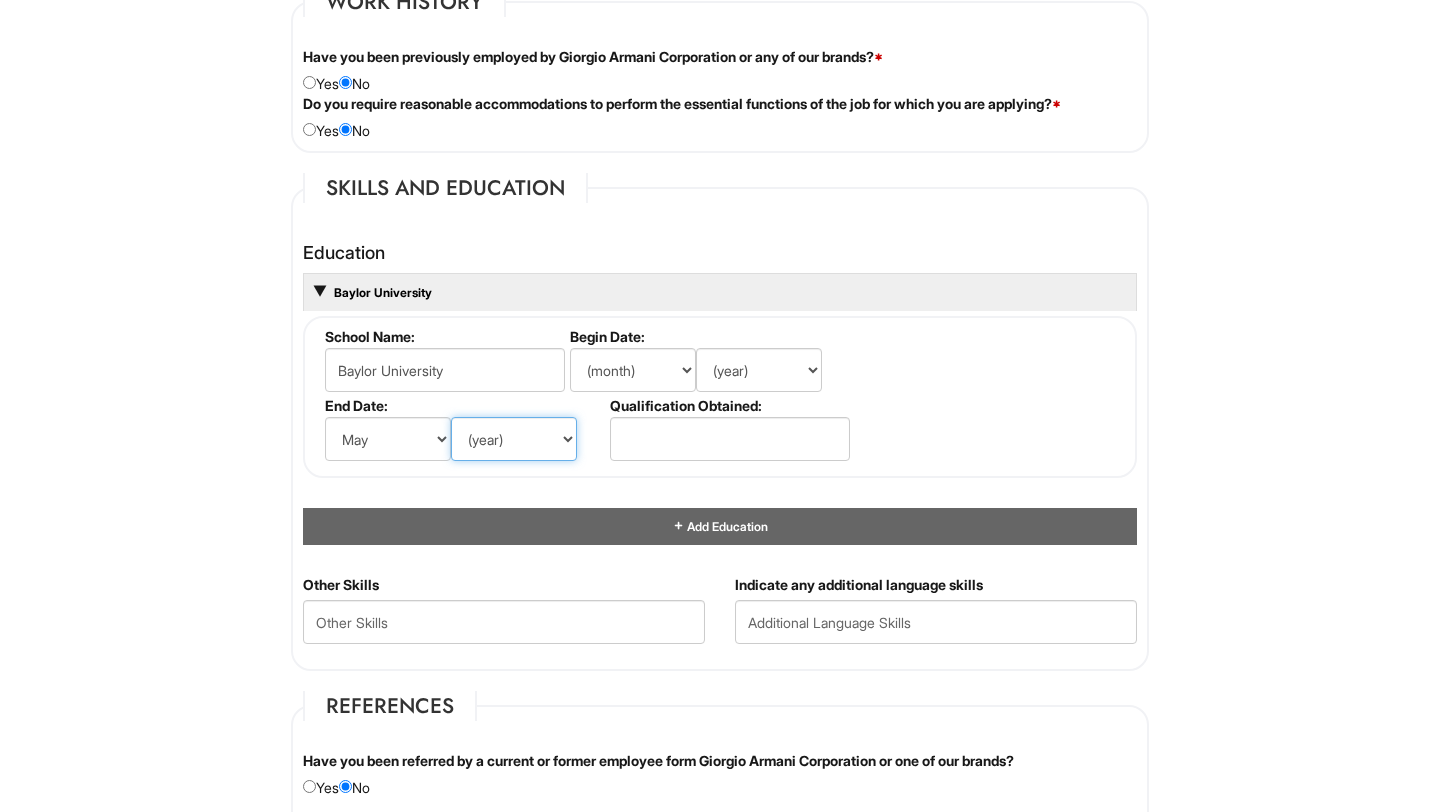 select on "2025" 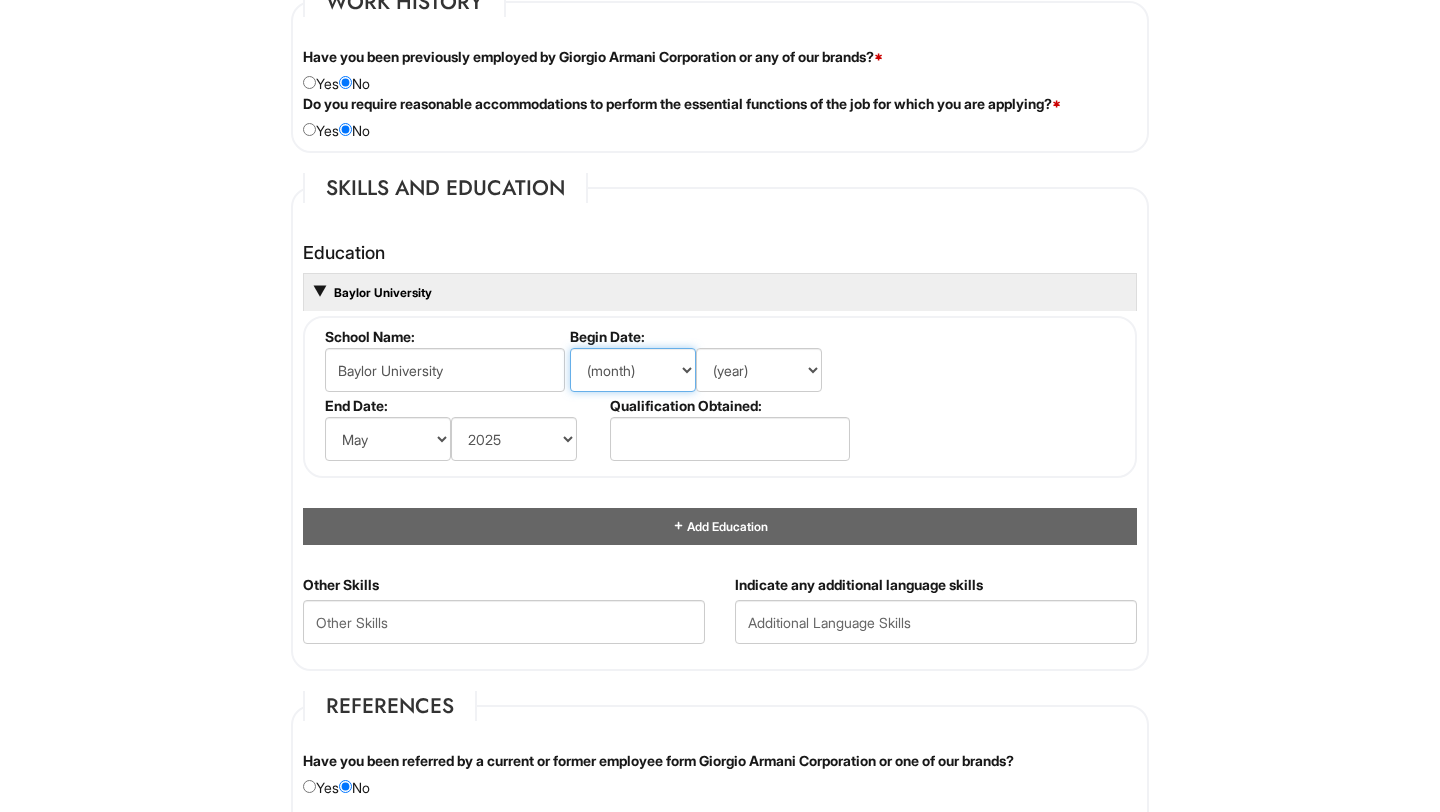 click on "(month) Jan Feb Mar Apr May Jun Jul Aug Sep Oct Nov Dec" at bounding box center (633, 370) 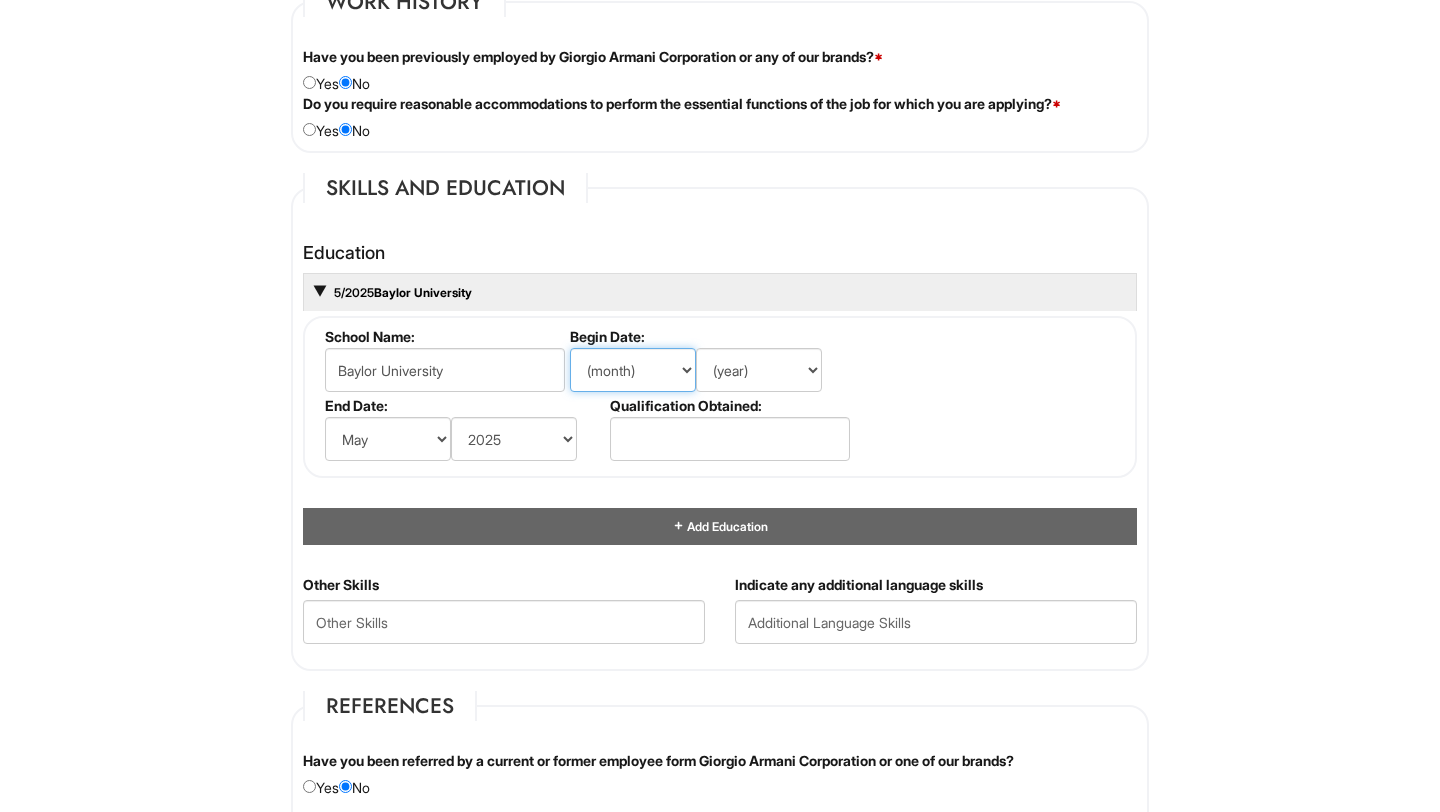 select on "8" 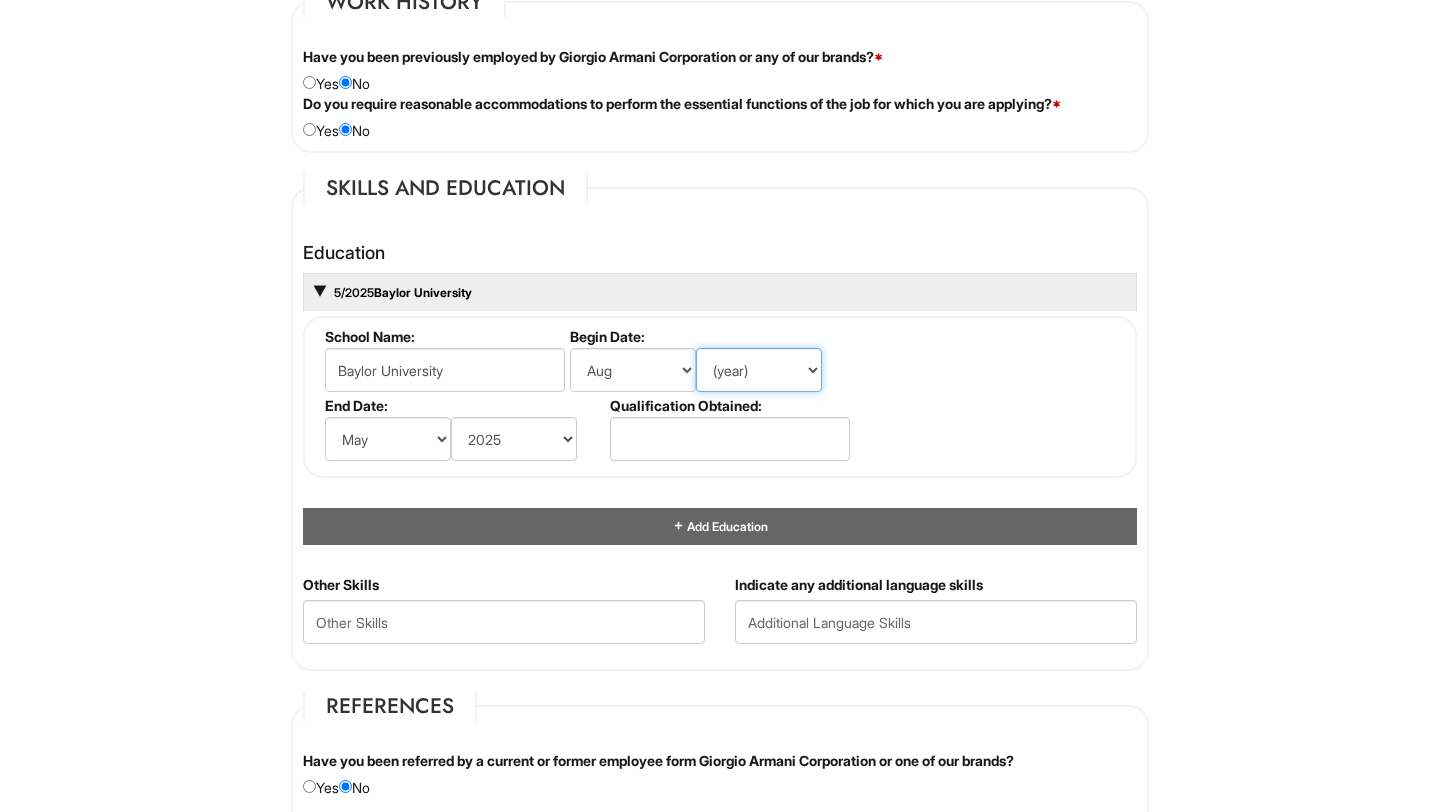 click on "(year) 2029 2028 2027 2026 2025 2024 2023 2022 2021 2020 2019 2018 2017 2016 2015 2014 2013 2012 2011 2010 2009 2008 2007 2006 2005 2004 2003 2002 2001 2000 1999 1998 1997 1996 1995 1994 1993 1992 1991 1990 1989 1988 1987 1986 1985 1984 1983 1982 1981 1980 1979 1978 1977 1976 1975 1974 1973 1972 1971 1970 1969 1968 1967 1966 1965 1964 1963 1962 1961 1960 1959 1958 1957 1956 1955 1954 1953 1952 1951 1950 1949 1948 1947 1946  --  2030 2031 2032 2033 2034 2035 2036 2037 2038 2039 2040 2041 2042 2043 2044 2045 2046 2047 2048 2049 2050 2051 2052 2053 2054 2055 2056 2057 2058 2059 2060 2061 2062 2063 2064" at bounding box center [759, 370] 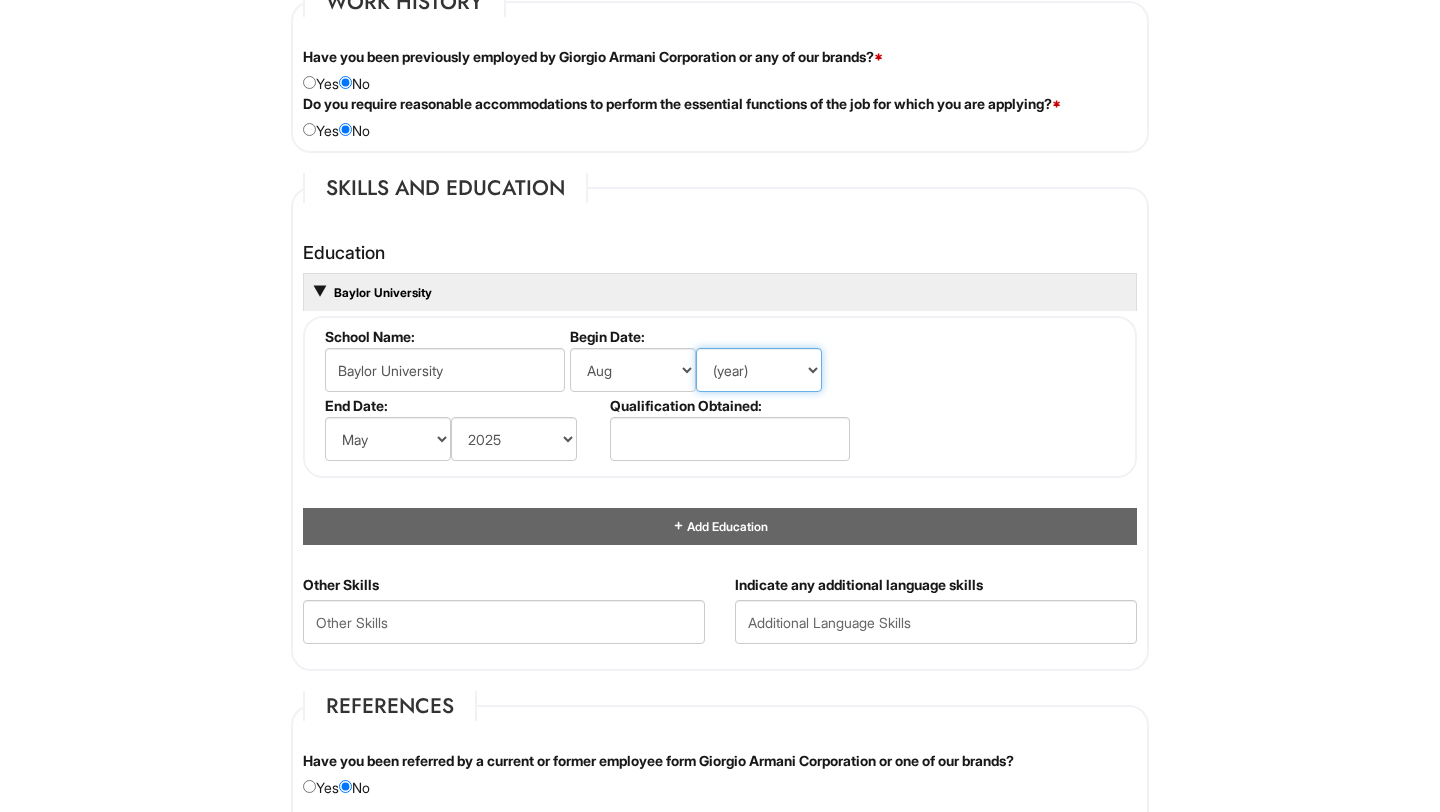 select on "2021" 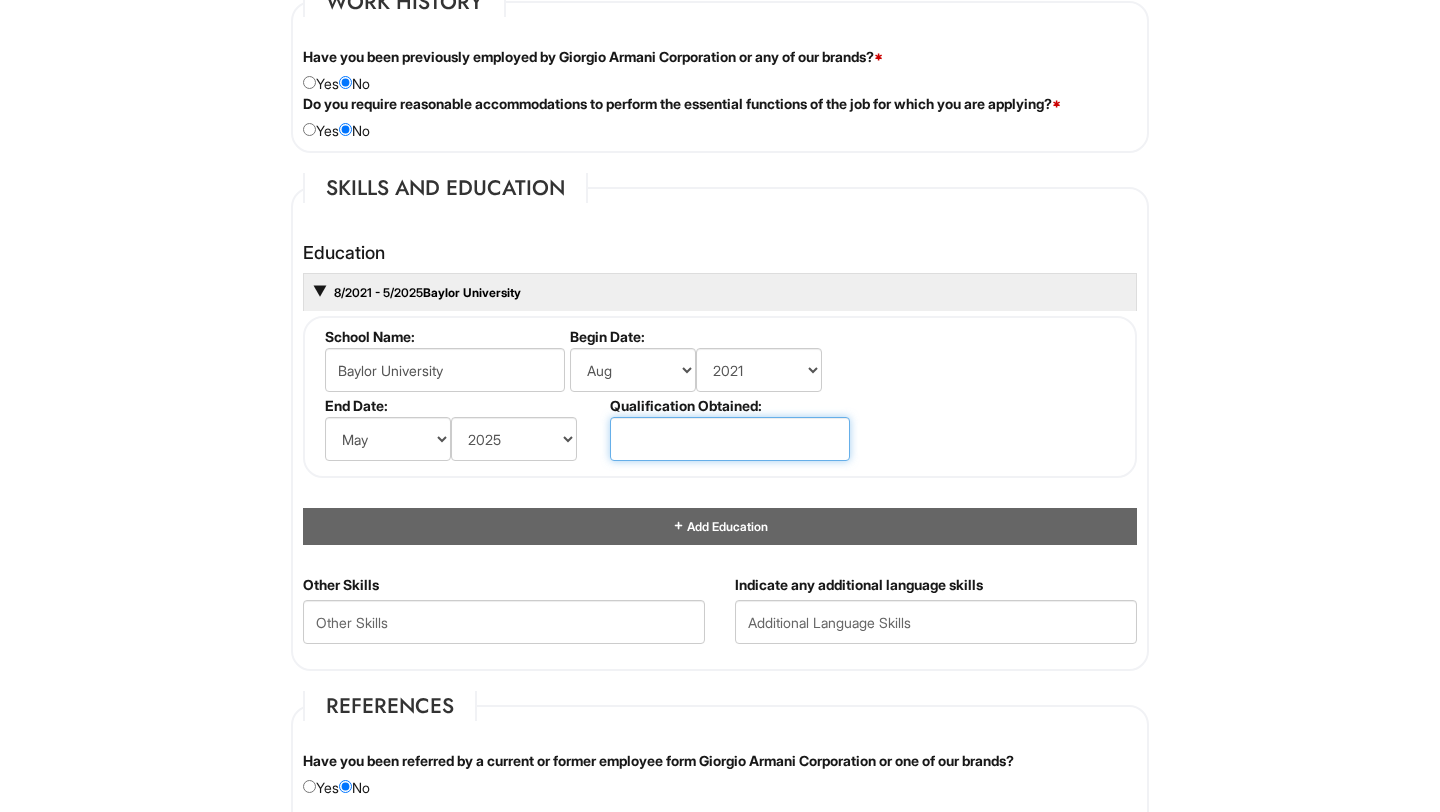 click at bounding box center (730, 439) 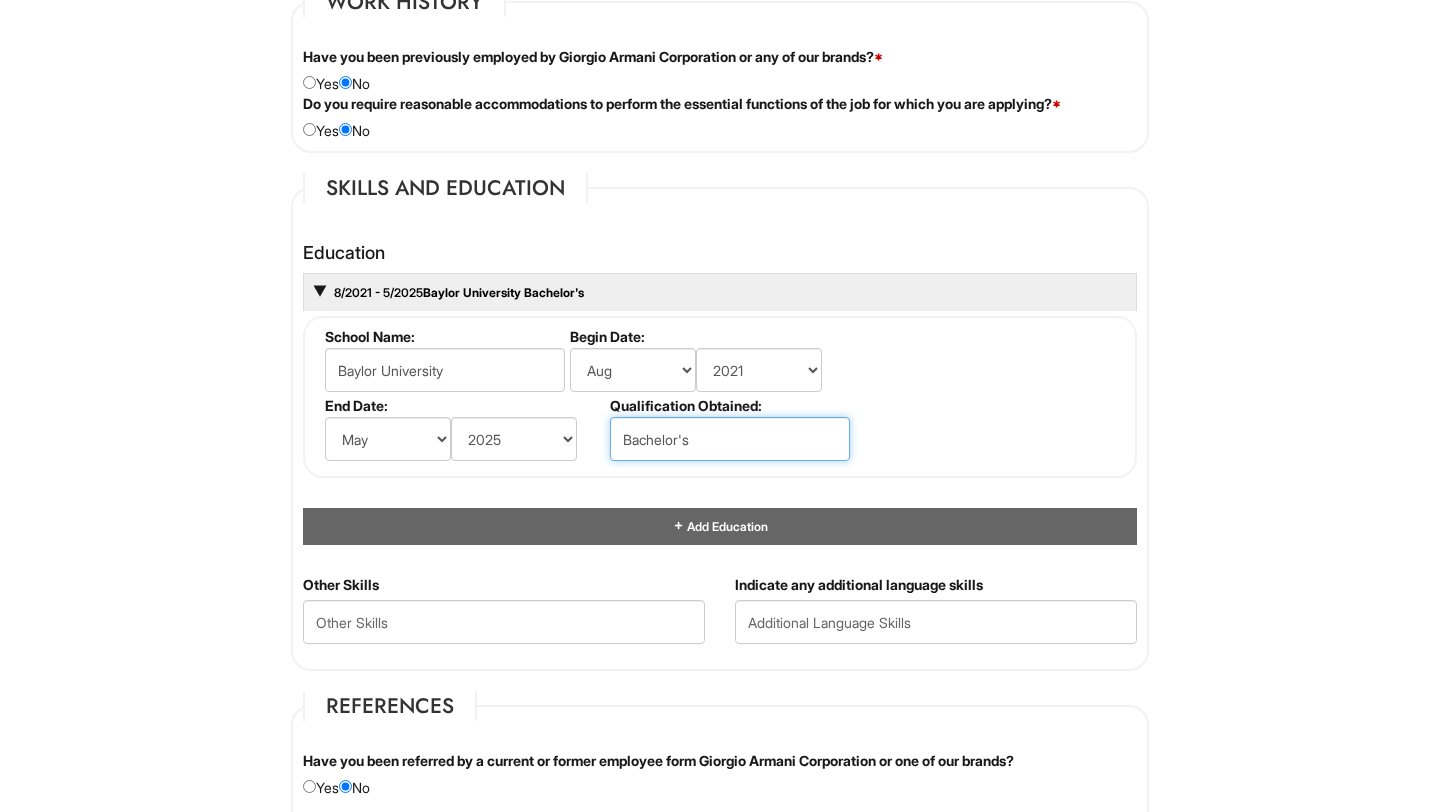 type on "Bachelor's" 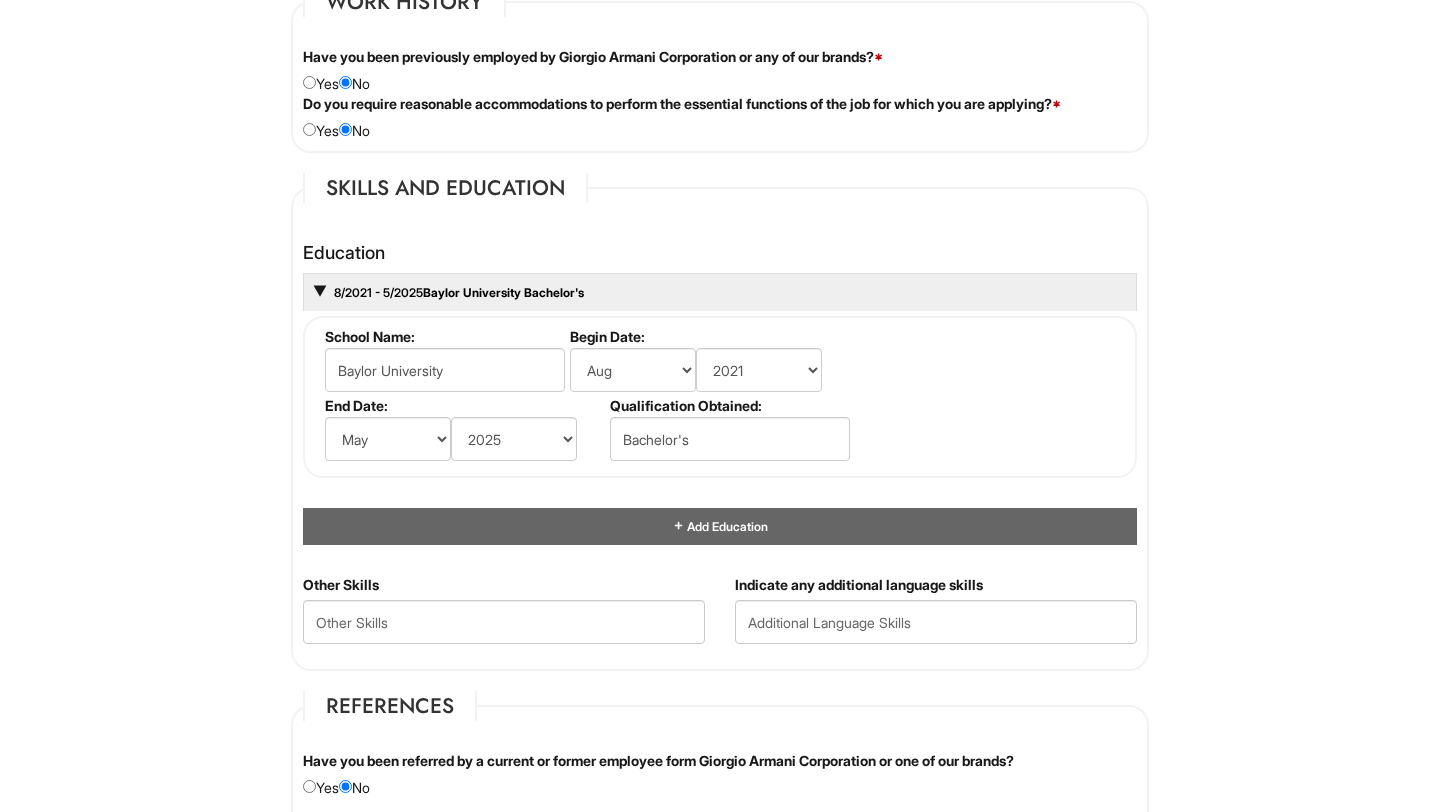 click on "Education
8/2021 - 5/2025  Baylor University Bachelor's
School Name:
Baylor University
Begin Date:
(month) Jan Feb Mar Apr May Jun Jul Aug Sep Oct Nov Dec (year) 2029 2028 2027 2026 2025 2024 2023 2022 2021 2020 2019 2018 2017 2016 2015 2014 2013 2012 2011 2010 2009 2008 2007 2006 2005 2004 2003 2002 2001 2000 1999 1998 1997 1996 1995 1994 1993 1992 1991 1990 1989 1988 1987 1986 1985 1984 1983 1982 1981 1980 1979 1978 1977 1976 1975 1974 1973 1972 1971 1970 1969 1968 1967 1966 1965 1964 1963 1962 1961 1960 1959 1958 1957 1956 1955 1954 1953 1952 1951 1950 1949 1948 1947 1946  --  2030 2031 2032 2033 2034 2035 2036 2037 2038 2039 2040 2041 2042 2043 2044 2045 2046 2047 2048 2049 2050 2051 2052 2053 2054 2055 2056 2057 2058 2059 2060 2061 2062 2063 2064
End Date:
(month) Jan Feb Mar Apr May Jun Jul Aug Sep Oct Nov Dec (year) 2029 2028 2027 2026 2025 2024 2023 2022 2021 2020 2019 2018 2017 2016 2015 2014 2013 2012 2011 2010 2009 2008 2007 2006 2005 2004 2003 2002" at bounding box center (720, 394) 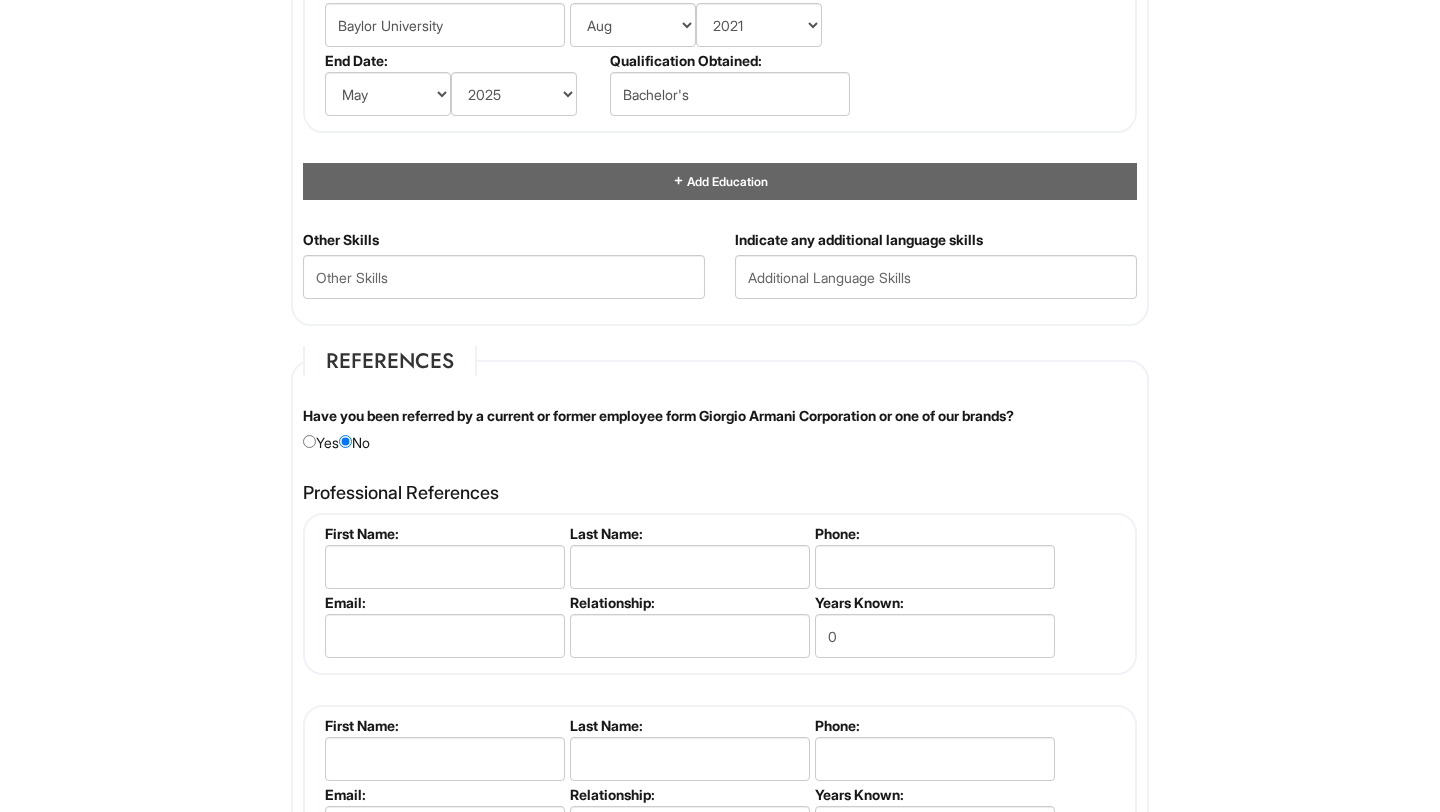 scroll, scrollTop: 2047, scrollLeft: 0, axis: vertical 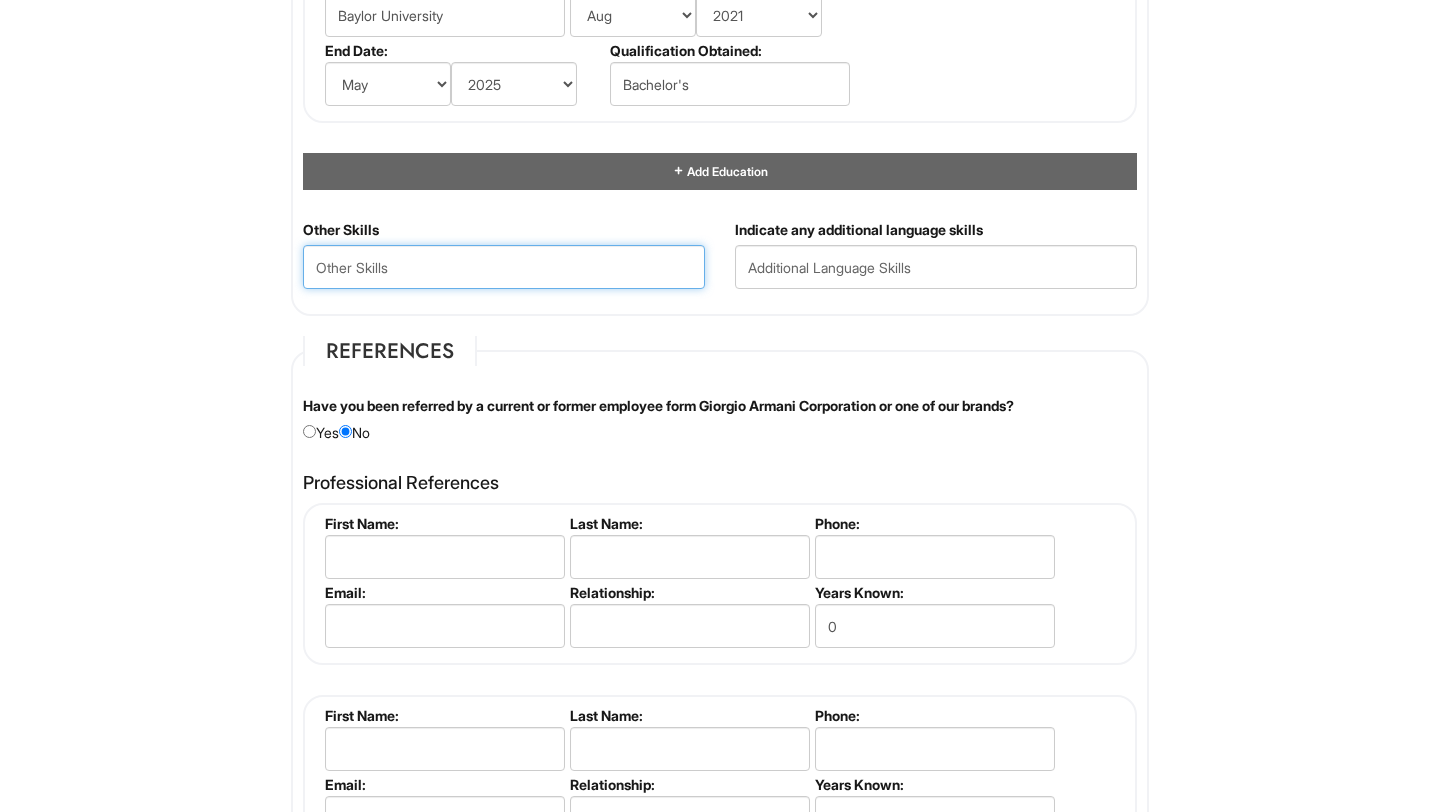 click at bounding box center (504, 267) 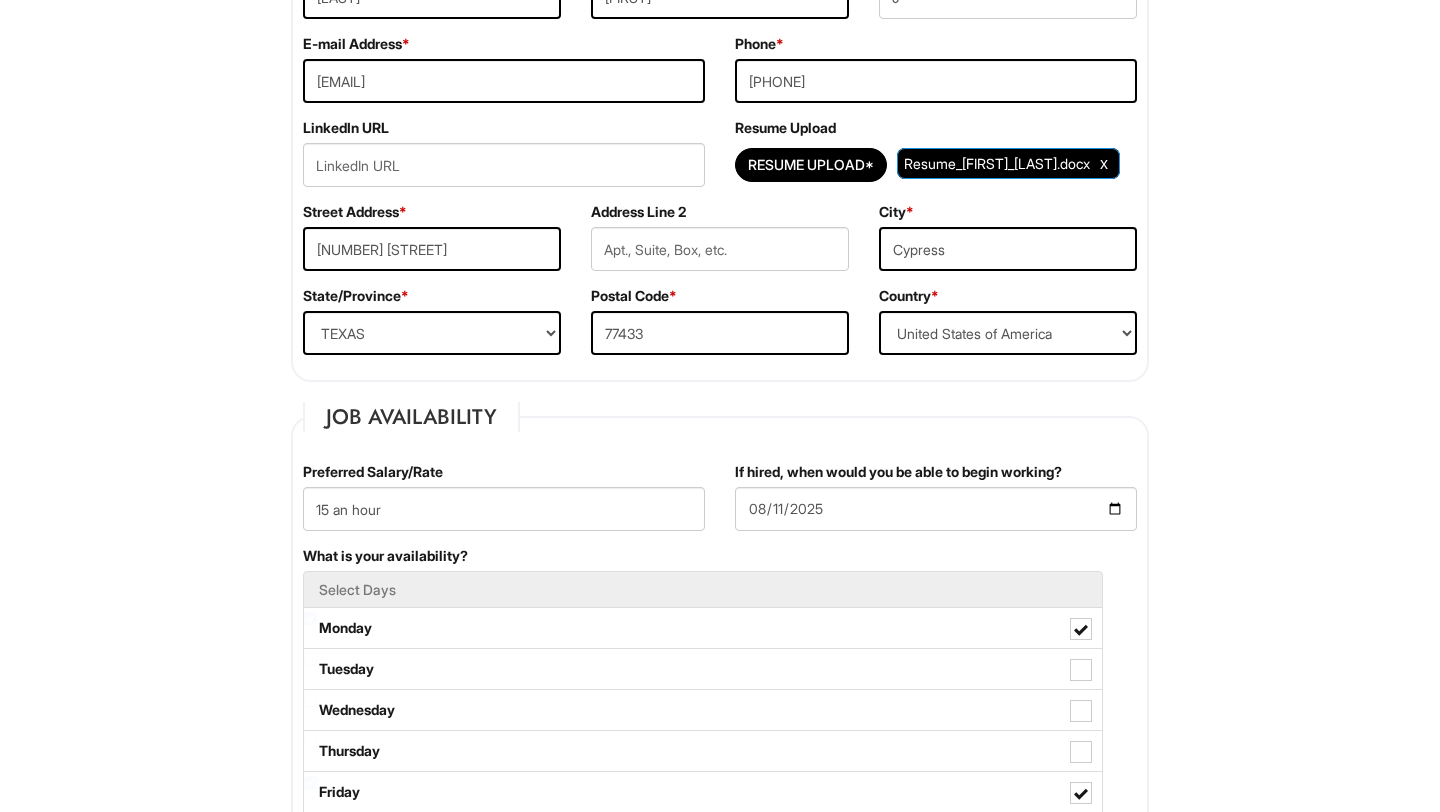 scroll, scrollTop: 0, scrollLeft: 0, axis: both 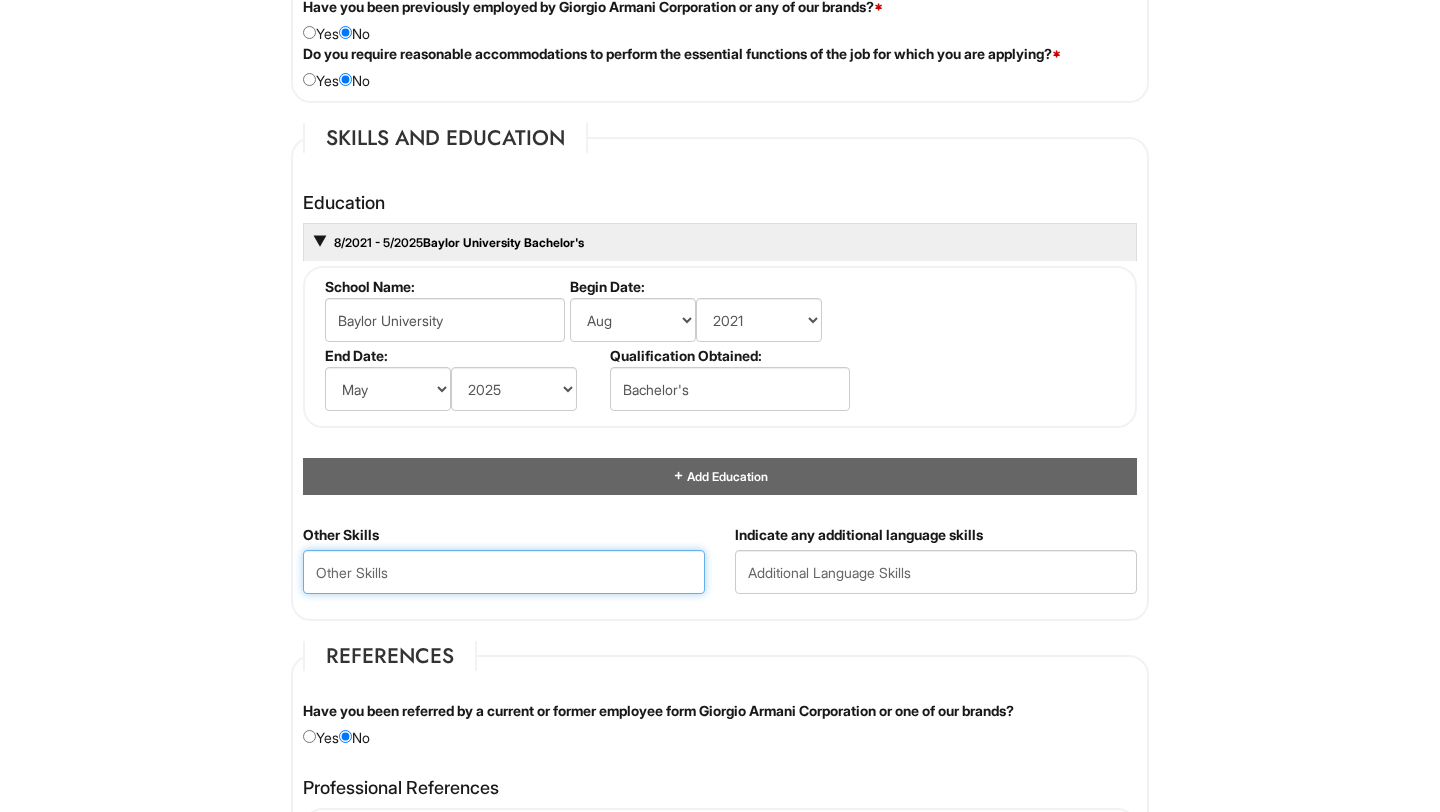 click at bounding box center [504, 572] 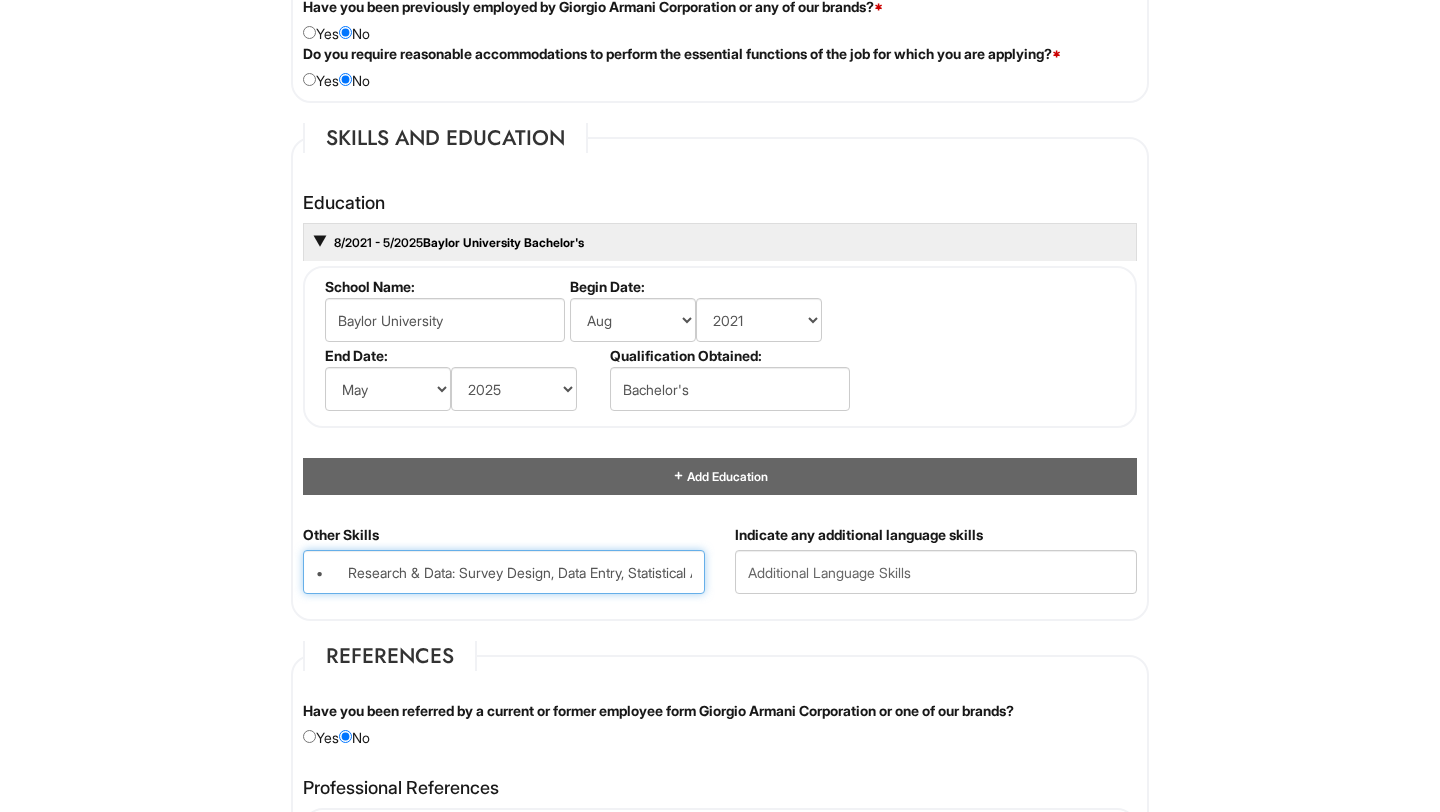 scroll, scrollTop: 0, scrollLeft: 1456, axis: horizontal 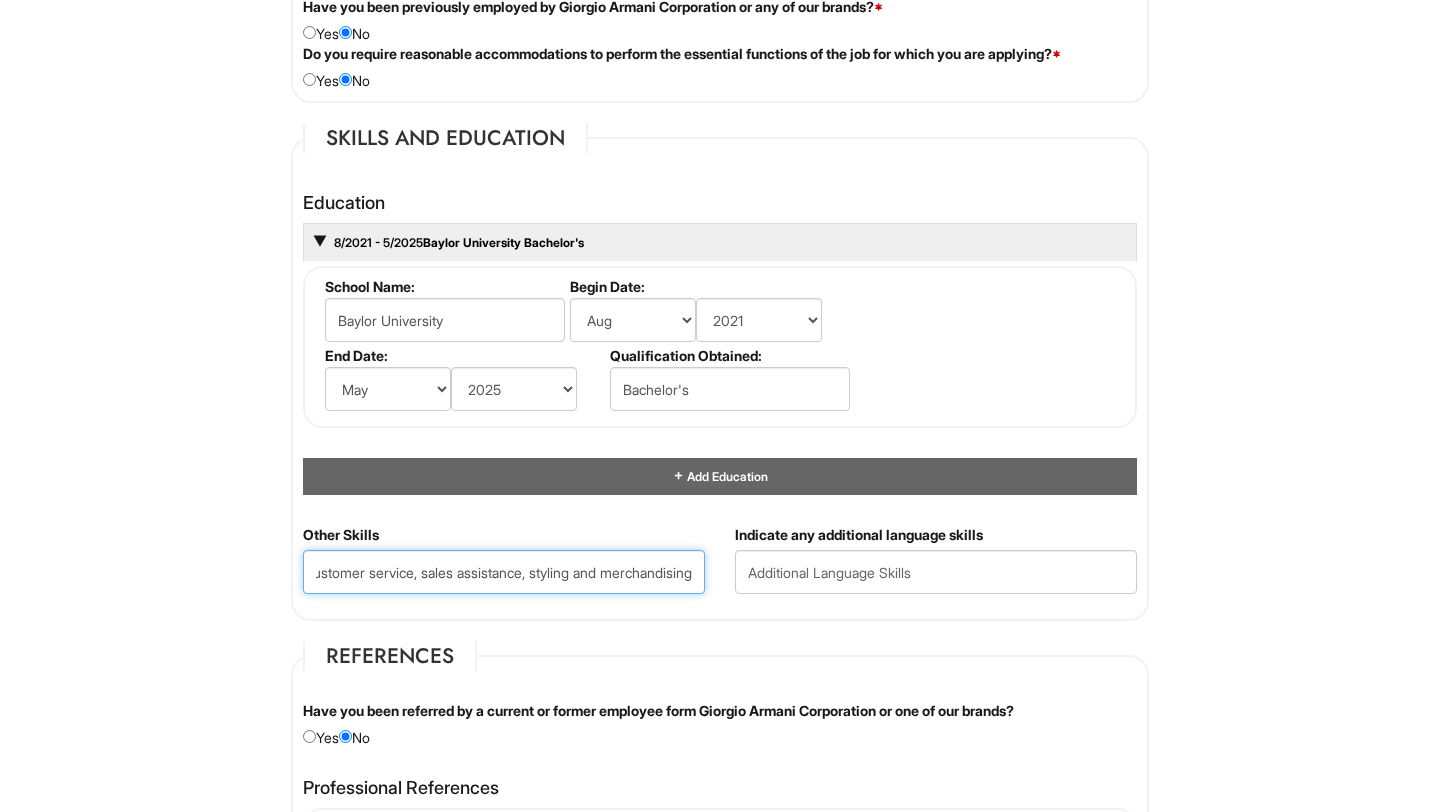 click on "•	Research & Data: Survey Design, Data Entry, Statistical Analysis, Community Outreach •	Technical: SPSS, Excel, PowerPoint, Word, Qualtrics   •	Language Skills: Fluent in English, Spanish, and French   •	Customer service, sales assistance, styling and merchandising" at bounding box center [504, 572] 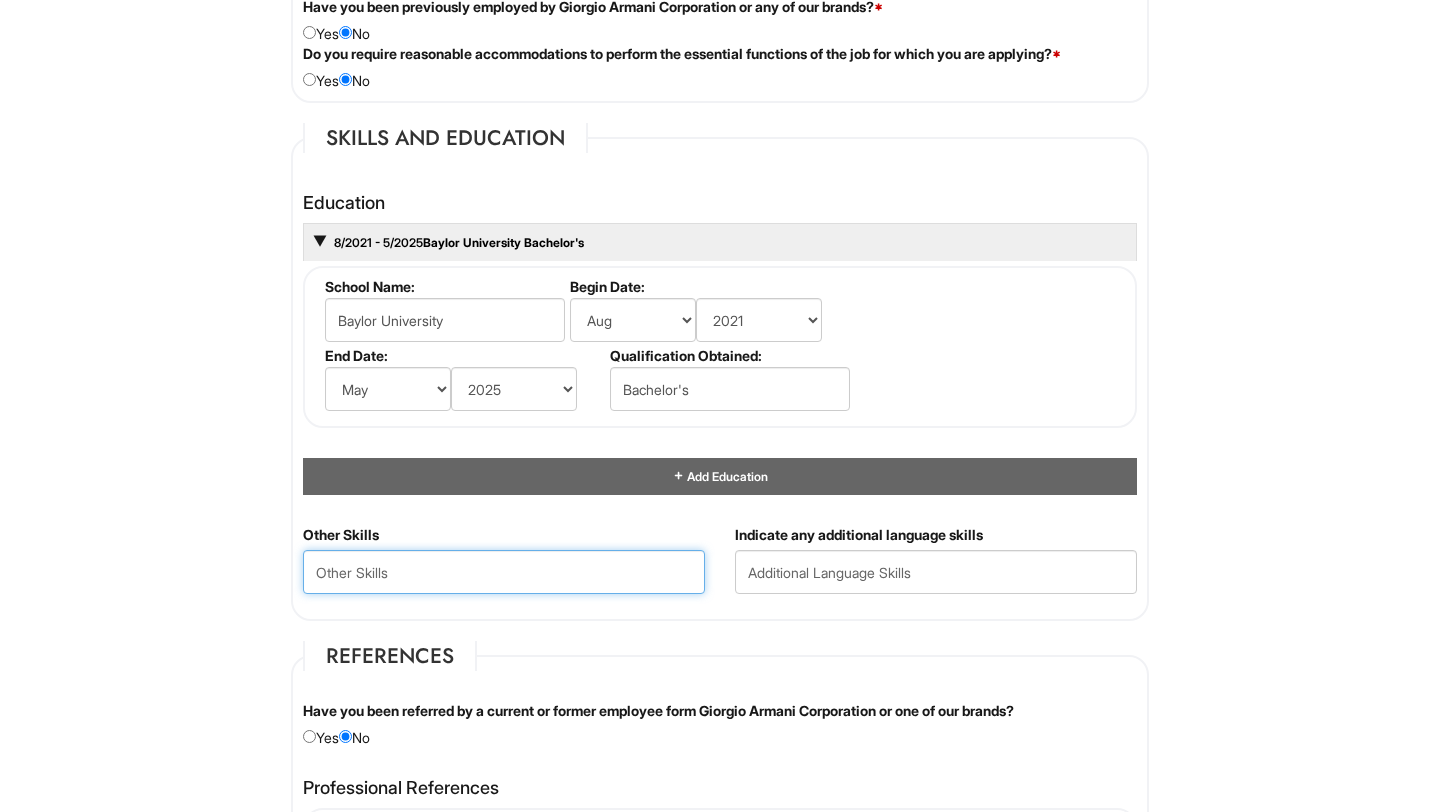 scroll, scrollTop: 0, scrollLeft: 0, axis: both 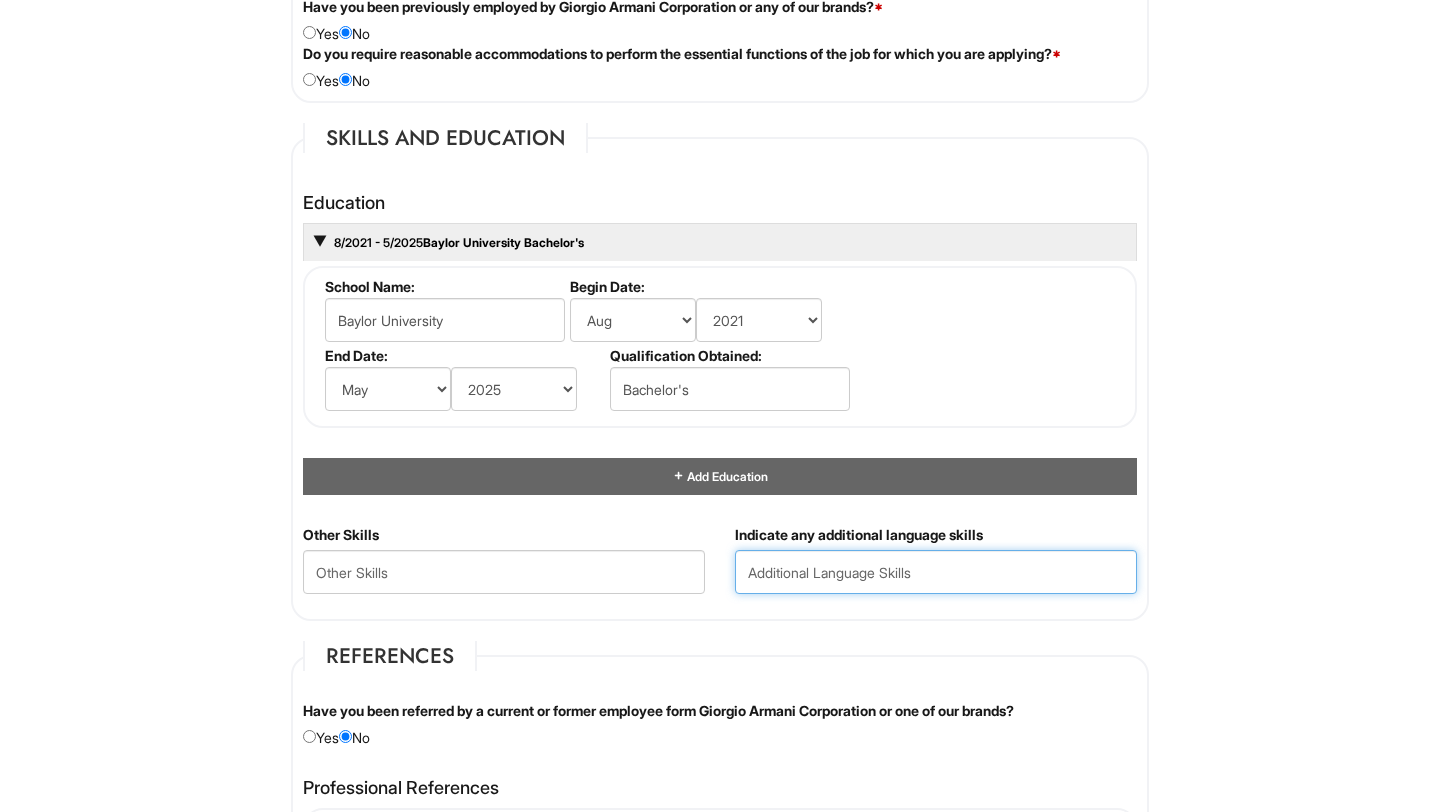 click at bounding box center [936, 572] 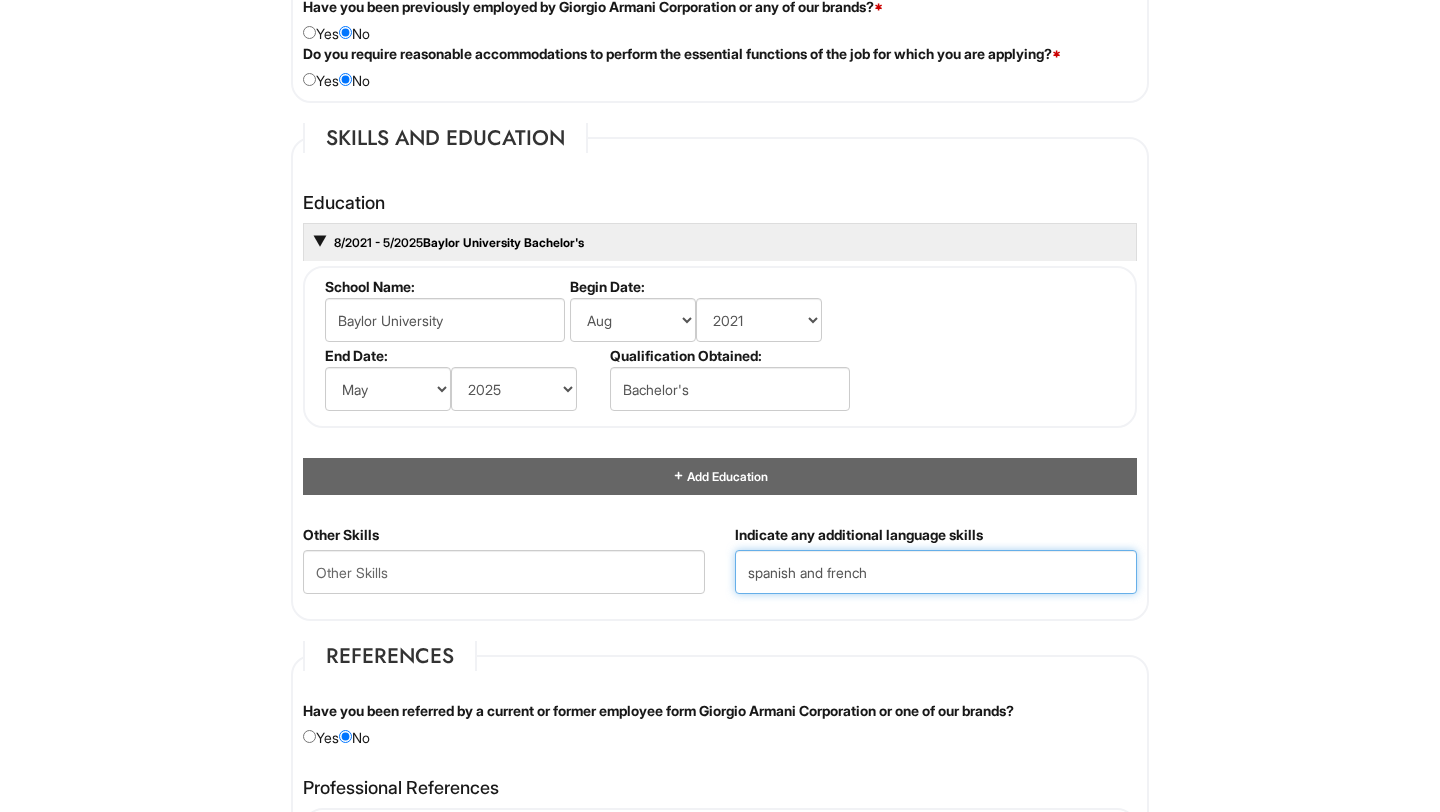 type on "spanish and french" 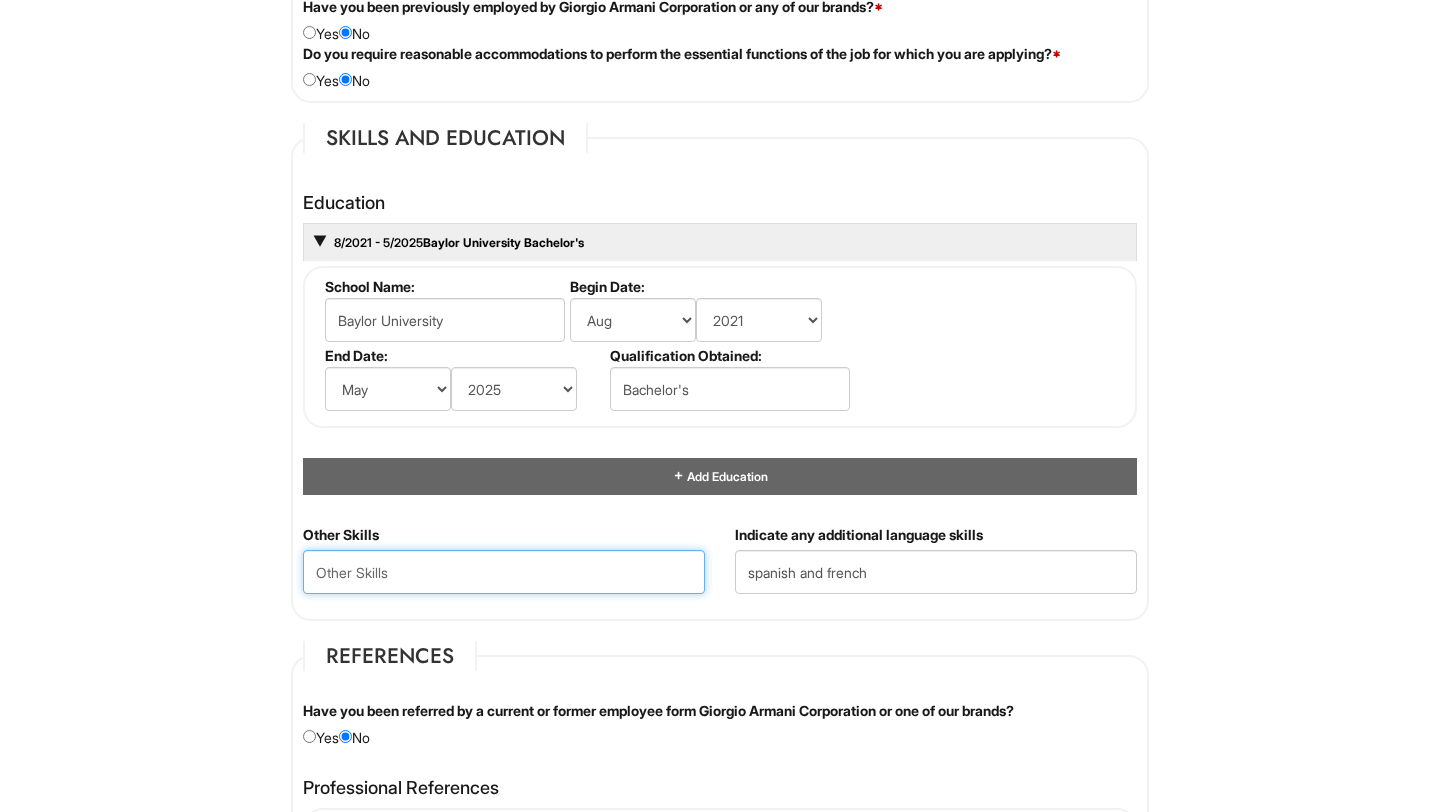click at bounding box center [504, 572] 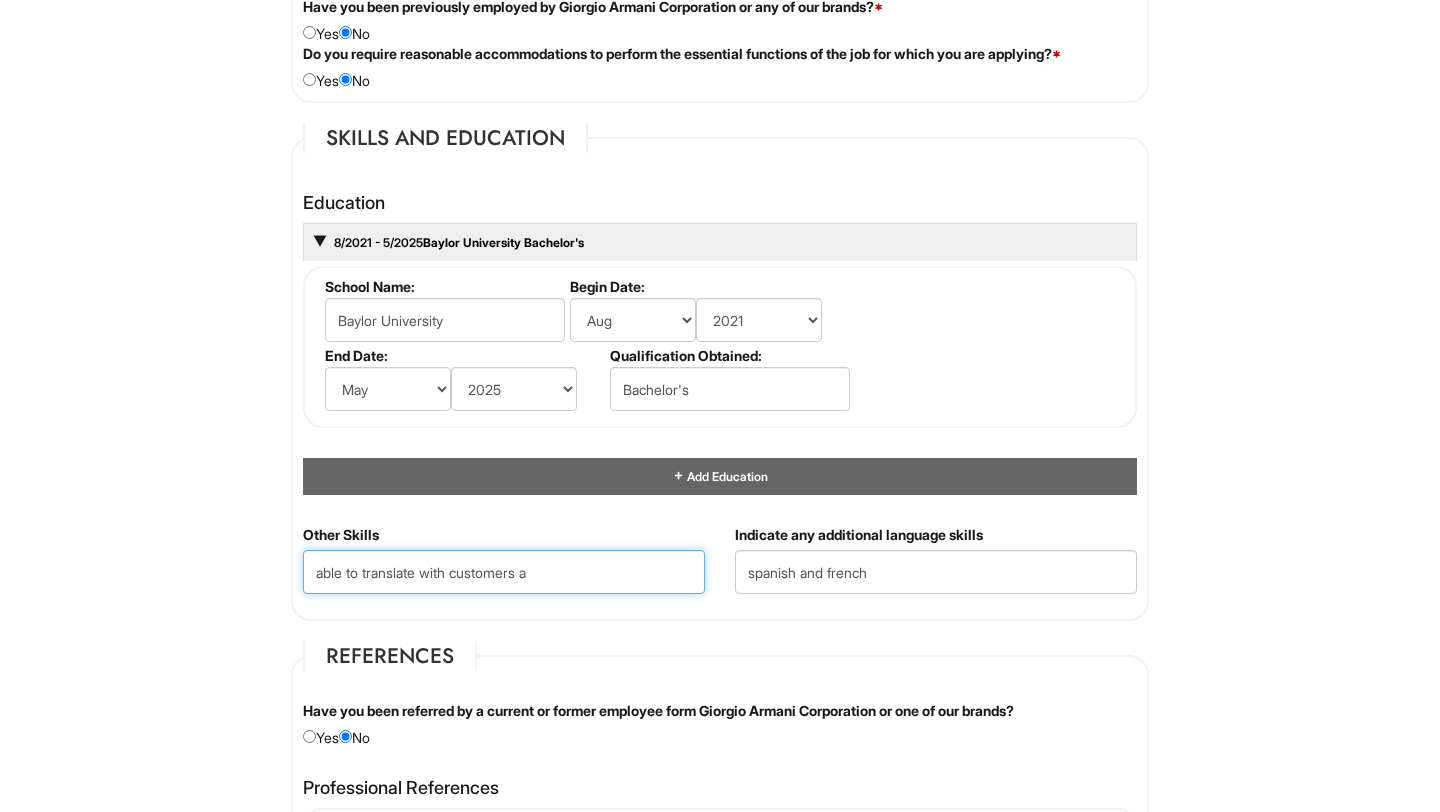 type on "able to translate with customers" 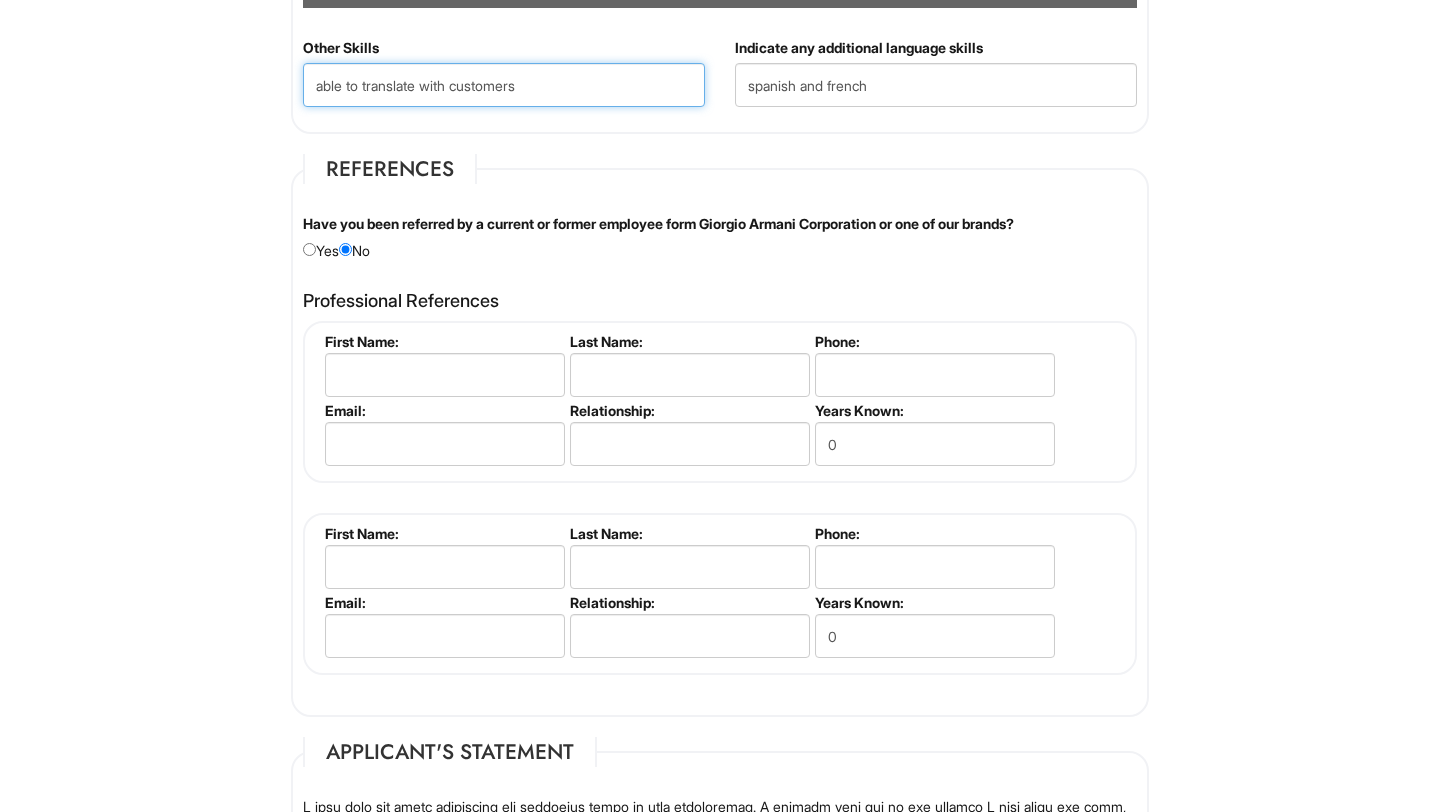 scroll, scrollTop: 2231, scrollLeft: 0, axis: vertical 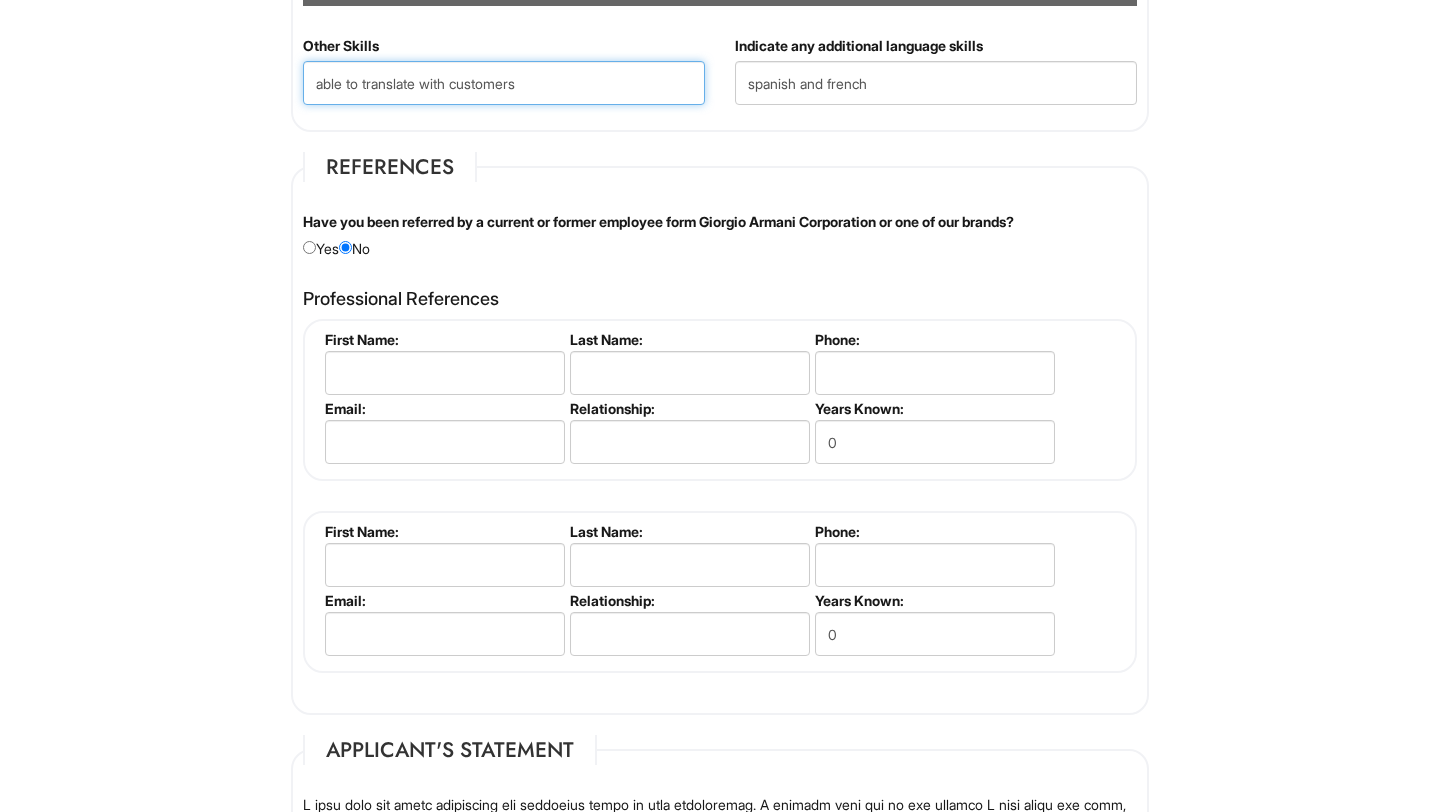 click on "able to translate with customers" at bounding box center (504, 83) 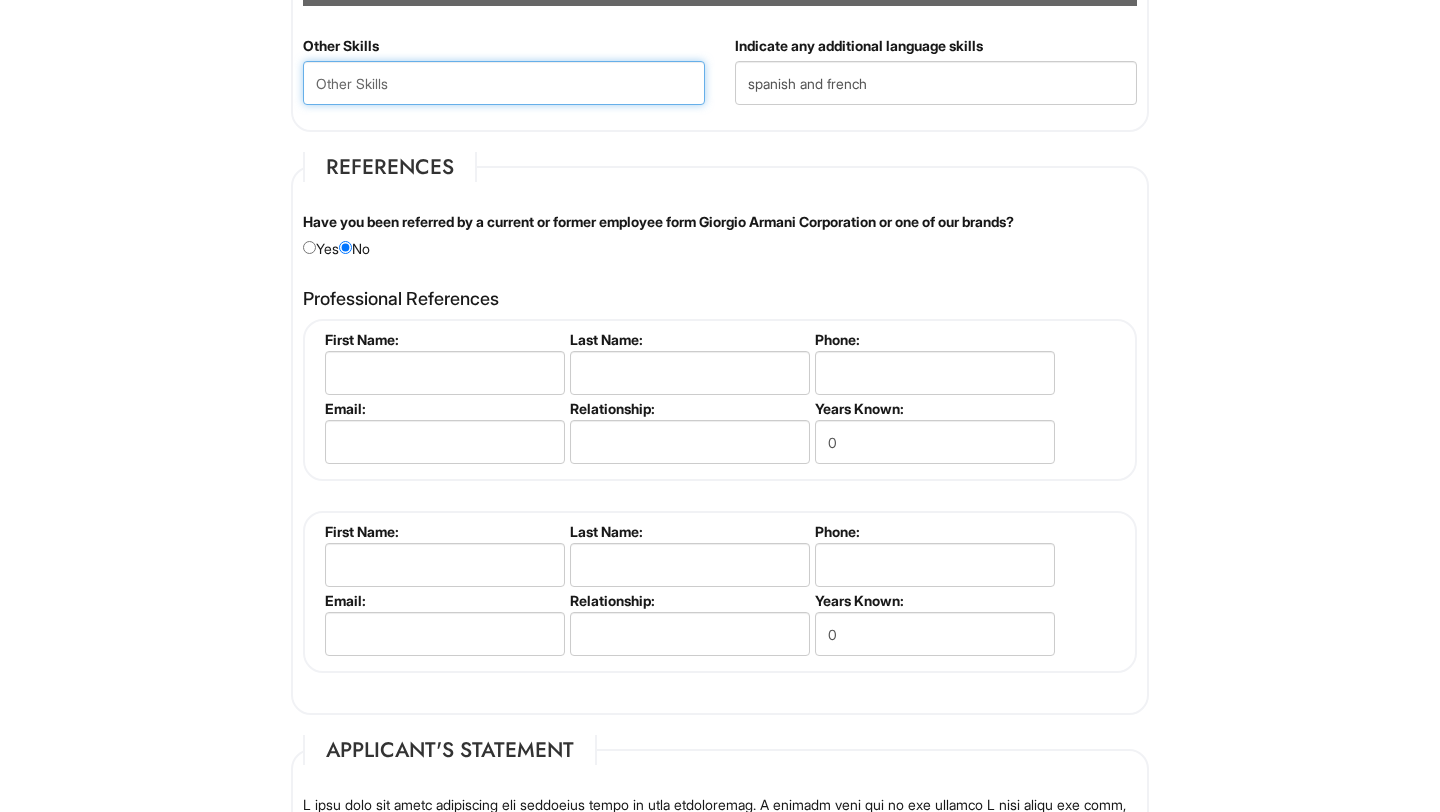 paste on "•	Research & Data: Survey Design, Data Entry, Statistical Analysis, Community Outreach •	Technical: SPSS, Excel, PowerPoint, Word, Qualtrics   •	Language Skills: Fluent in English, Spanish, and French   •	Customer service, sales assistance, styling and merchandising" 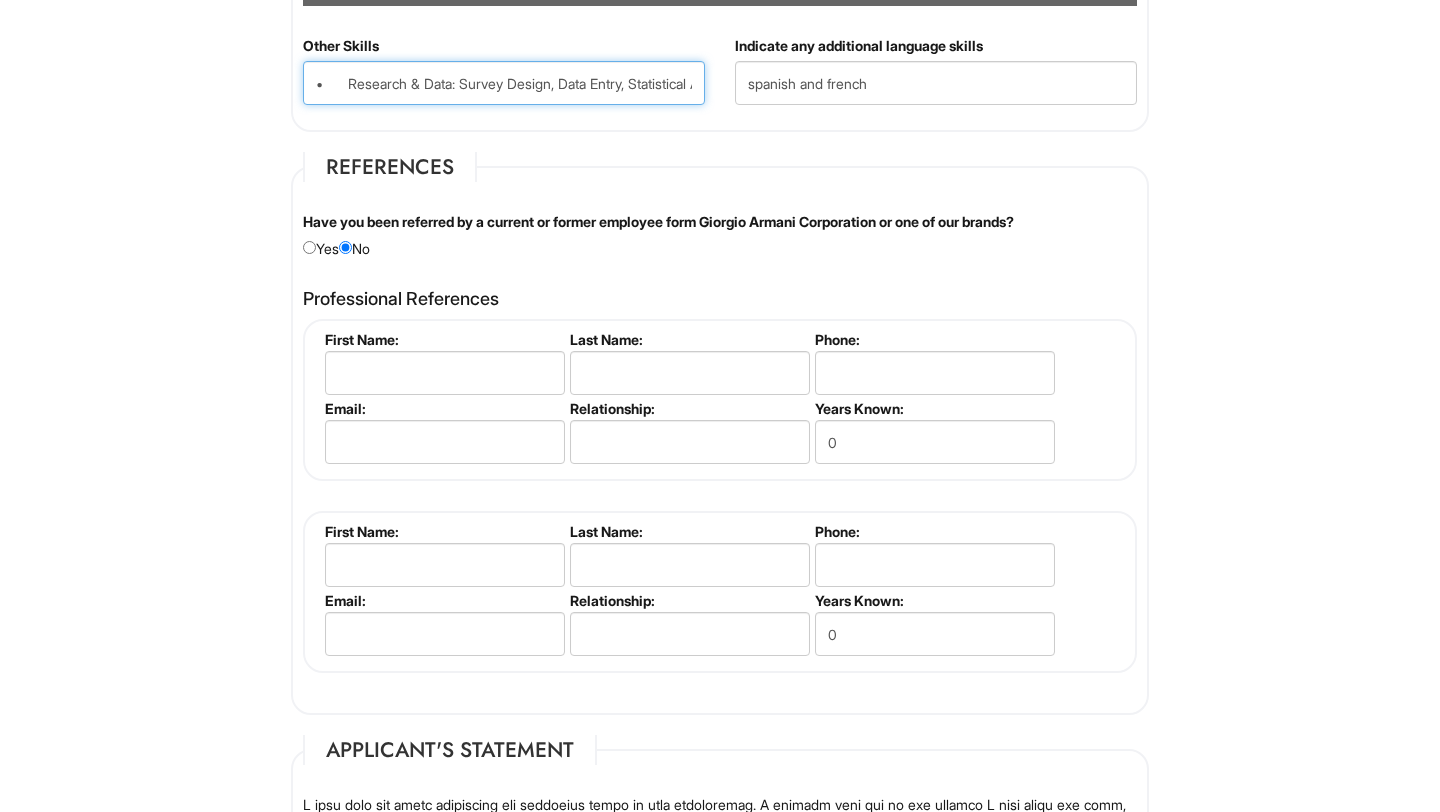 scroll, scrollTop: 0, scrollLeft: 1456, axis: horizontal 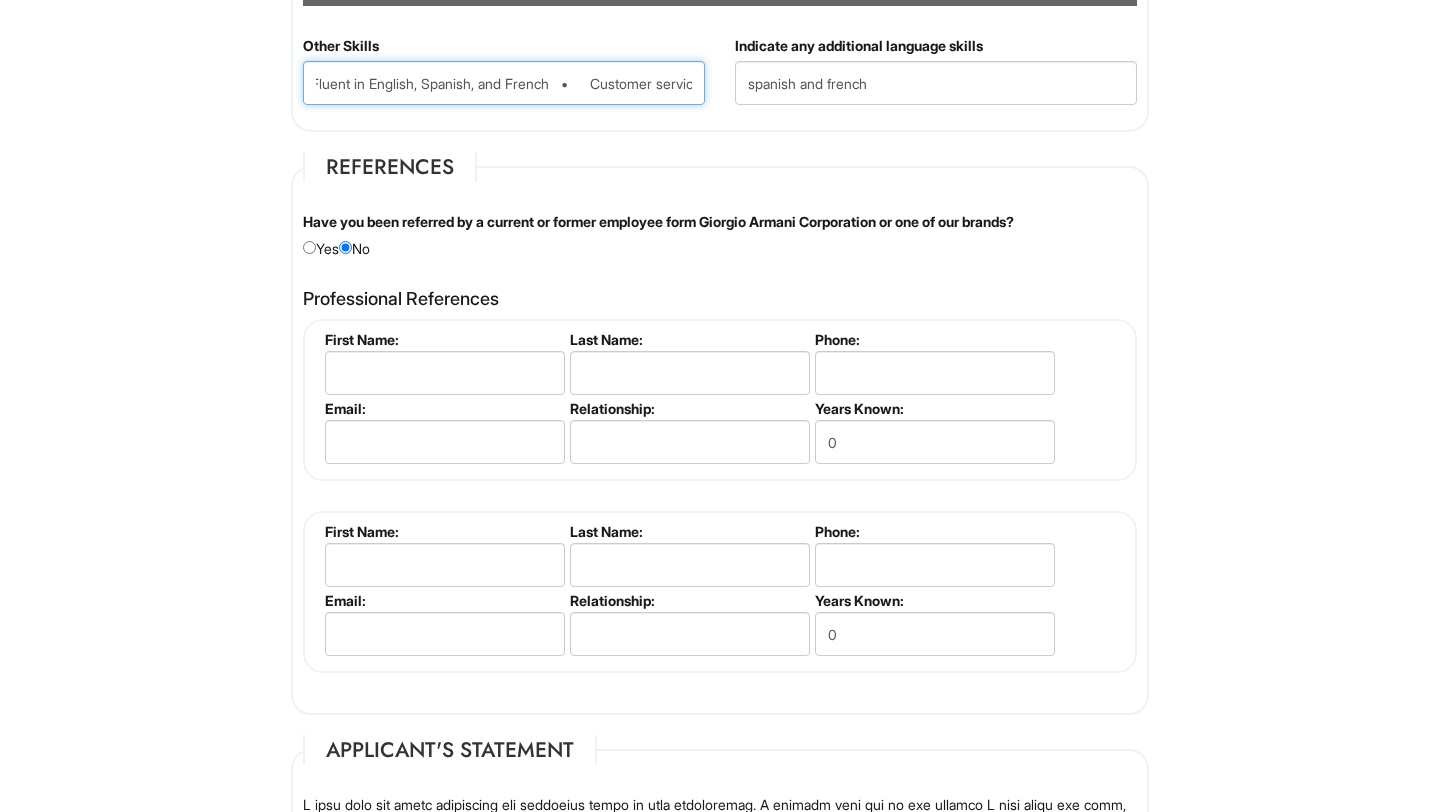 drag, startPoint x: 475, startPoint y: 81, endPoint x: 311, endPoint y: 88, distance: 164.14932 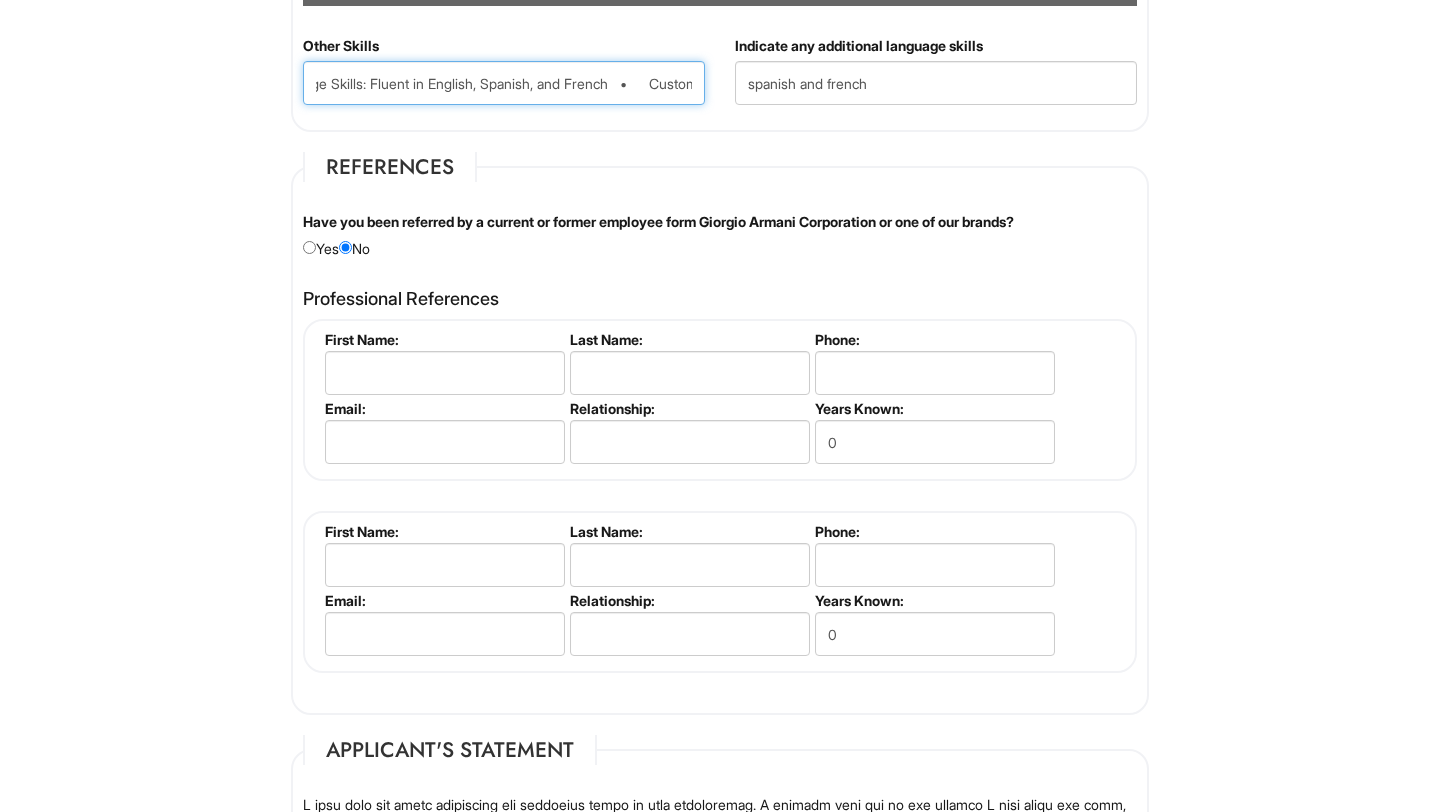 click on "•	Research & Data: Survey Design, Data Entry, Statistical Analysis, Community Outreach •	Technical: SPSS, Excel, PowerPoint, Word, Qualtrics   •	Language Skills: Fluent in English, Spanish, and French   •	Customer service, sales assistance, styling and merchandising" at bounding box center [504, 83] 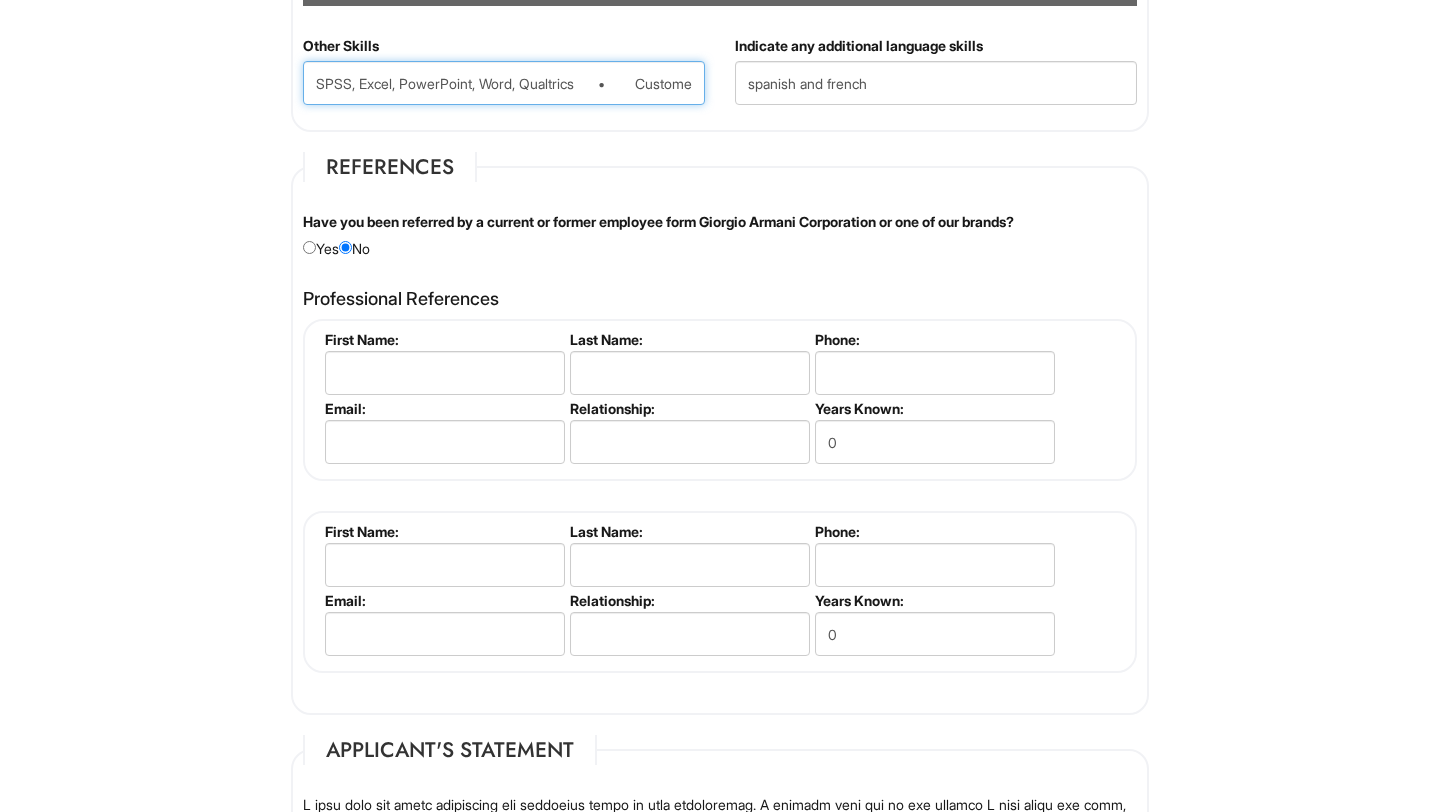 scroll, scrollTop: 0, scrollLeft: 690, axis: horizontal 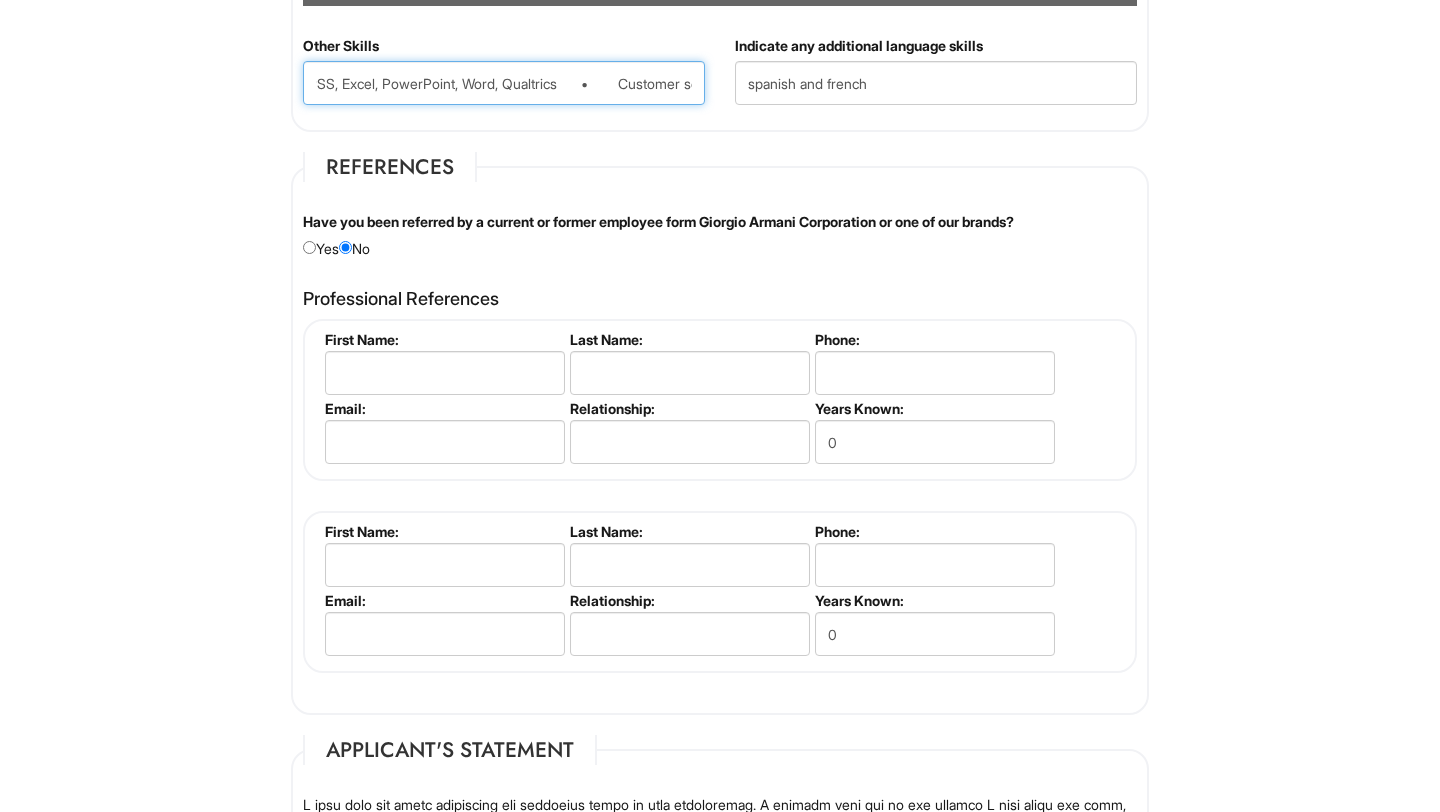 drag, startPoint x: 609, startPoint y: 84, endPoint x: 352, endPoint y: 85, distance: 257.00195 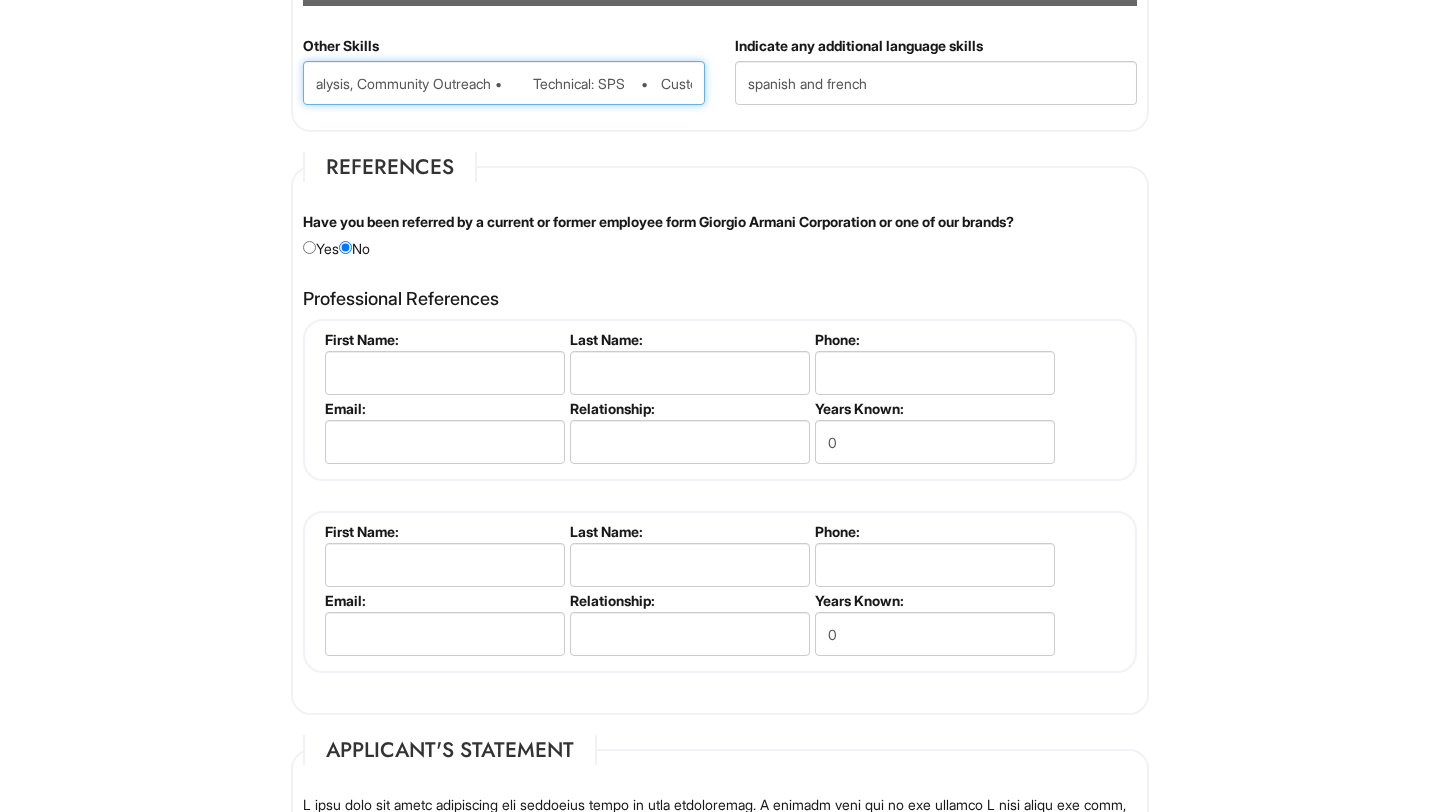 scroll, scrollTop: 0, scrollLeft: 391, axis: horizontal 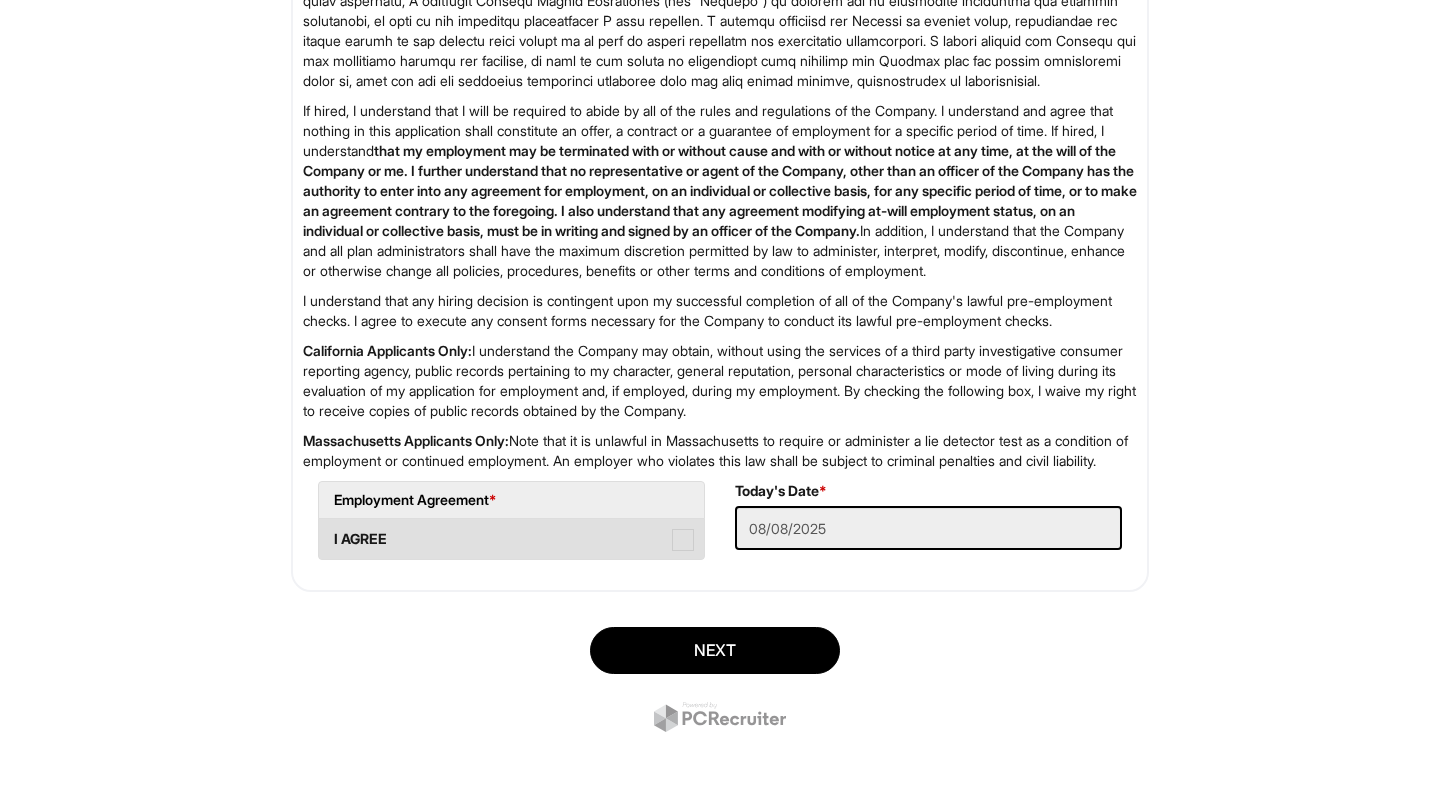 type on "•	Research & Data: Survey Design, Data Entry, Statistical Analysis, Community Outreach  •	Customer service, sales assistance, styling and merchandising" 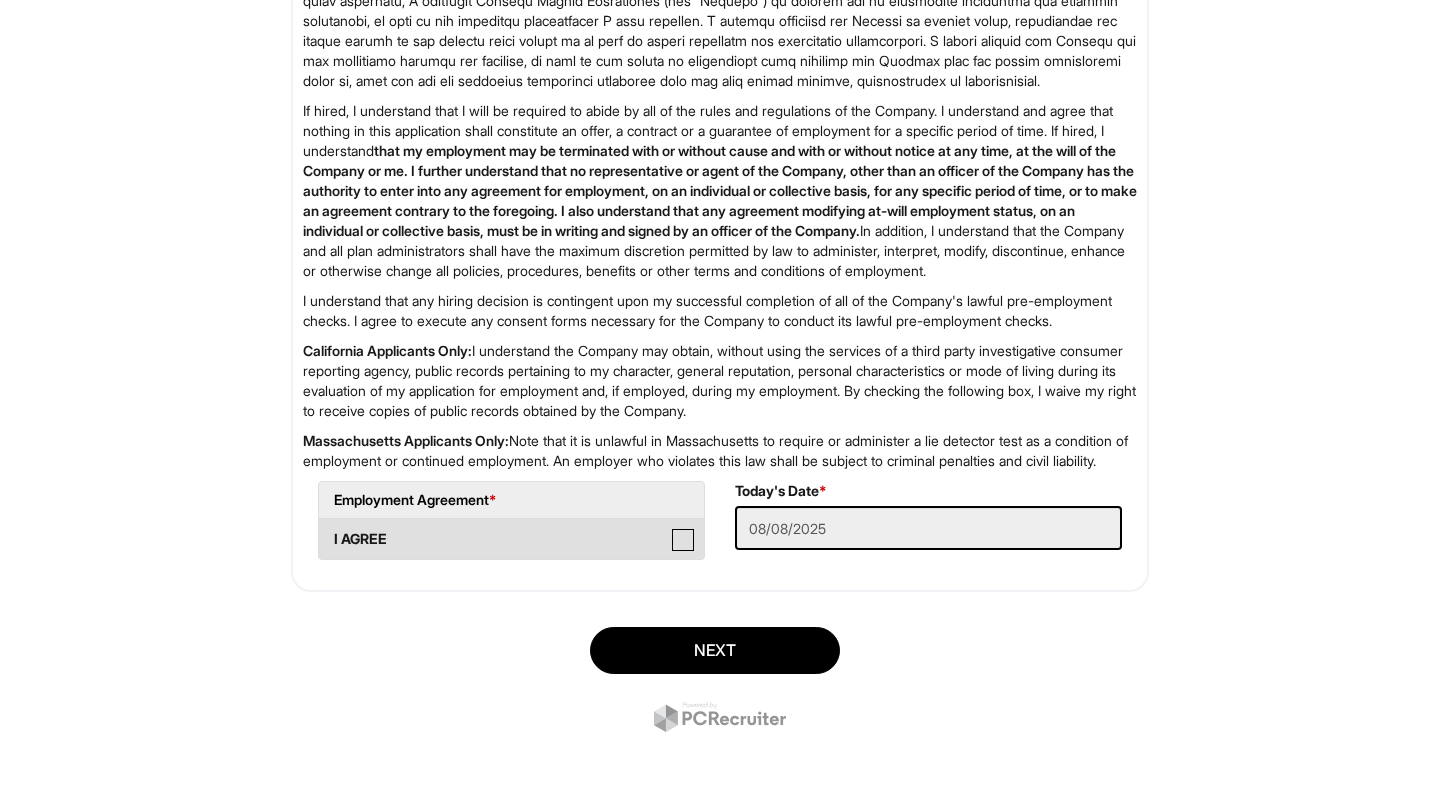 click on "I AGREE" at bounding box center (325, 529) 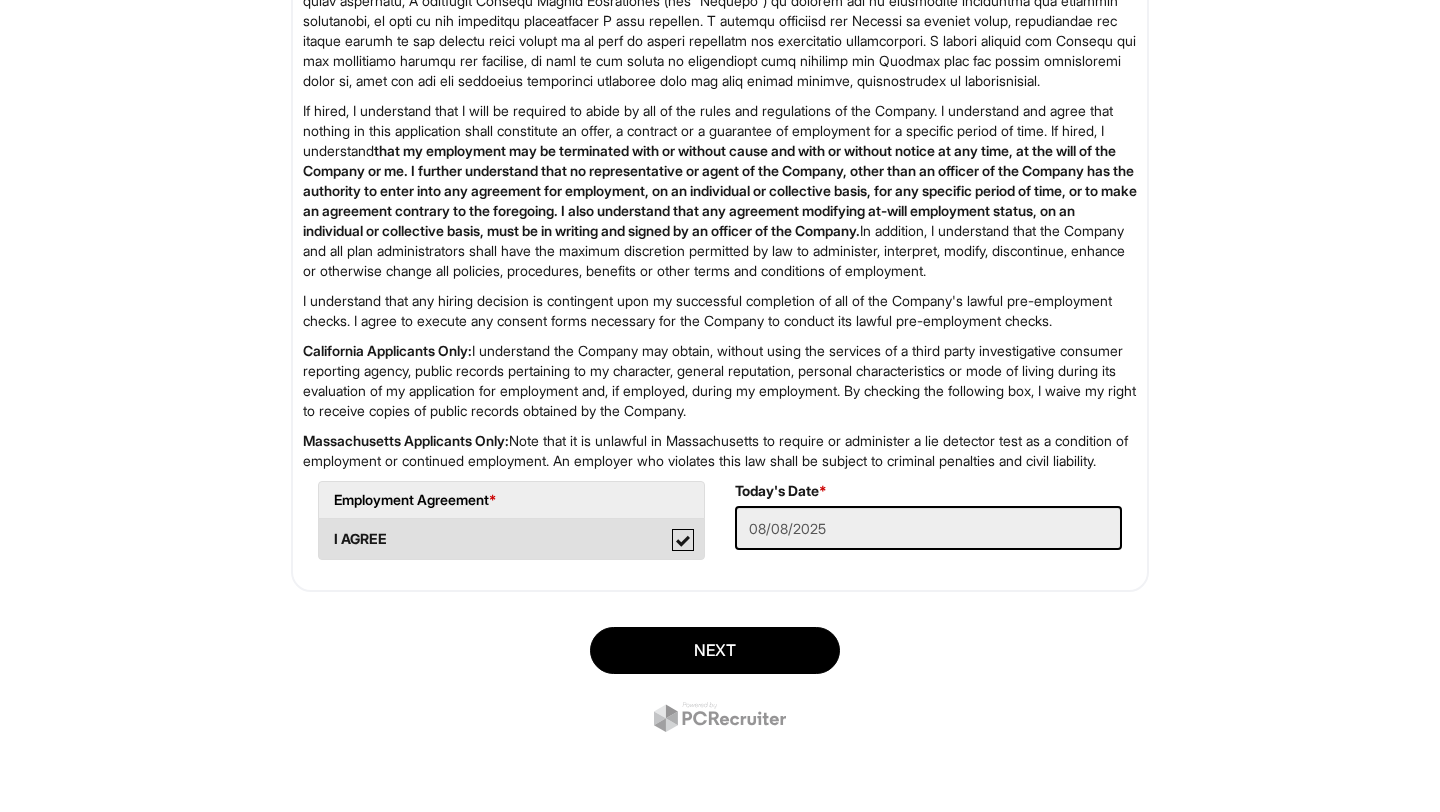 scroll, scrollTop: 0, scrollLeft: 0, axis: both 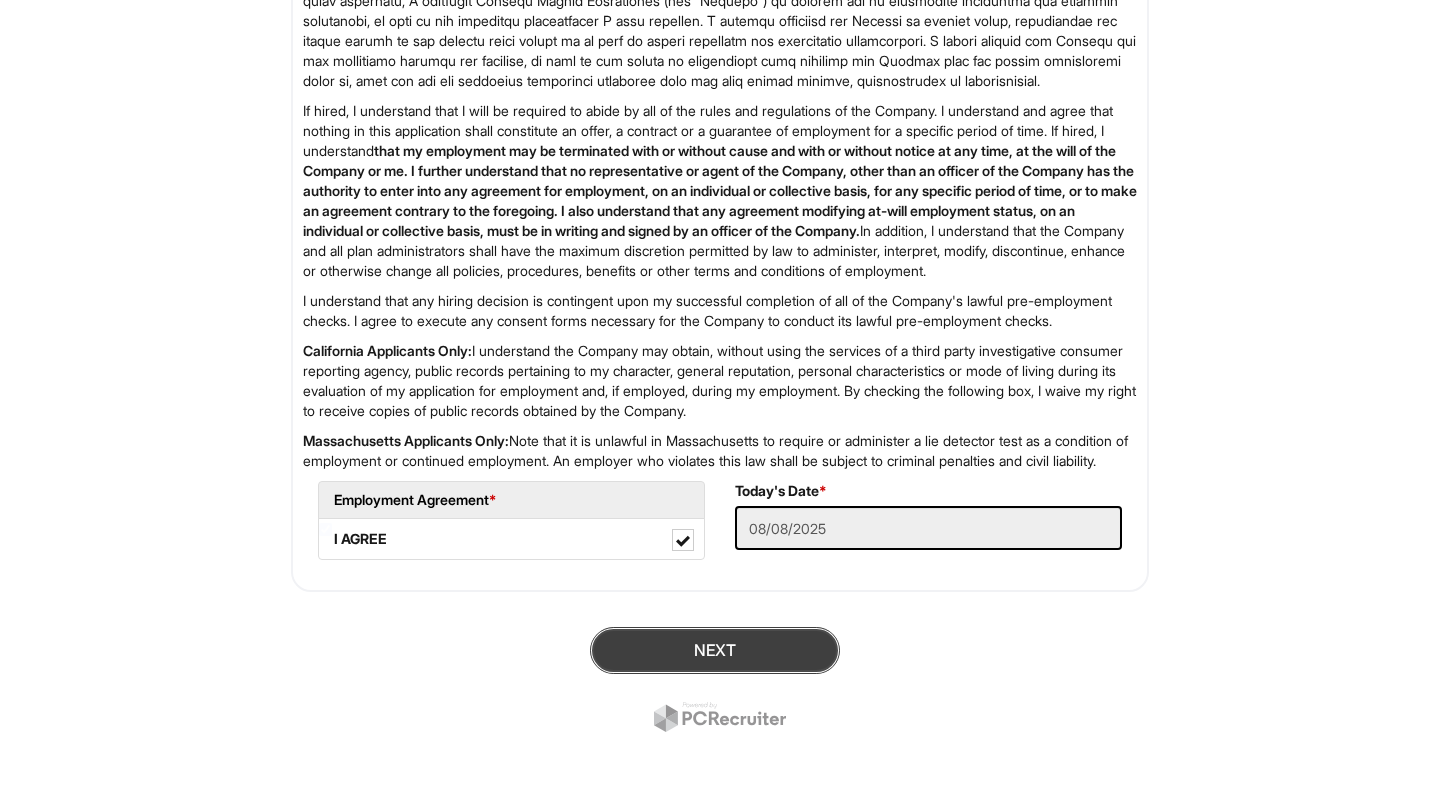 click on "Next" at bounding box center (715, 650) 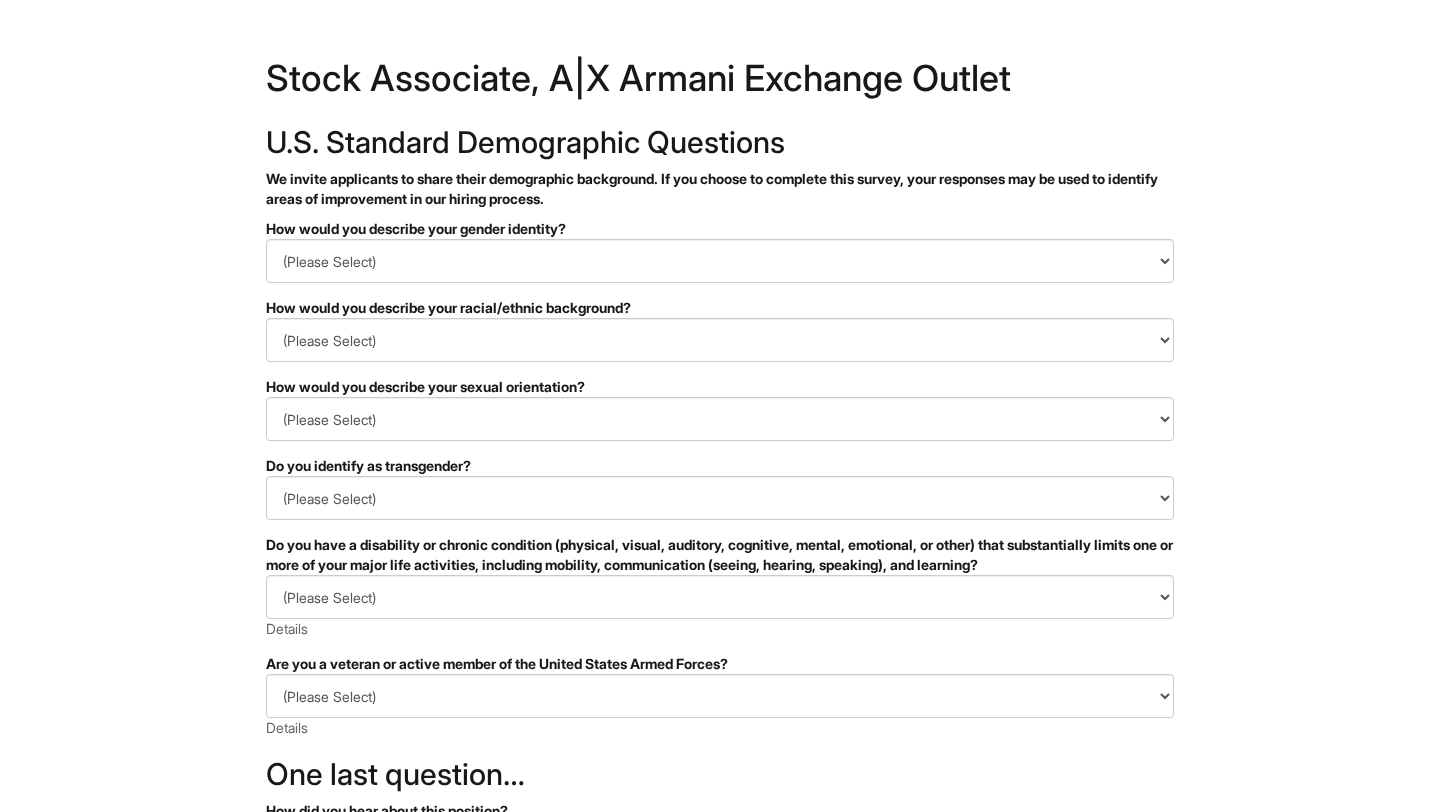 scroll, scrollTop: 0, scrollLeft: 0, axis: both 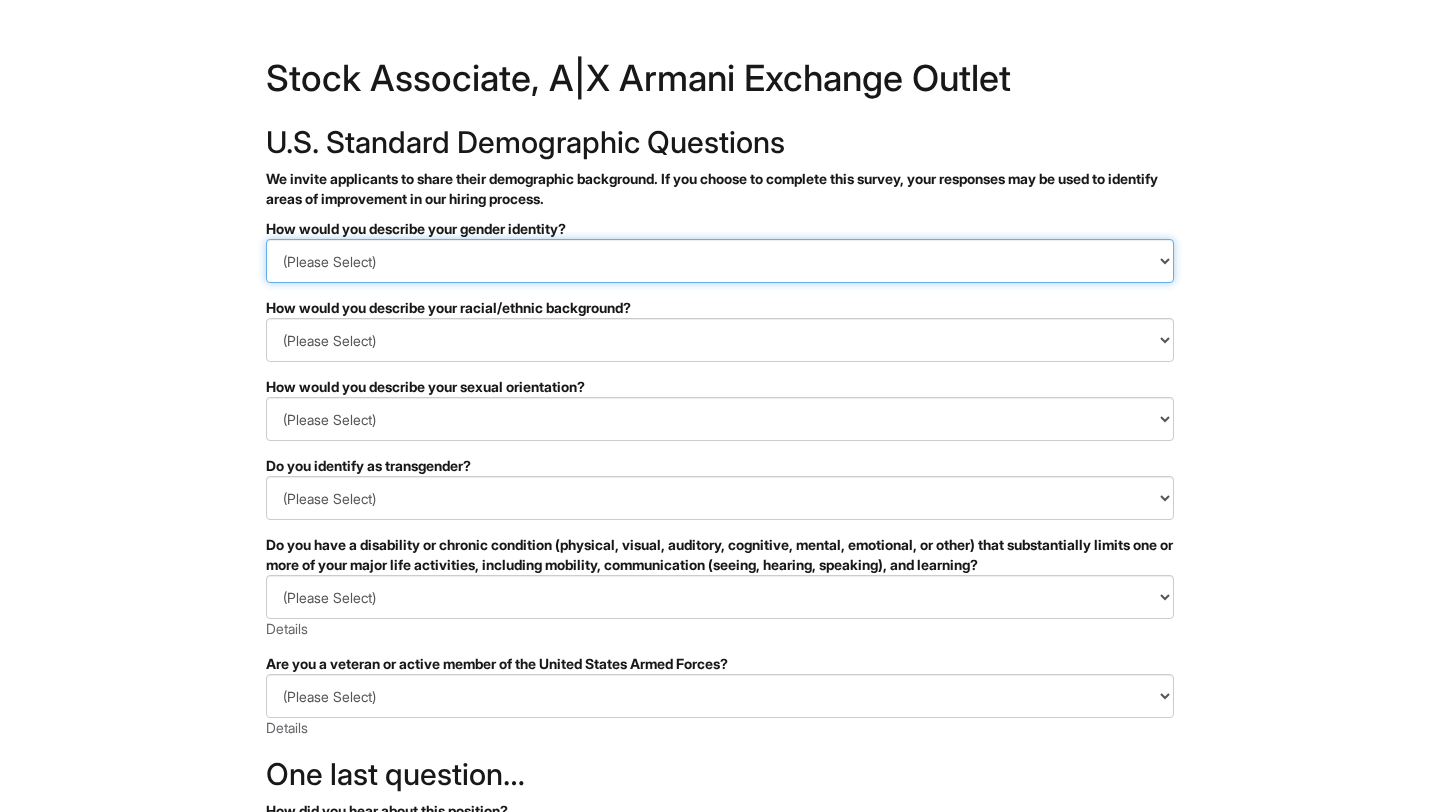 click on "(Please Select) Man Woman Non-binary I prefer to self-describe I don't wish to answer" at bounding box center (720, 261) 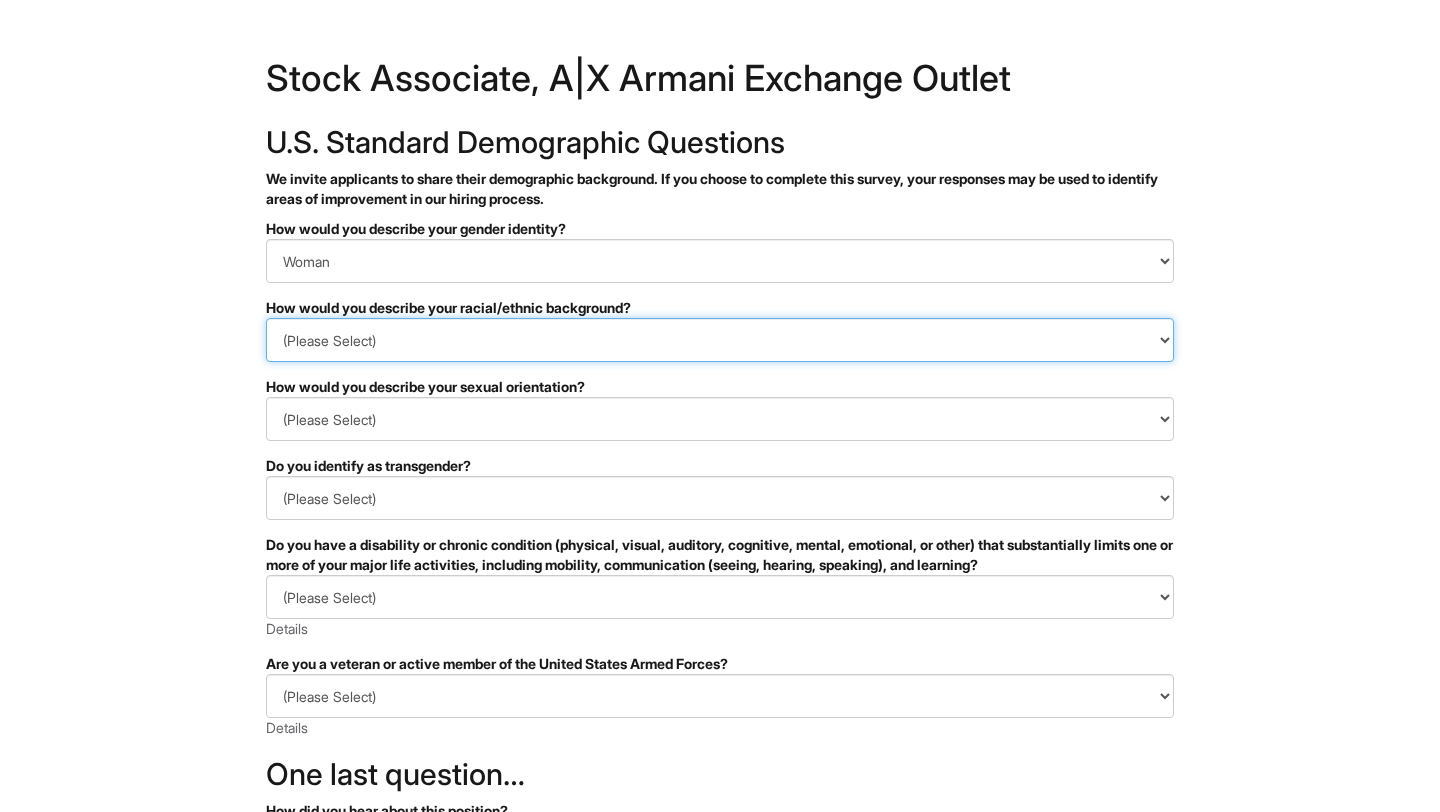 click on "(Please Select) Black or of African descent    East Asian    Hispanic, Latinx or of Spanish Origin    Indigenous, American Indian or Alaska Native    Middle Eastern or North African    Native Hawaiian or Pacific Islander    South Asian    Southeast Asian    White or European    I prefer to self-describe    I don't wish to answer" at bounding box center [720, 340] 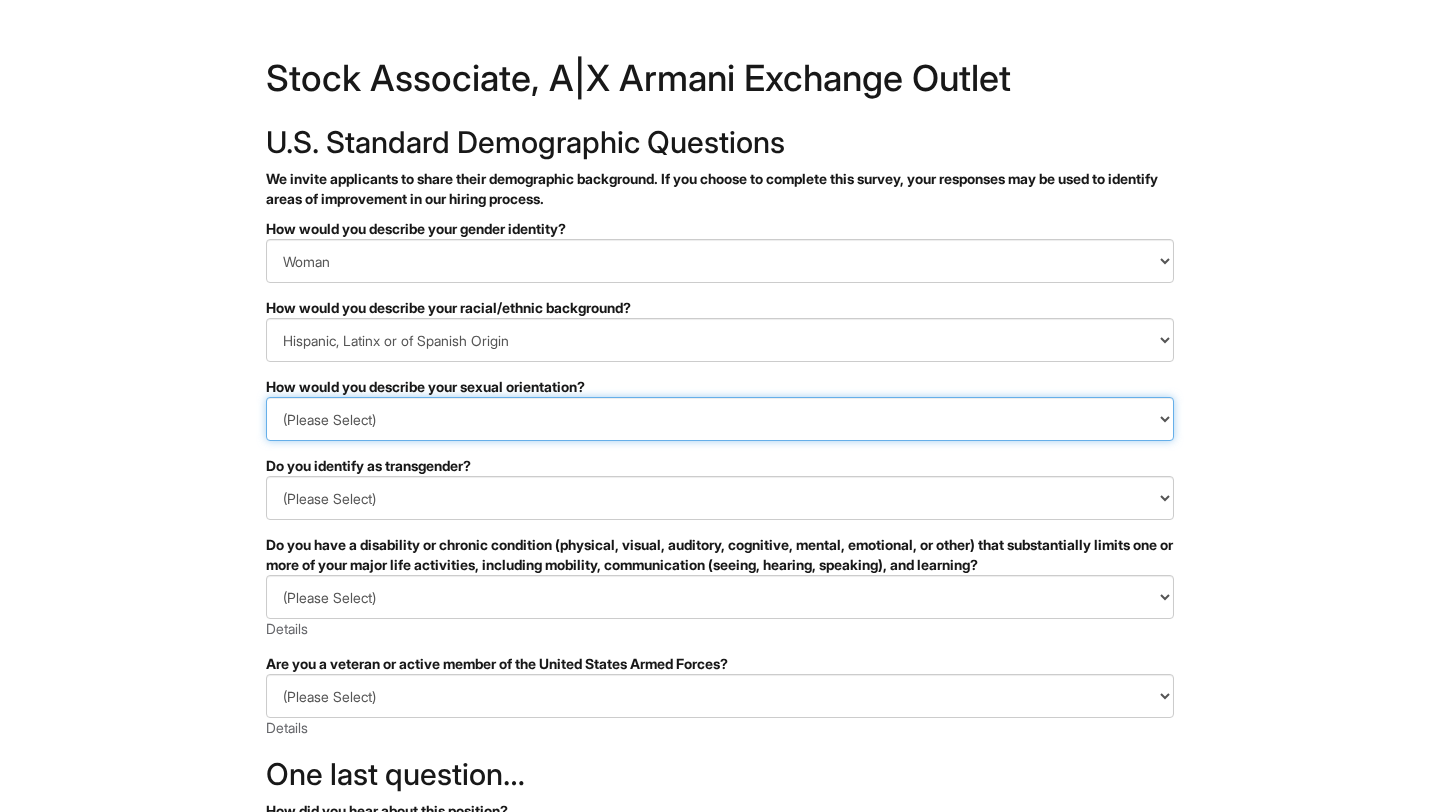 click on "(Please Select) Asexual Bisexual and/or pansexual Gay Heterosexual Lesbian Queer I prefer to self-describe I don't wish to answer" at bounding box center (720, 419) 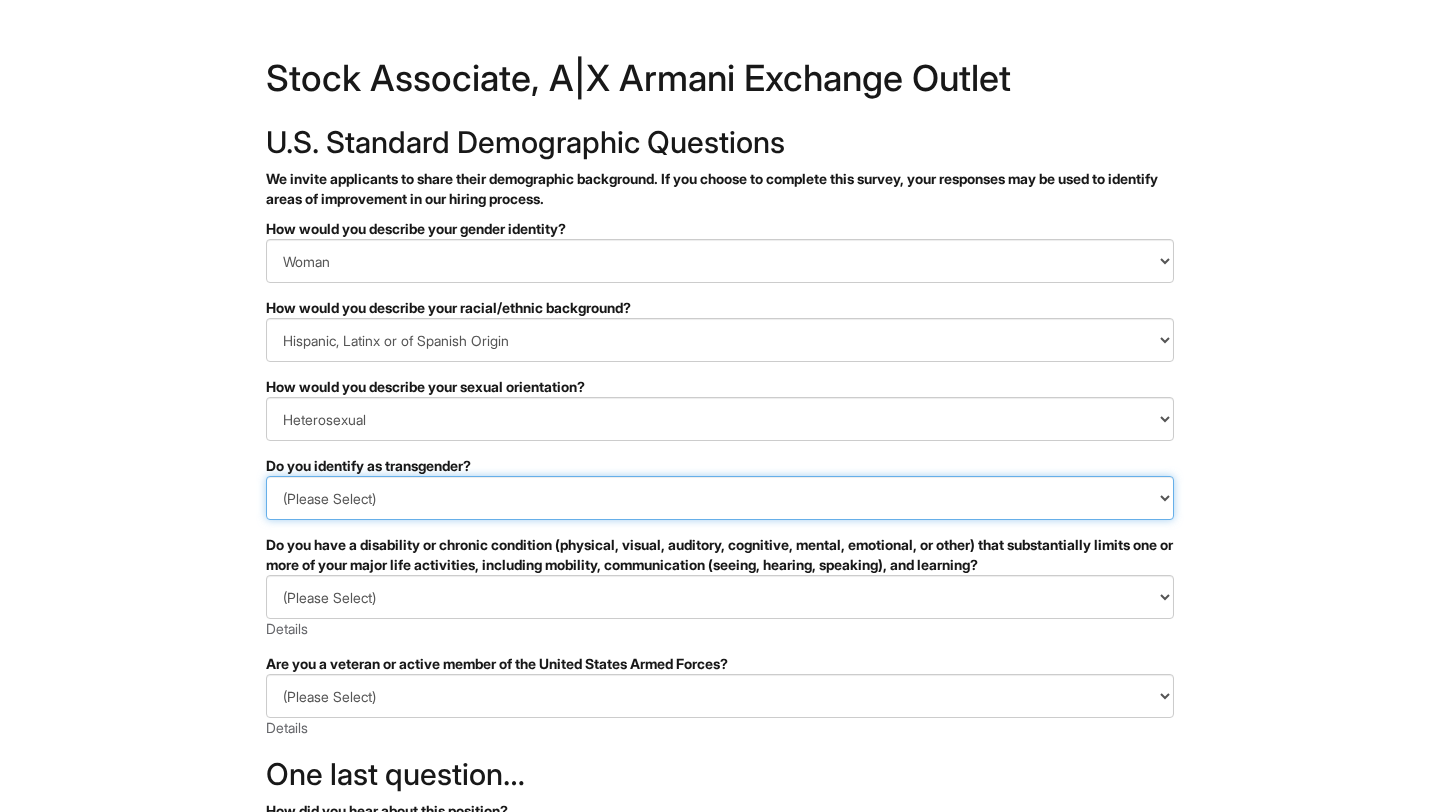 click on "(Please Select) Yes No I prefer to self-describe I don't wish to answer" at bounding box center [720, 498] 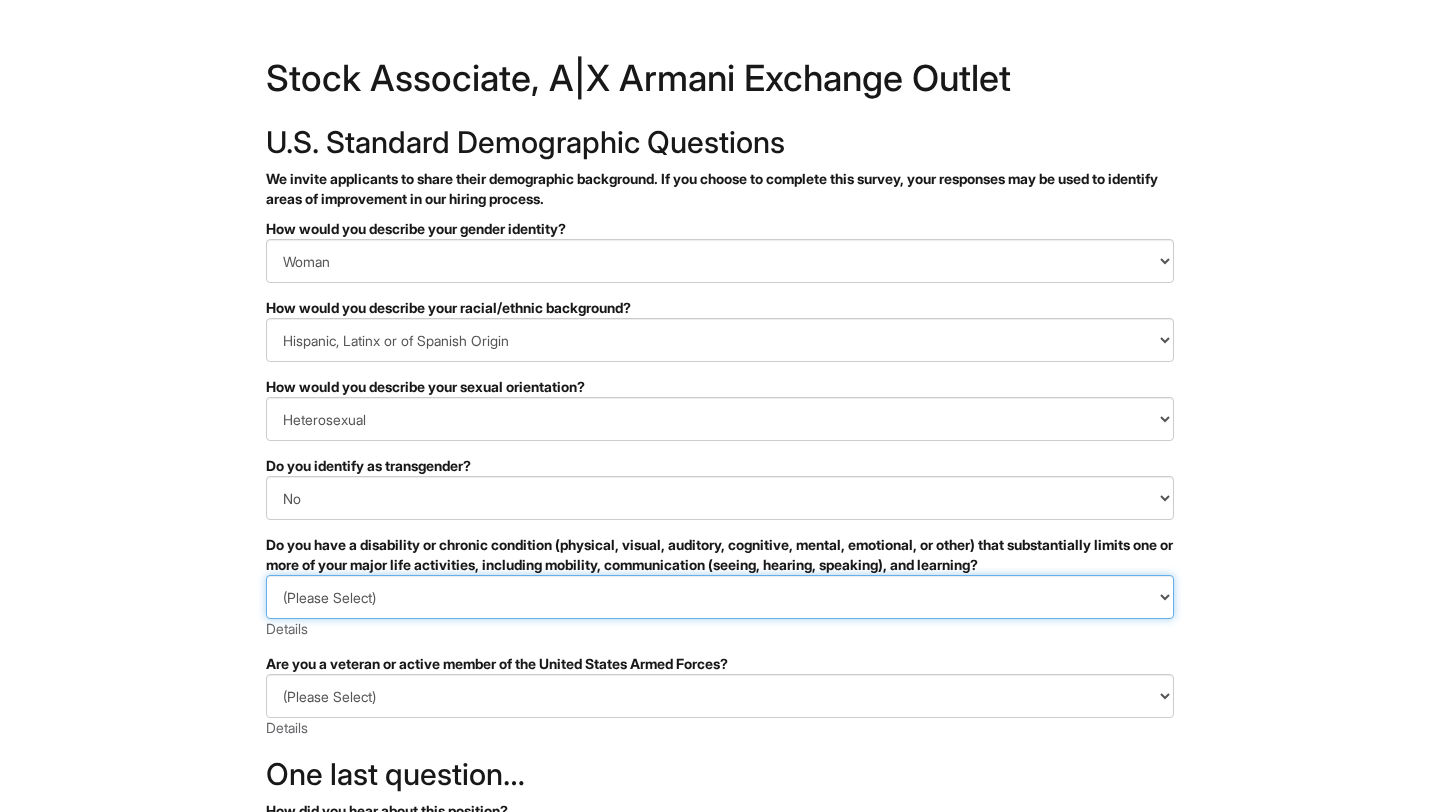 click on "(Please Select) YES, I HAVE A DISABILITY (or previously had a disability) NO, I DON'T HAVE A DISABILITY I DON'T WISH TO ANSWER" at bounding box center (720, 597) 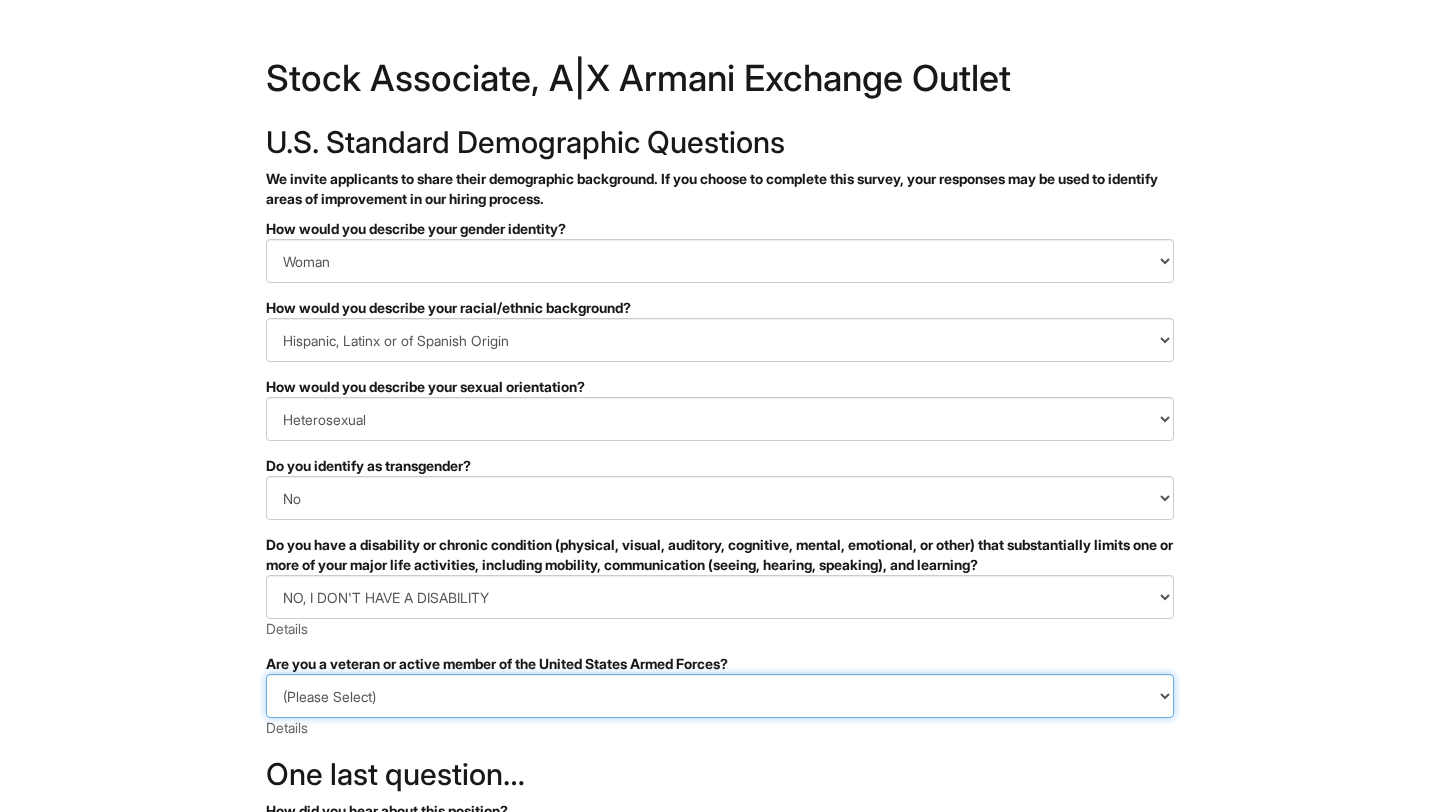 click on "(Please Select) I IDENTIFY AS ONE OR MORE OF THE CLASSIFICATIONS OF PROTECTED VETERANS LISTED I AM NOT A PROTECTED VETERAN I PREFER NOT TO ANSWER" at bounding box center (720, 696) 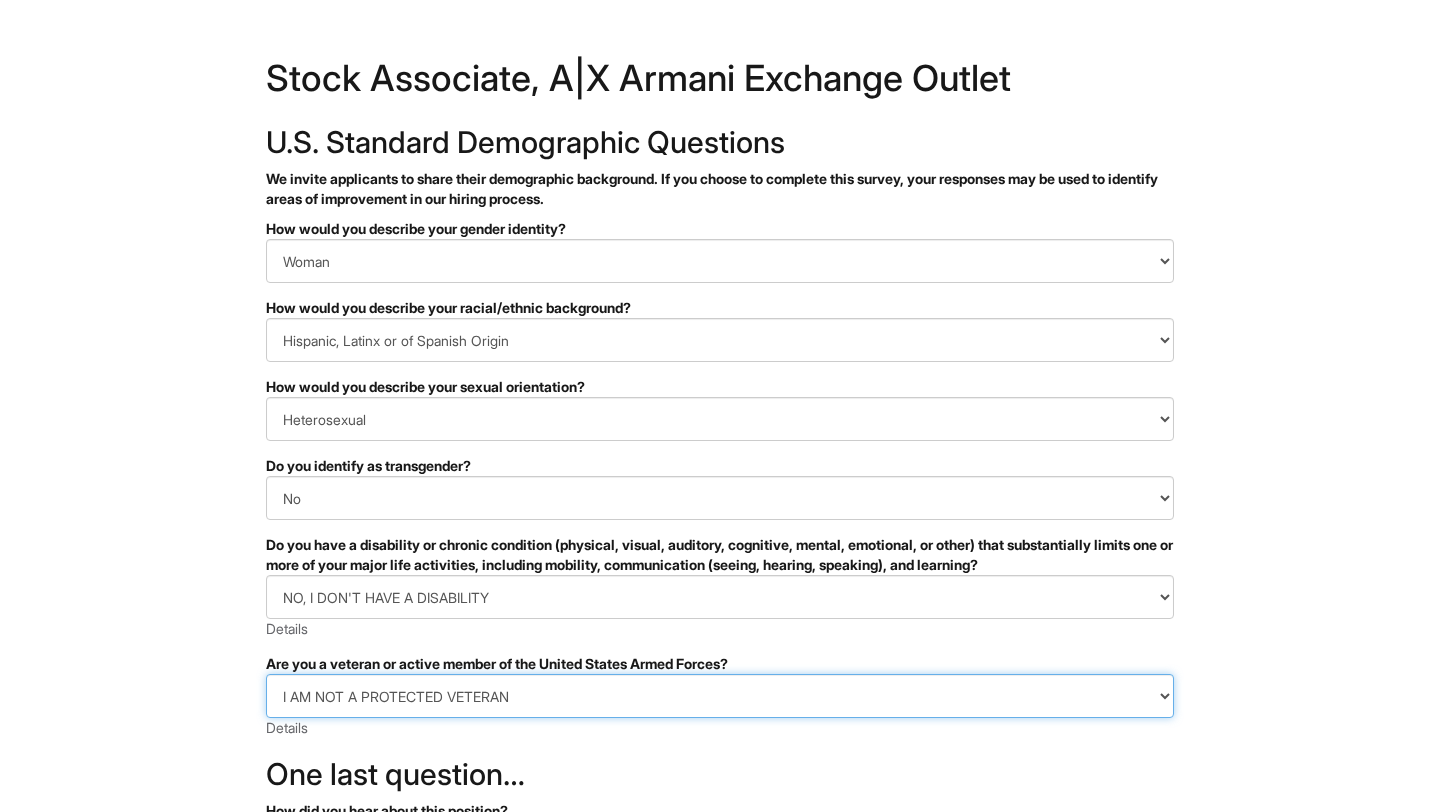 scroll, scrollTop: 314, scrollLeft: 0, axis: vertical 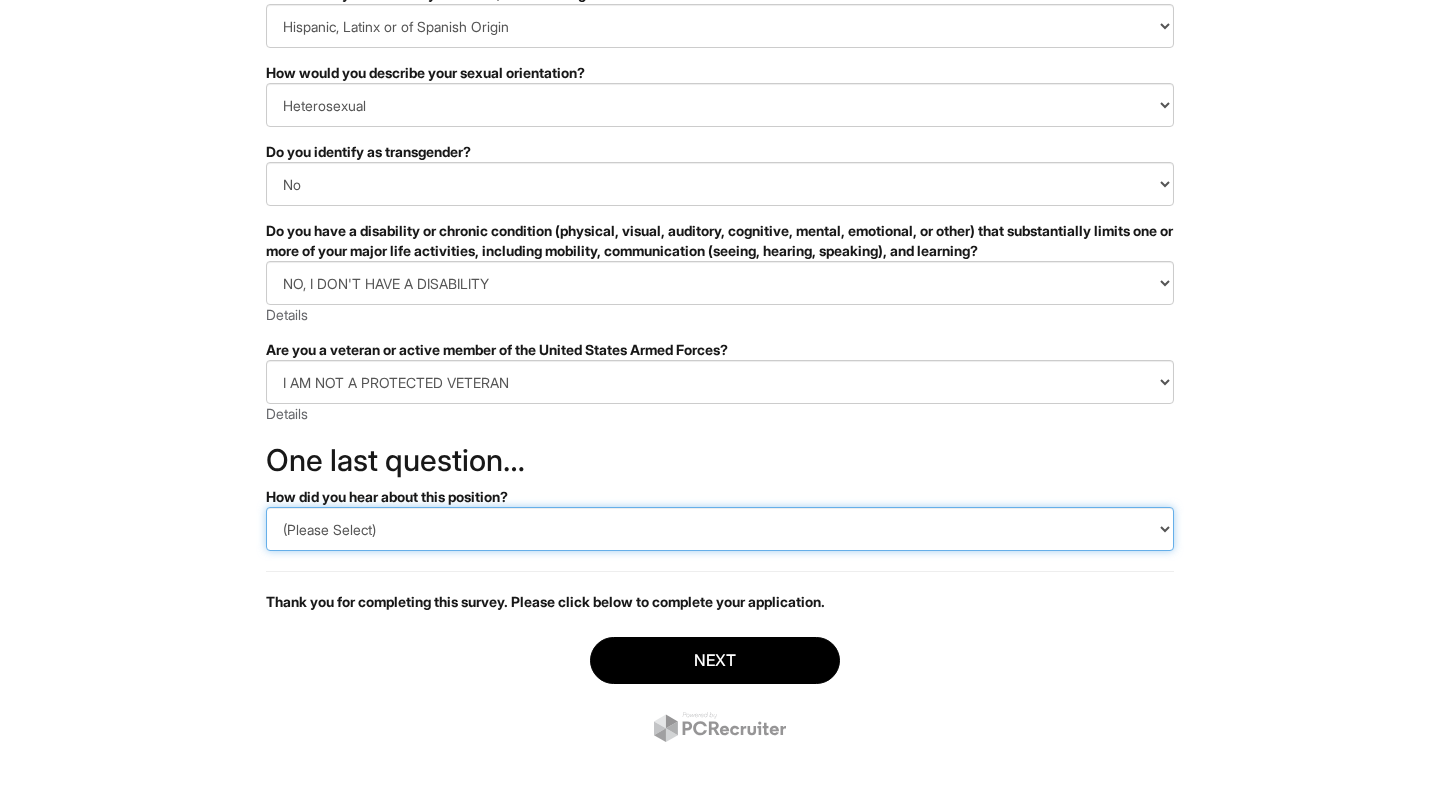 click on "(Please Select) CareerBuilder Indeed LinkedIn Monster Referral Other" at bounding box center [720, 529] 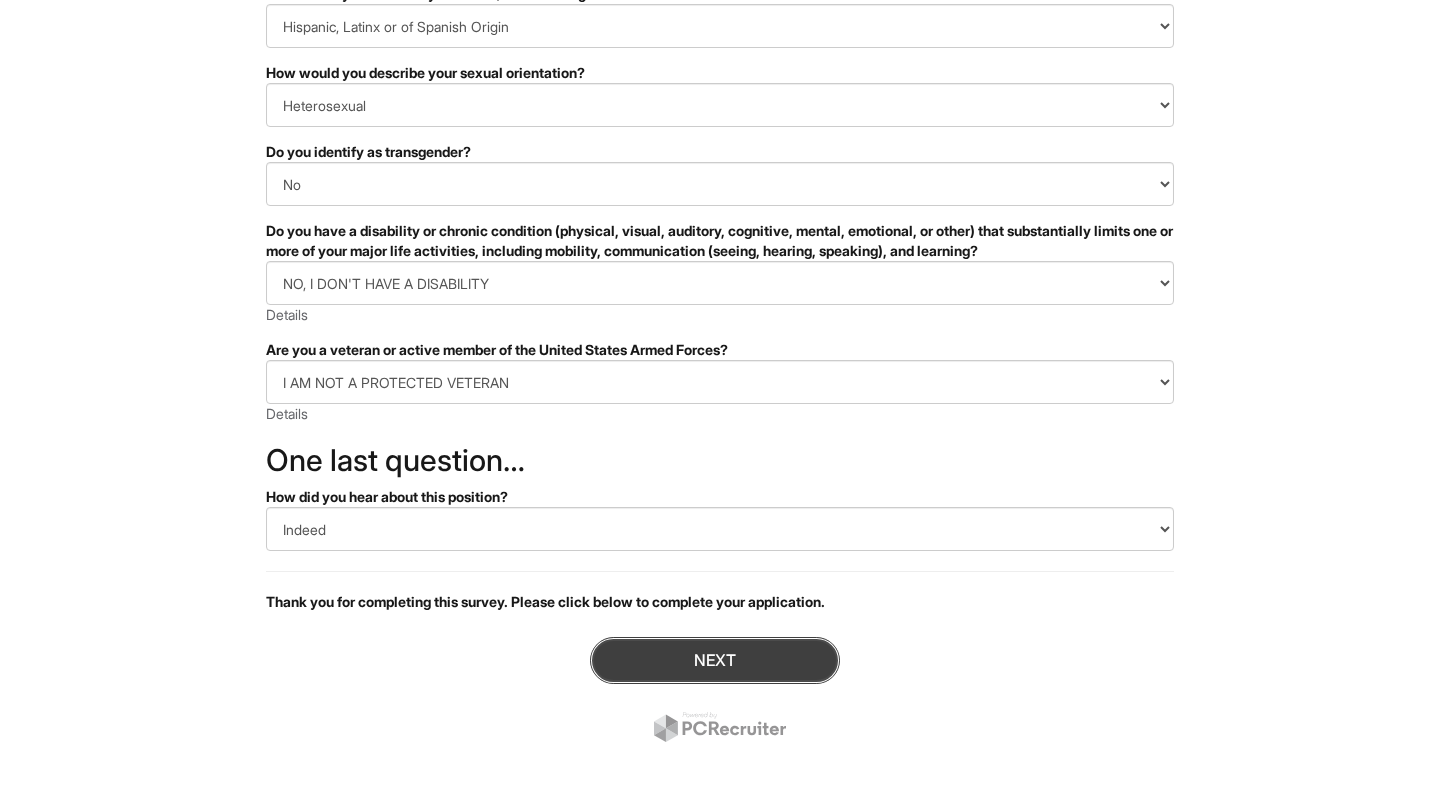 click on "Next" at bounding box center [715, 660] 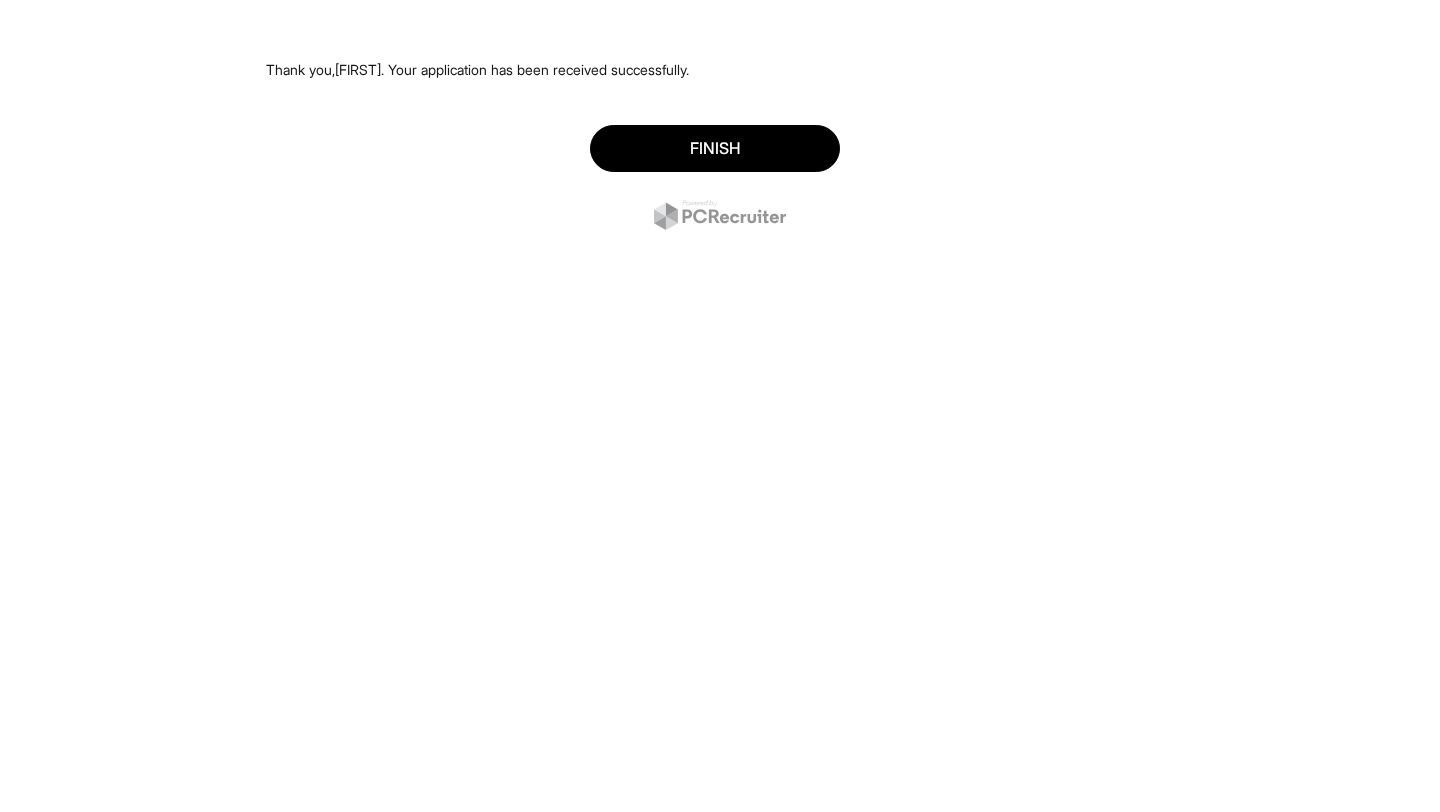 scroll, scrollTop: 0, scrollLeft: 0, axis: both 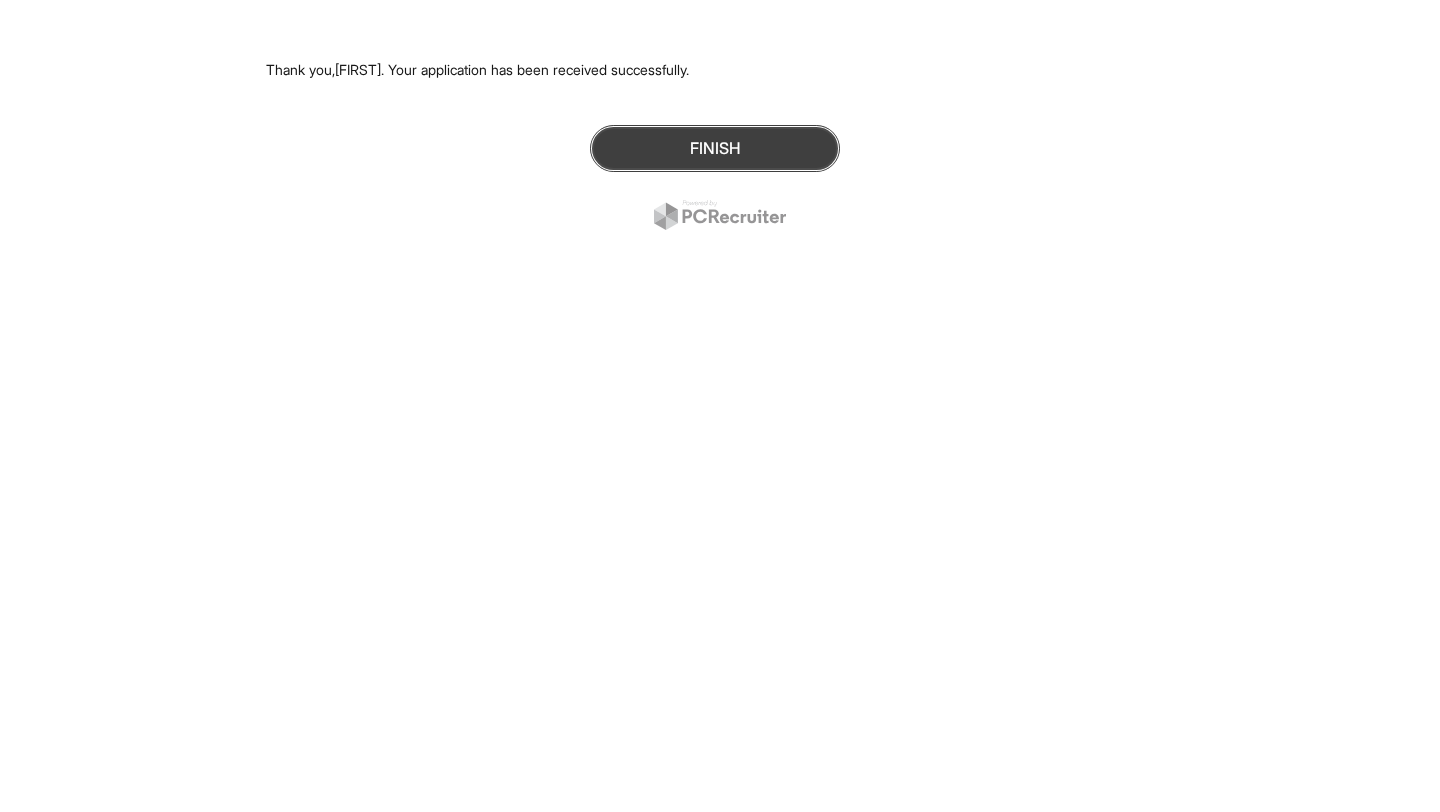 click on "Finish" at bounding box center (715, 148) 